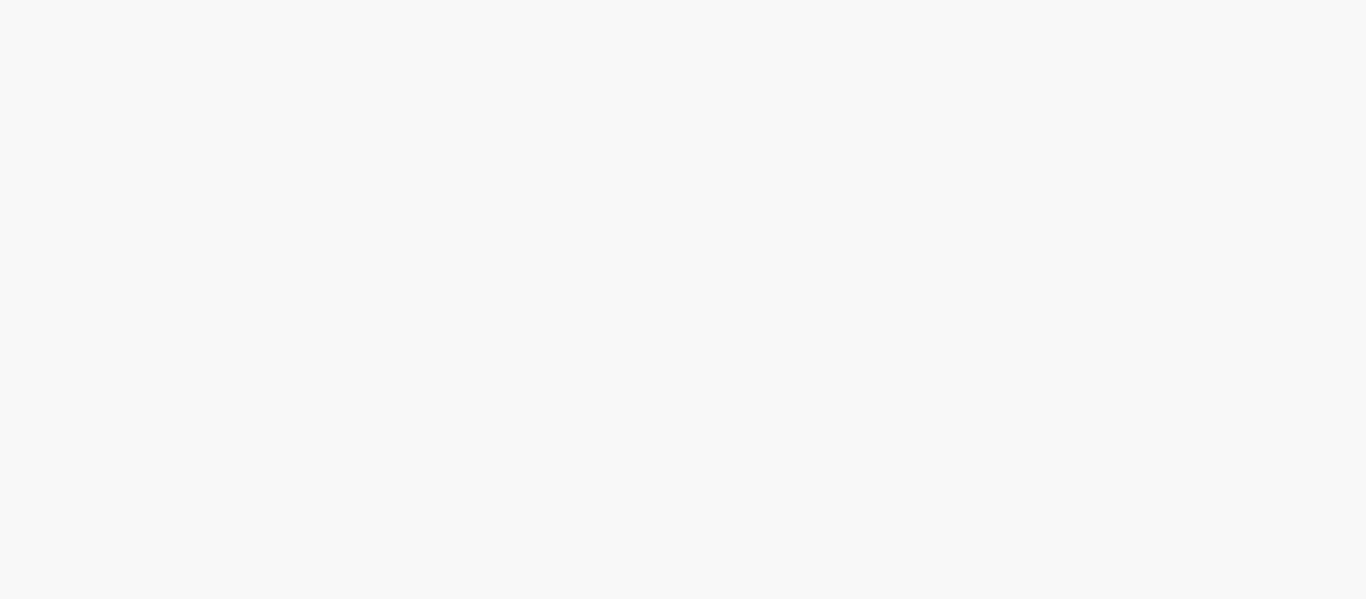 scroll, scrollTop: 0, scrollLeft: 0, axis: both 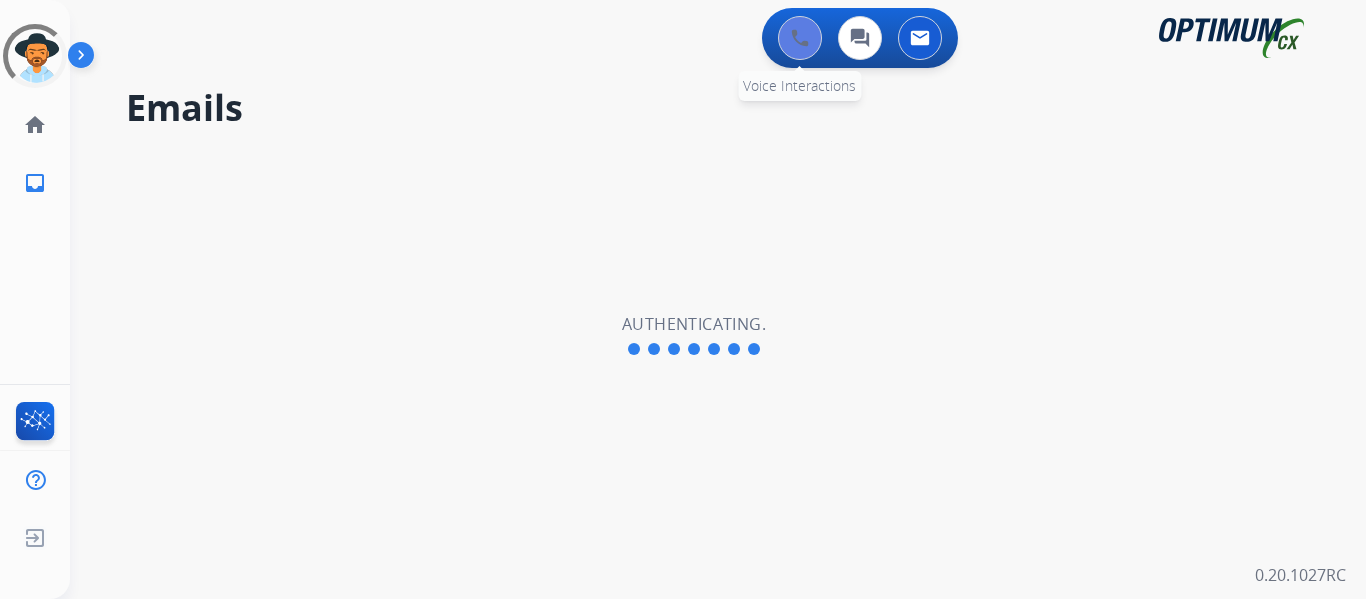 click at bounding box center [800, 38] 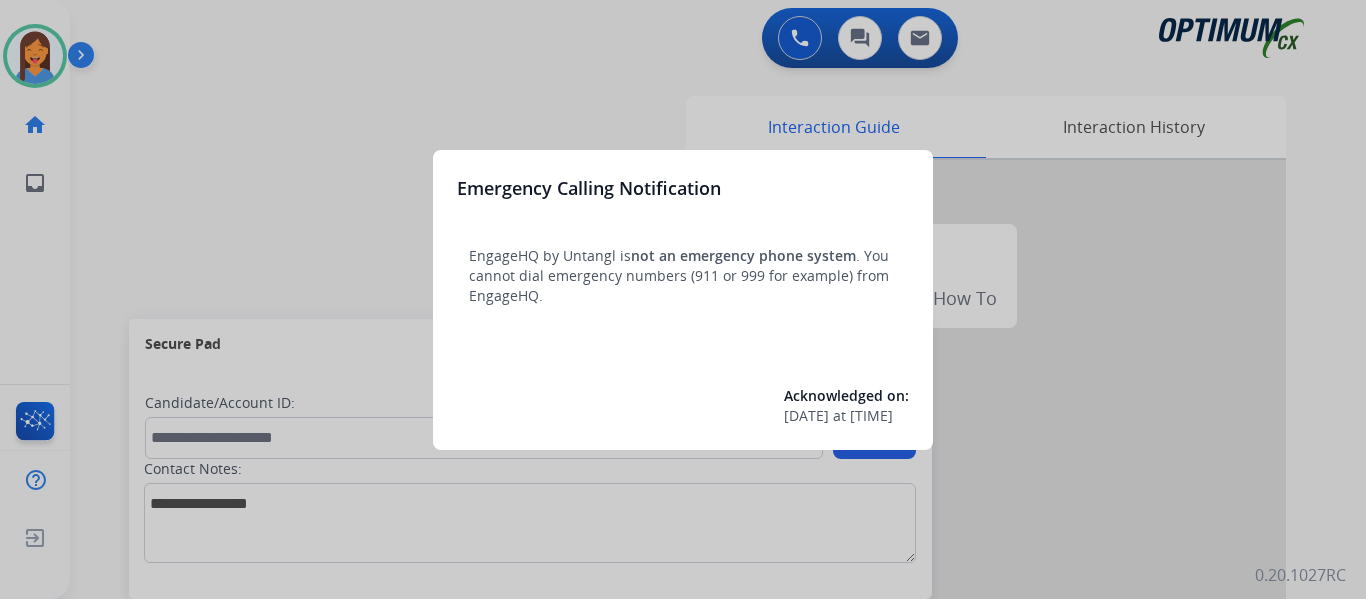 click at bounding box center (683, 299) 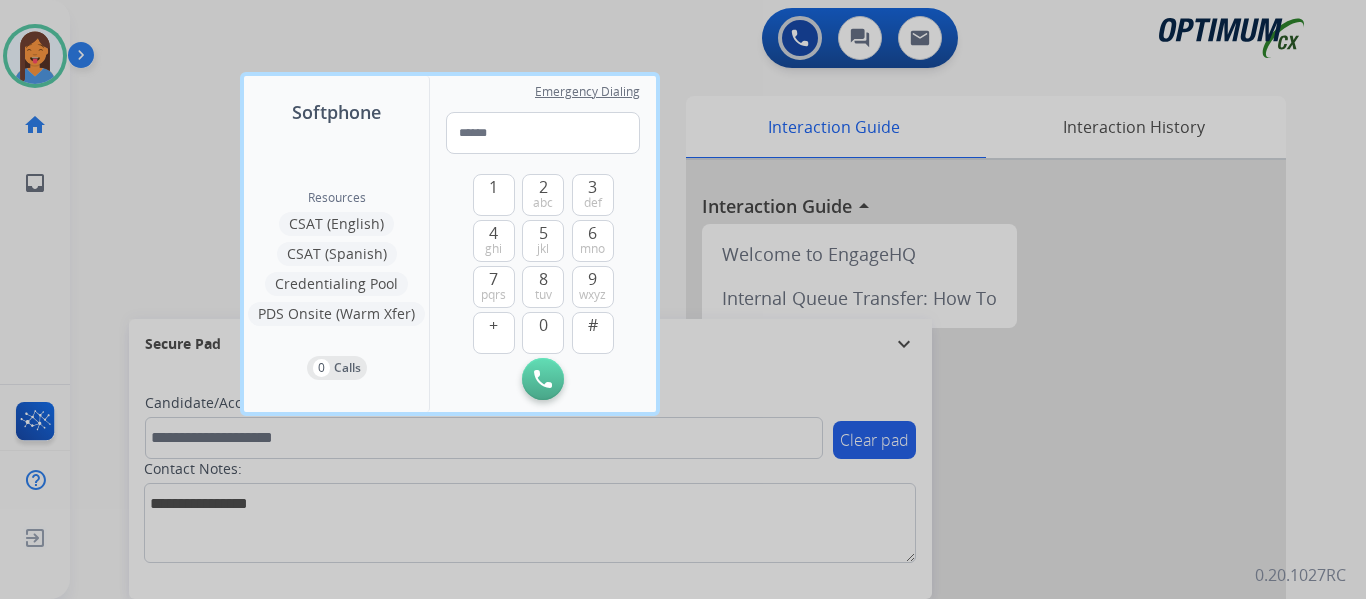click at bounding box center (683, 299) 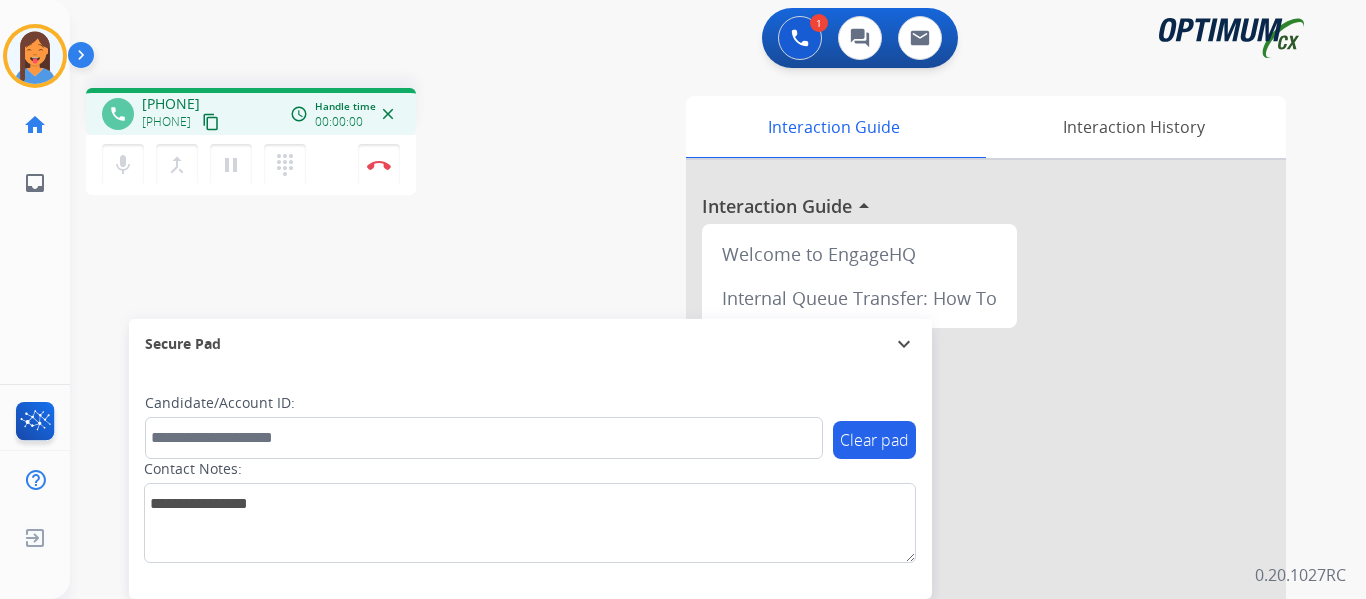 click on "content_copy" at bounding box center (211, 122) 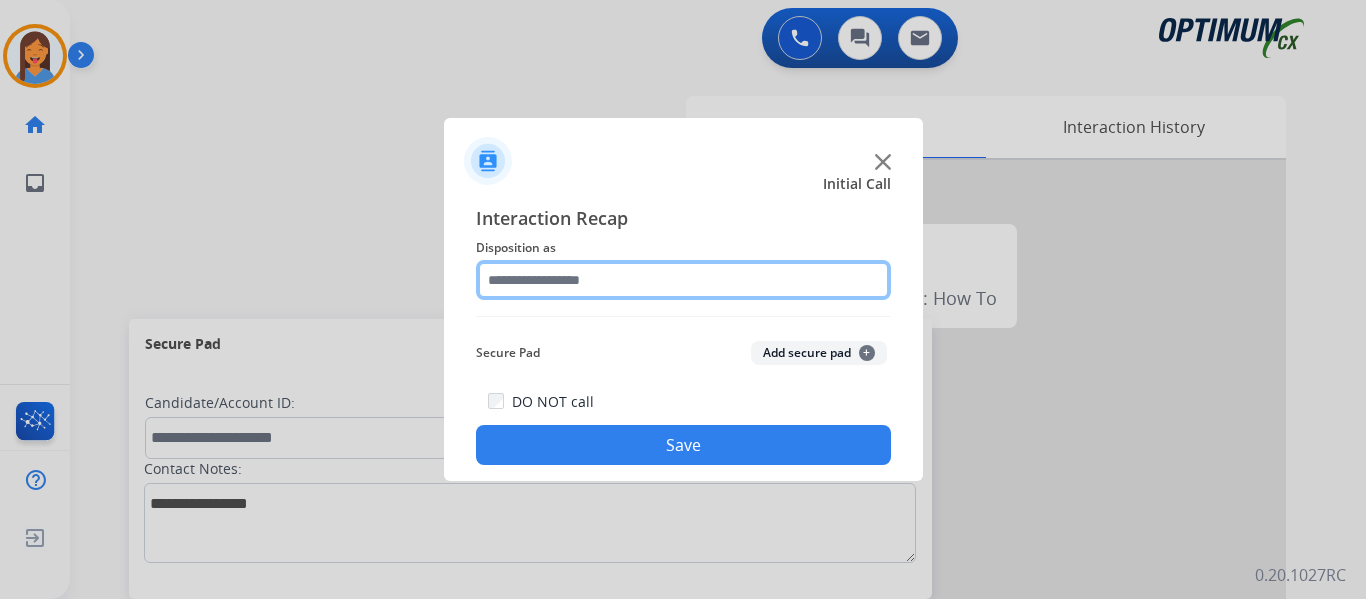 drag, startPoint x: 577, startPoint y: 284, endPoint x: 577, endPoint y: 295, distance: 11 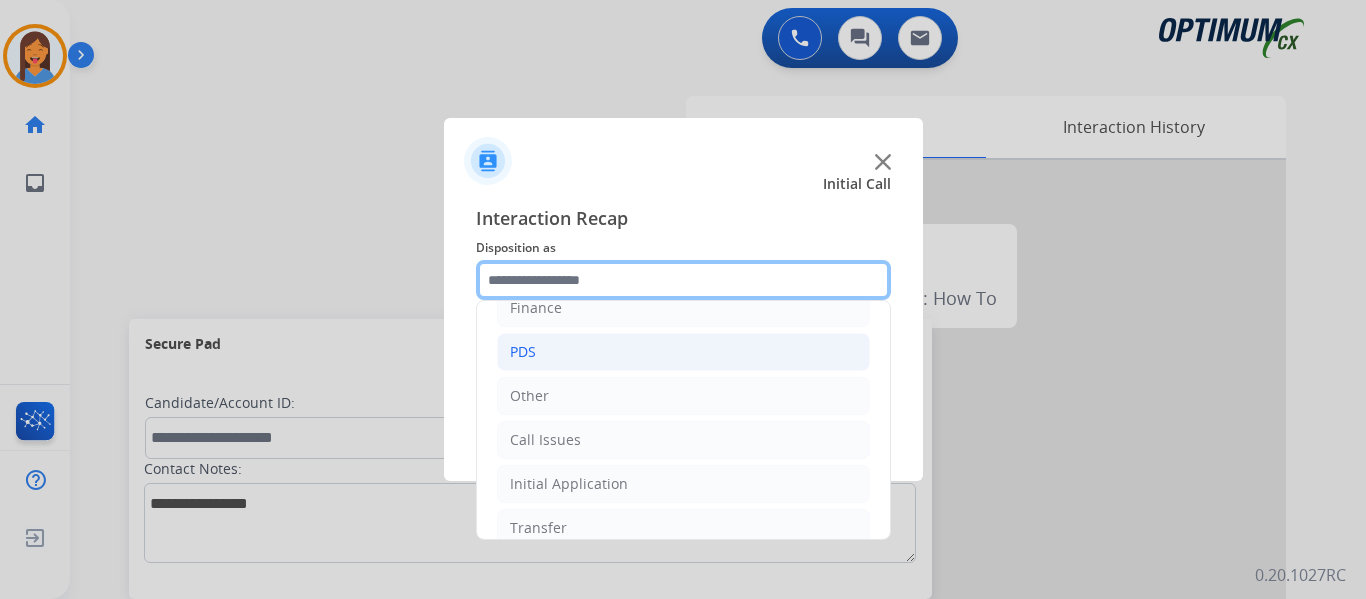scroll, scrollTop: 100, scrollLeft: 0, axis: vertical 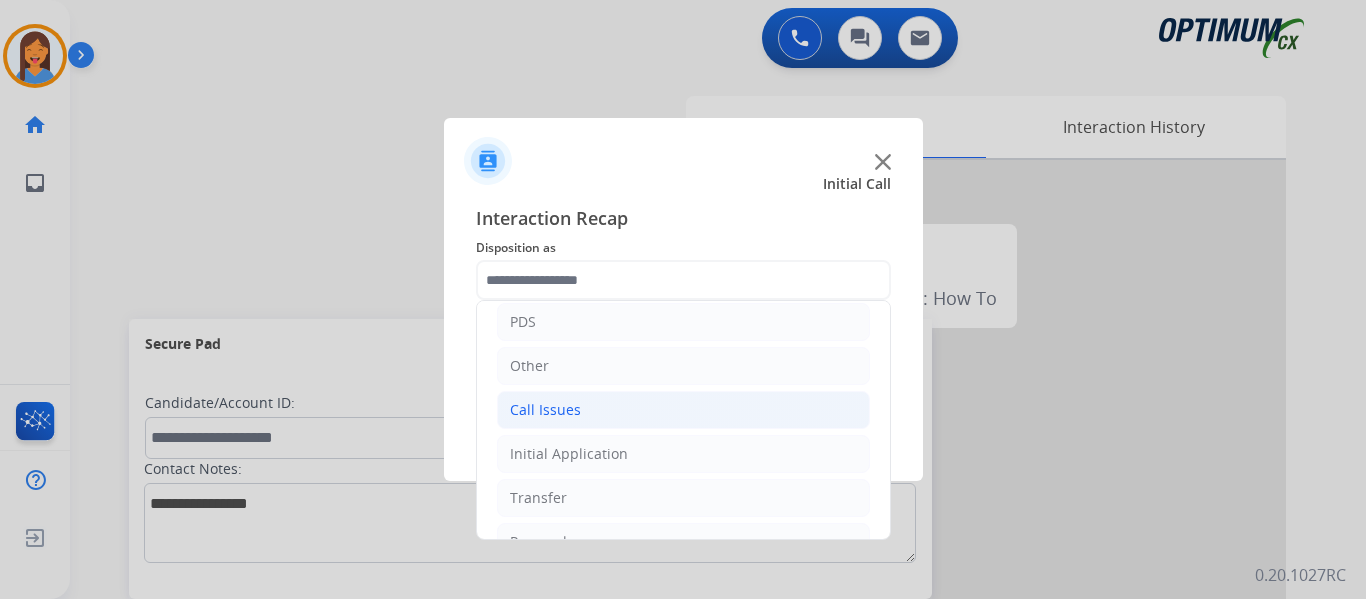 click on "Call Issues" 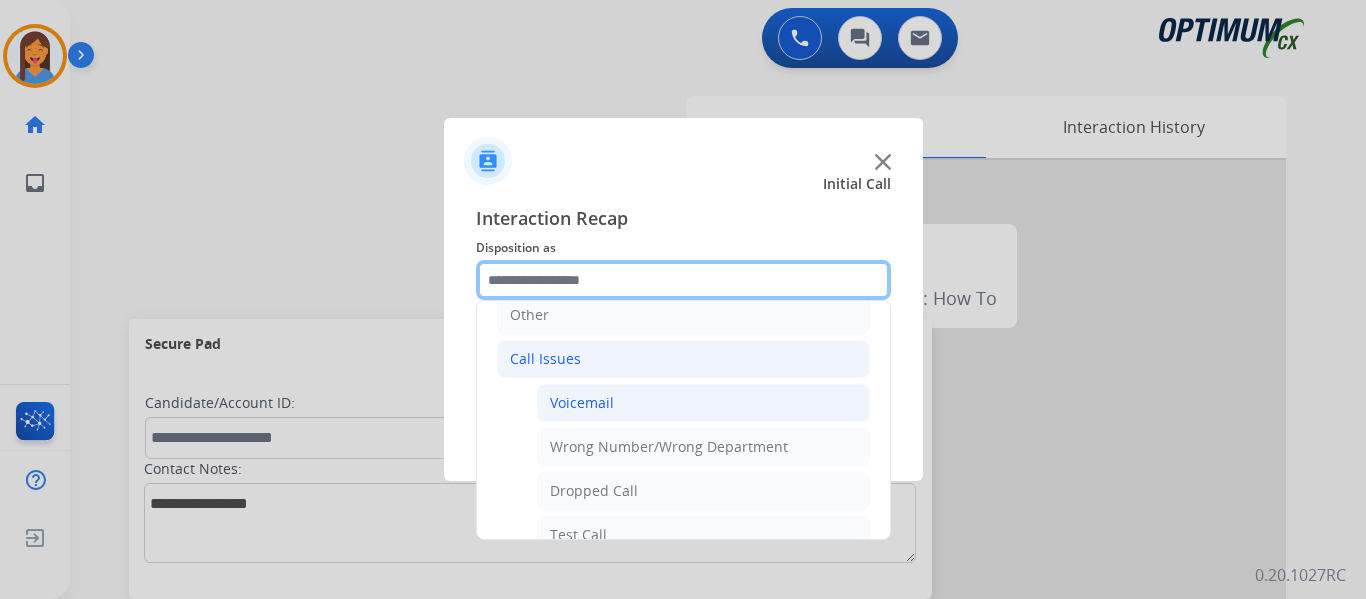 scroll, scrollTop: 200, scrollLeft: 0, axis: vertical 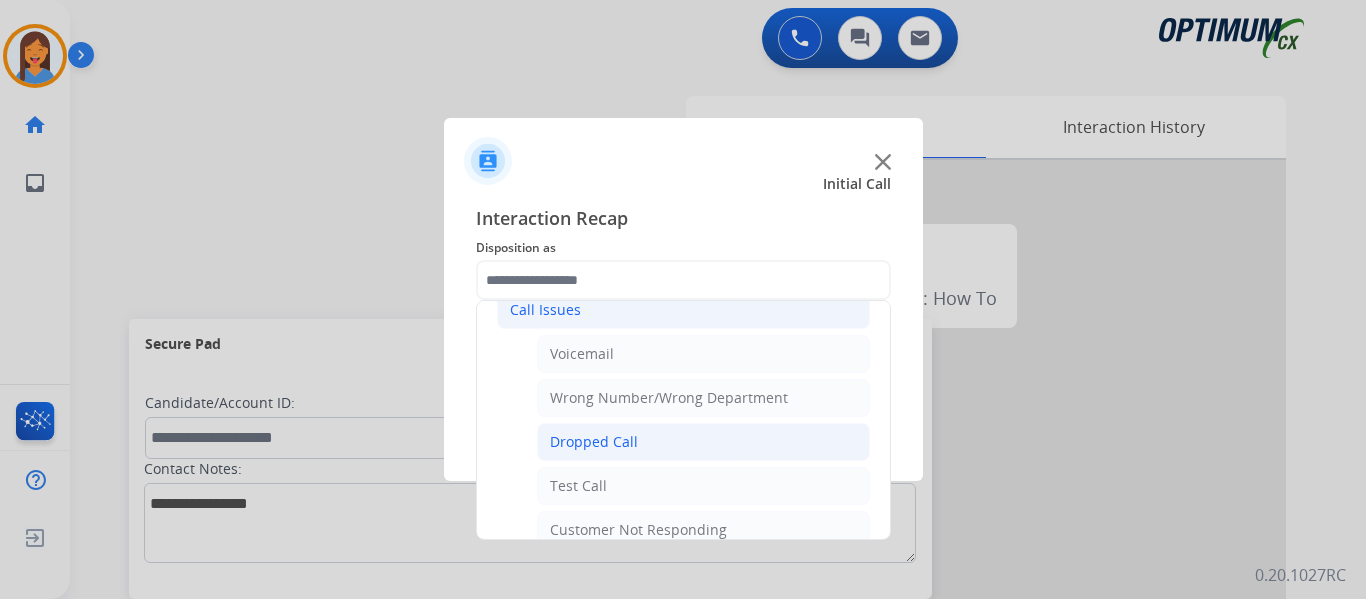 click on "Dropped Call" 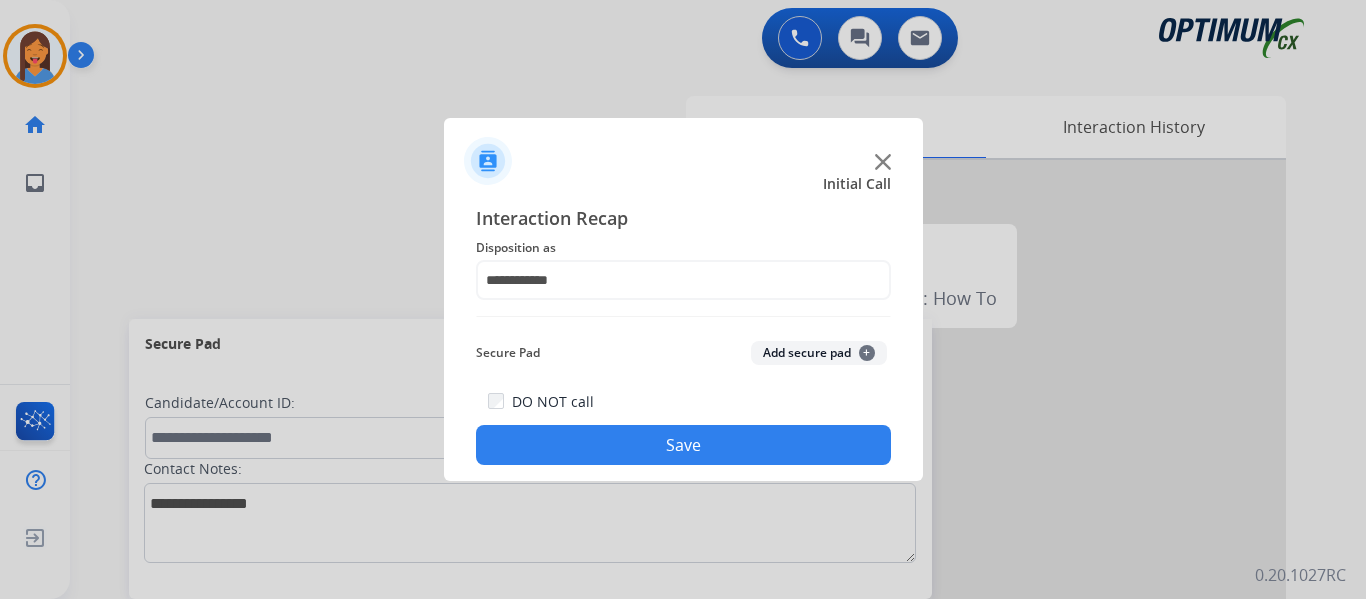 click on "DO NOT call  Save" 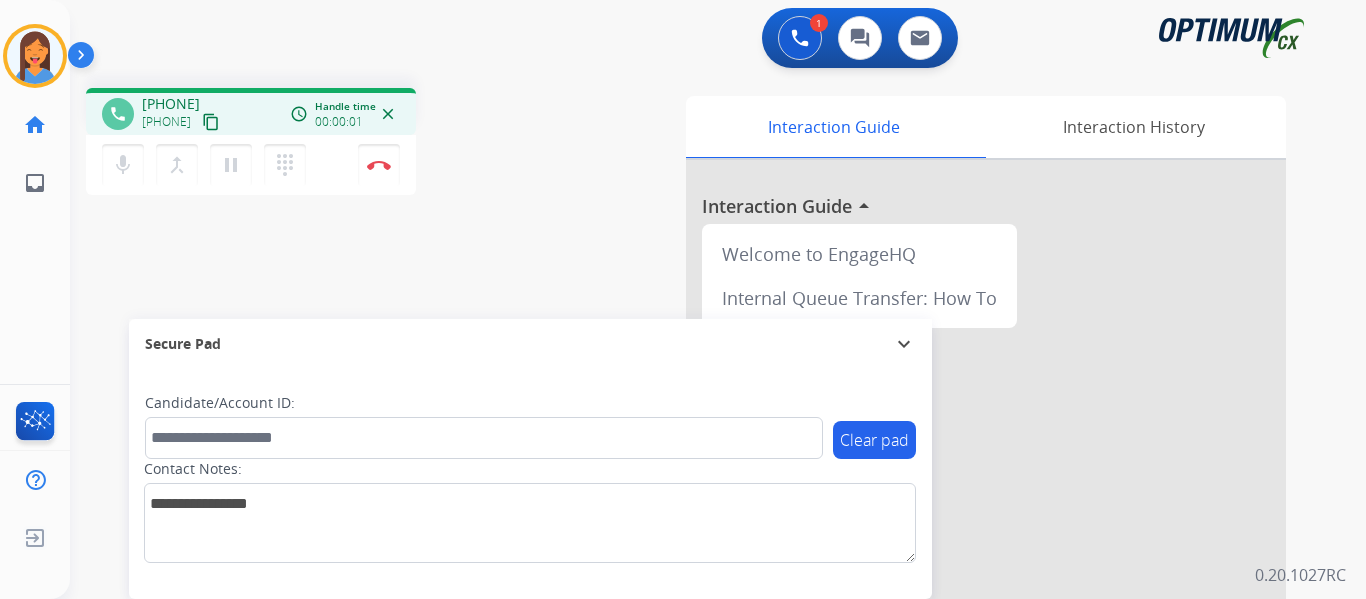 drag, startPoint x: 248, startPoint y: 118, endPoint x: 331, endPoint y: 93, distance: 86.683334 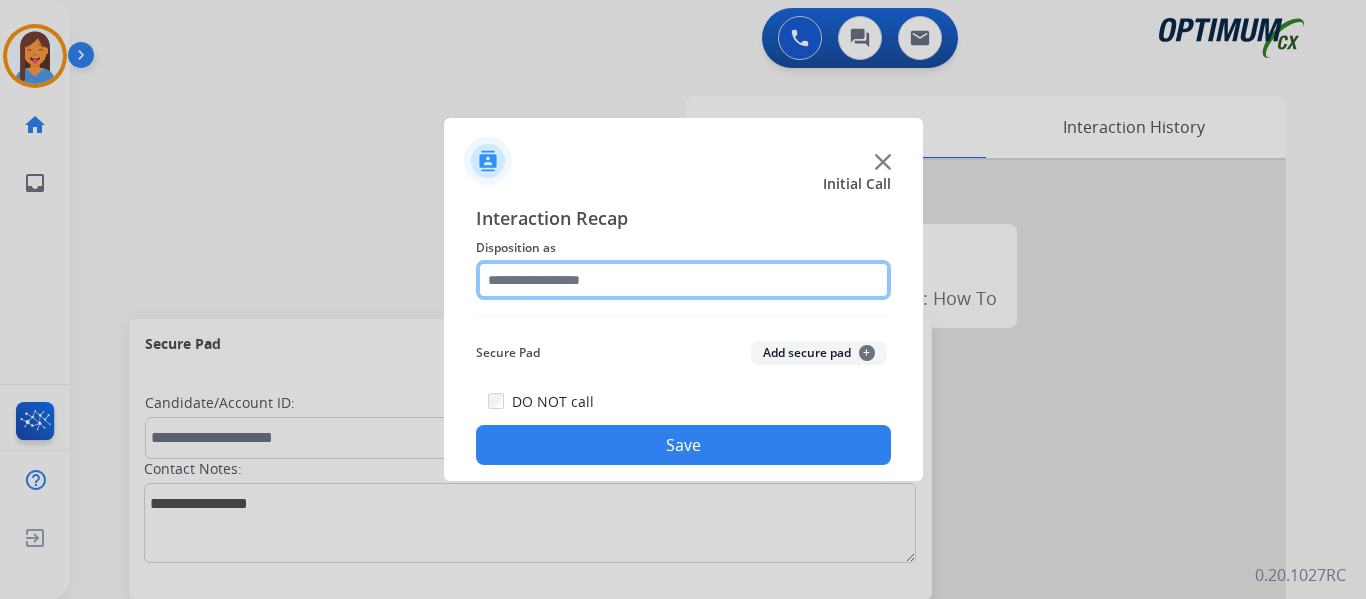 click 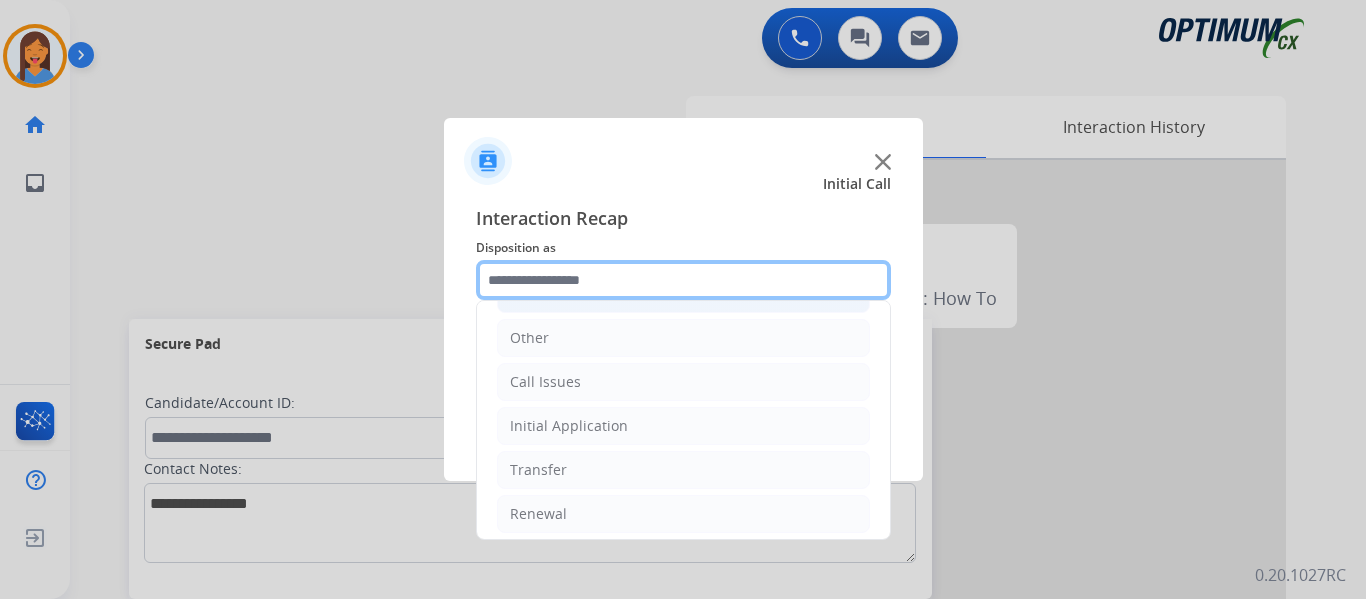 scroll, scrollTop: 136, scrollLeft: 0, axis: vertical 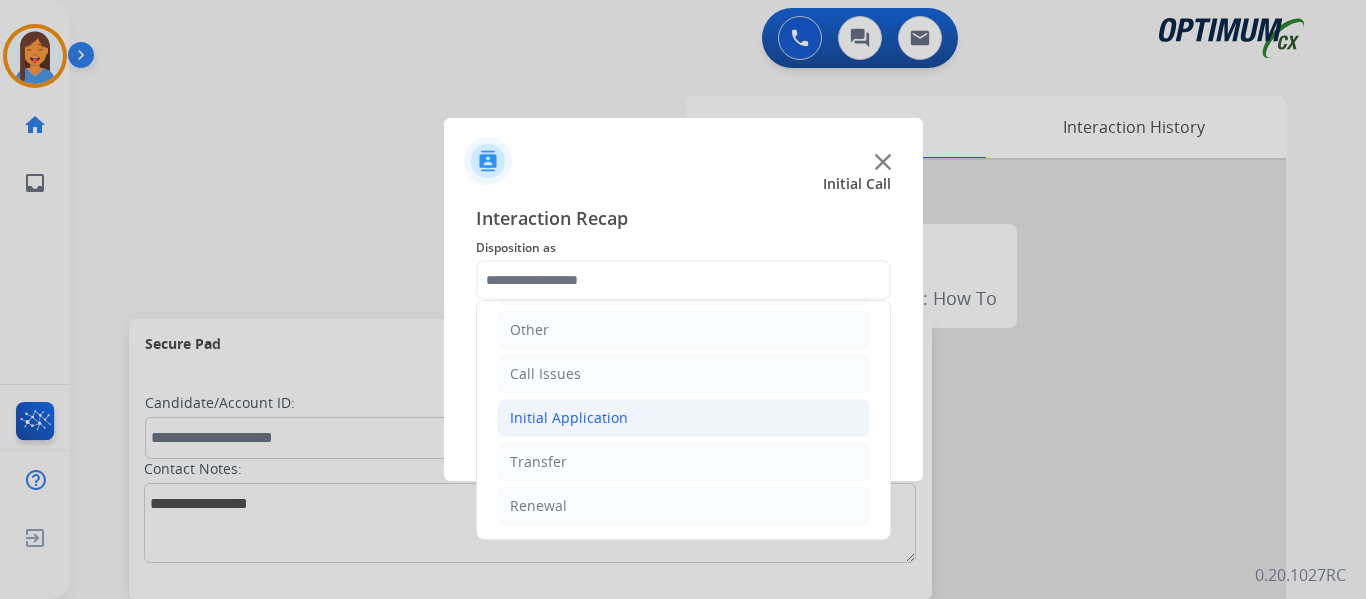 click on "Initial Application" 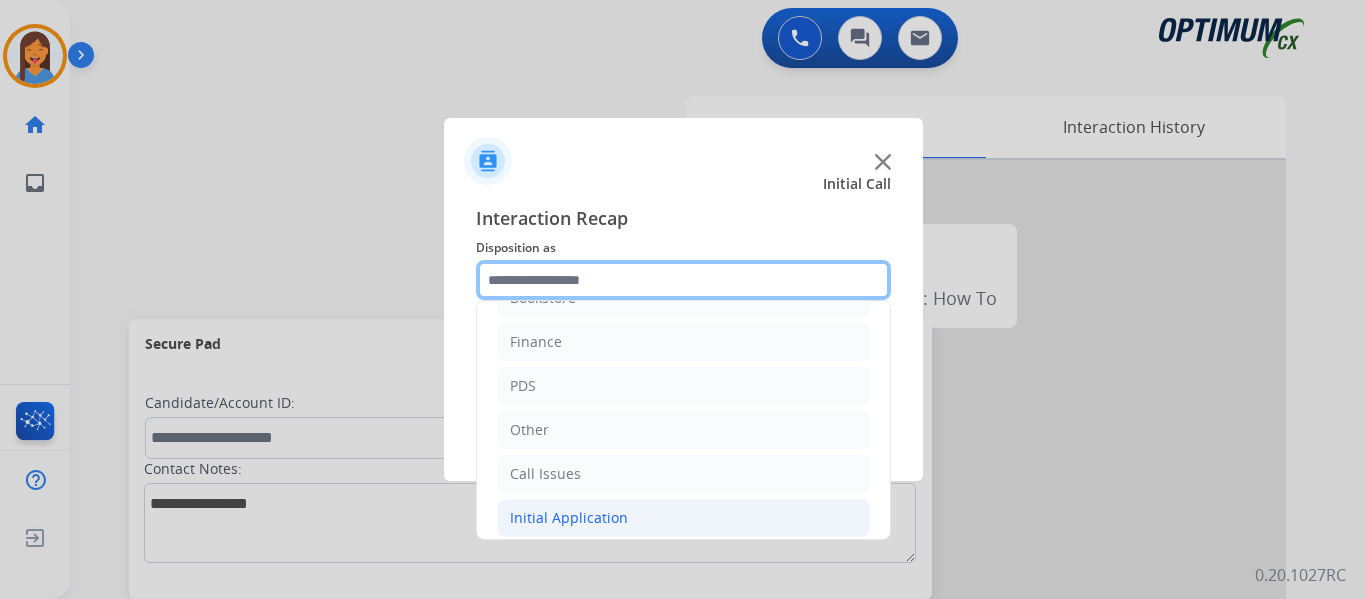 scroll, scrollTop: 0, scrollLeft: 0, axis: both 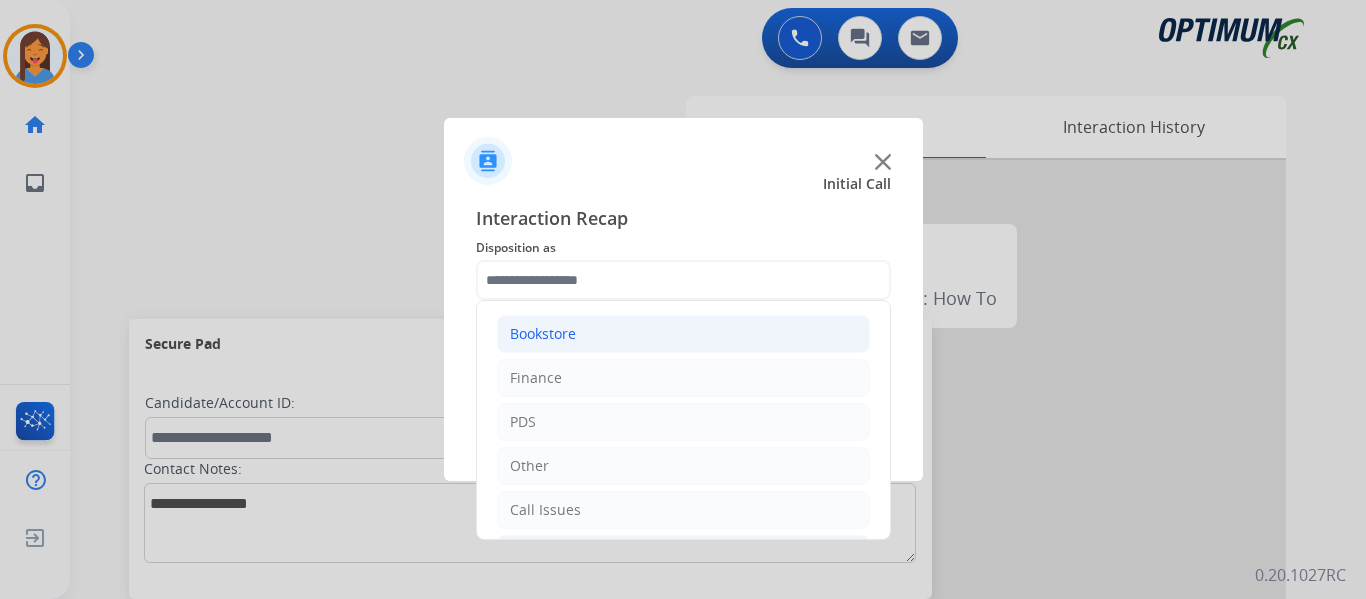 click on "Bookstore" 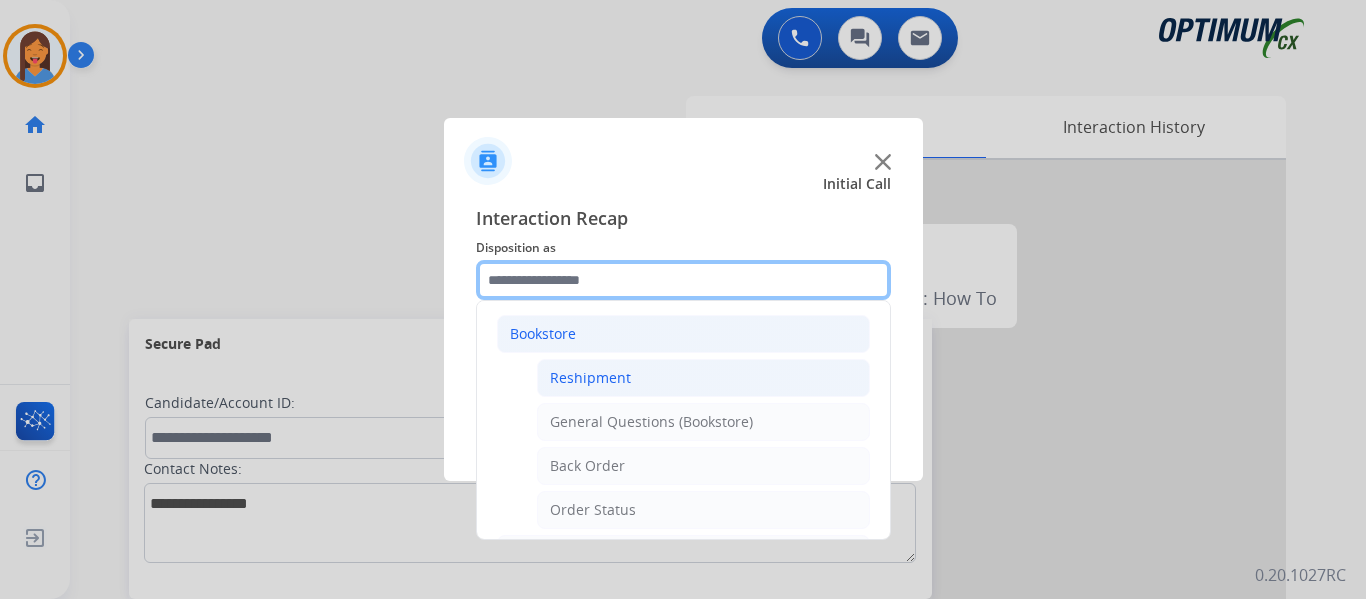 scroll, scrollTop: 100, scrollLeft: 0, axis: vertical 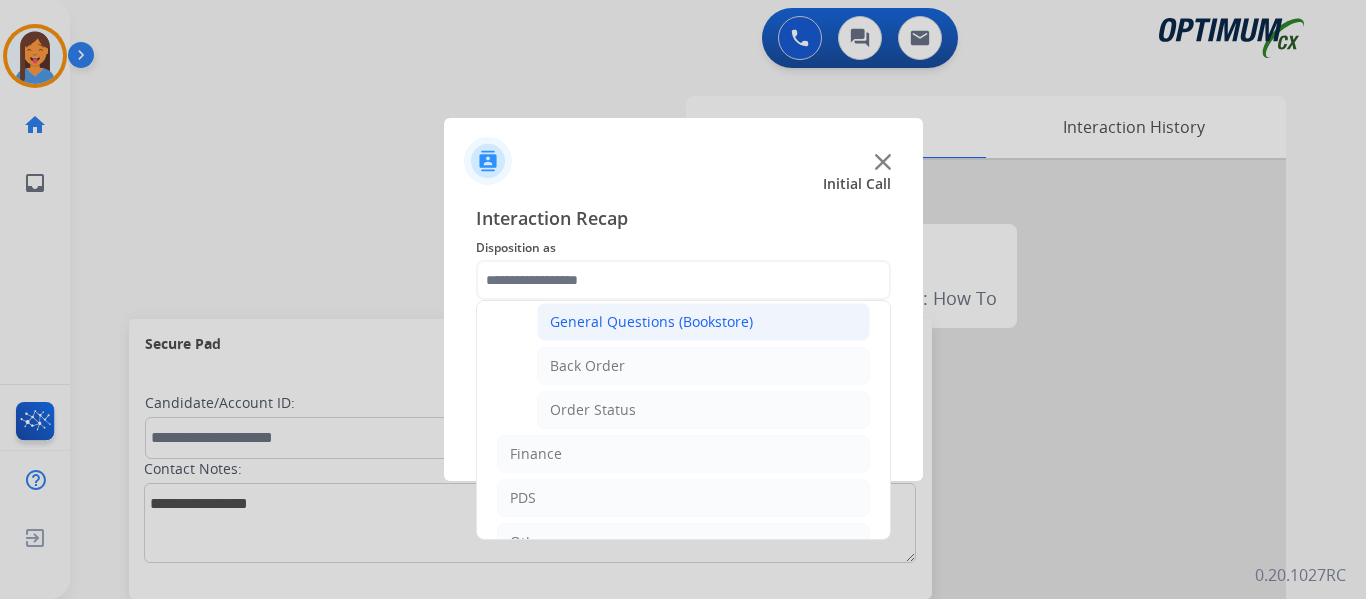 click on "General Questions (Bookstore)" 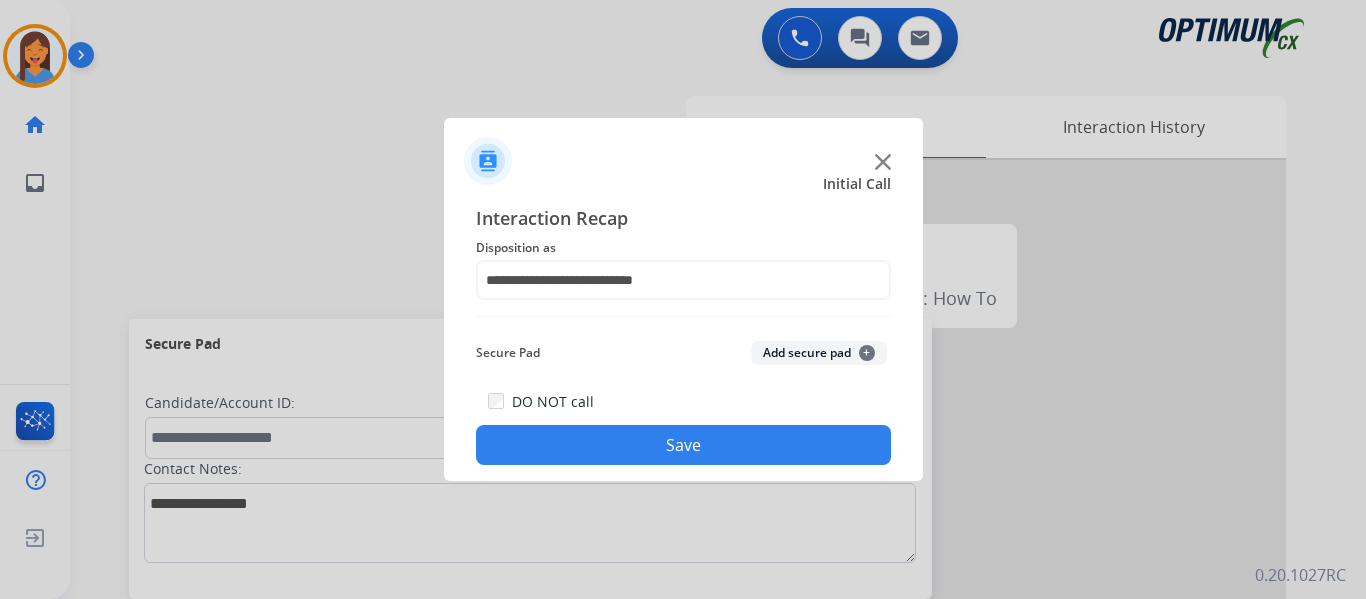 click on "Save" 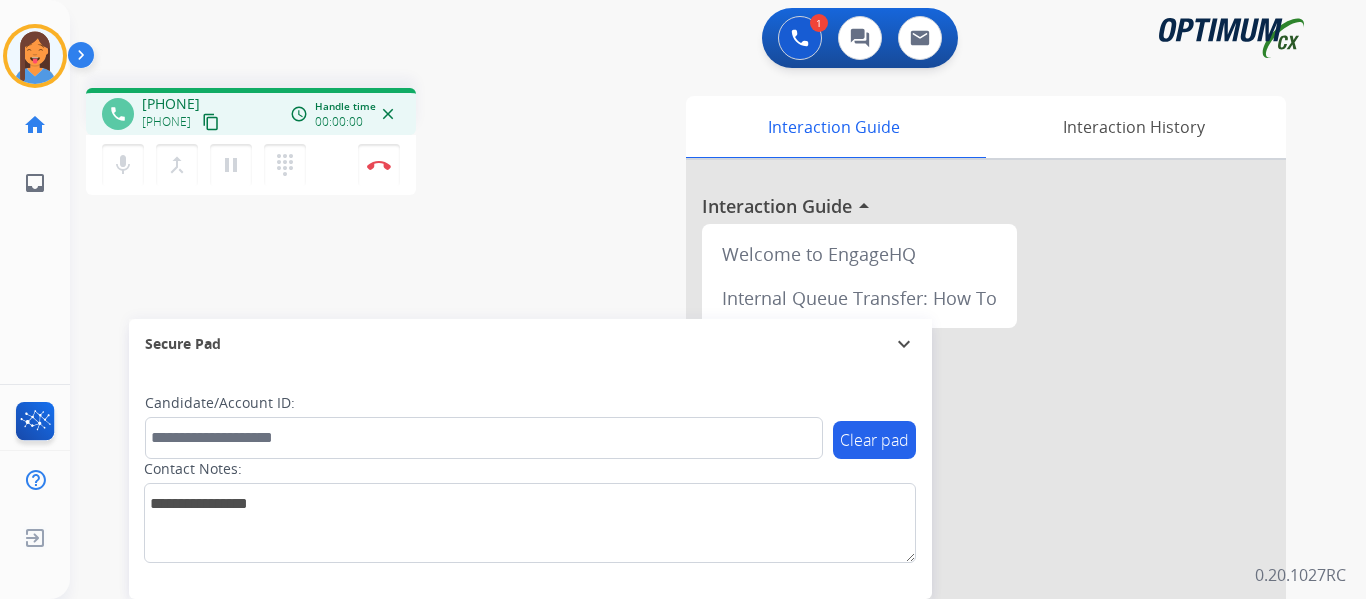 drag, startPoint x: 249, startPoint y: 126, endPoint x: 275, endPoint y: 125, distance: 26.019224 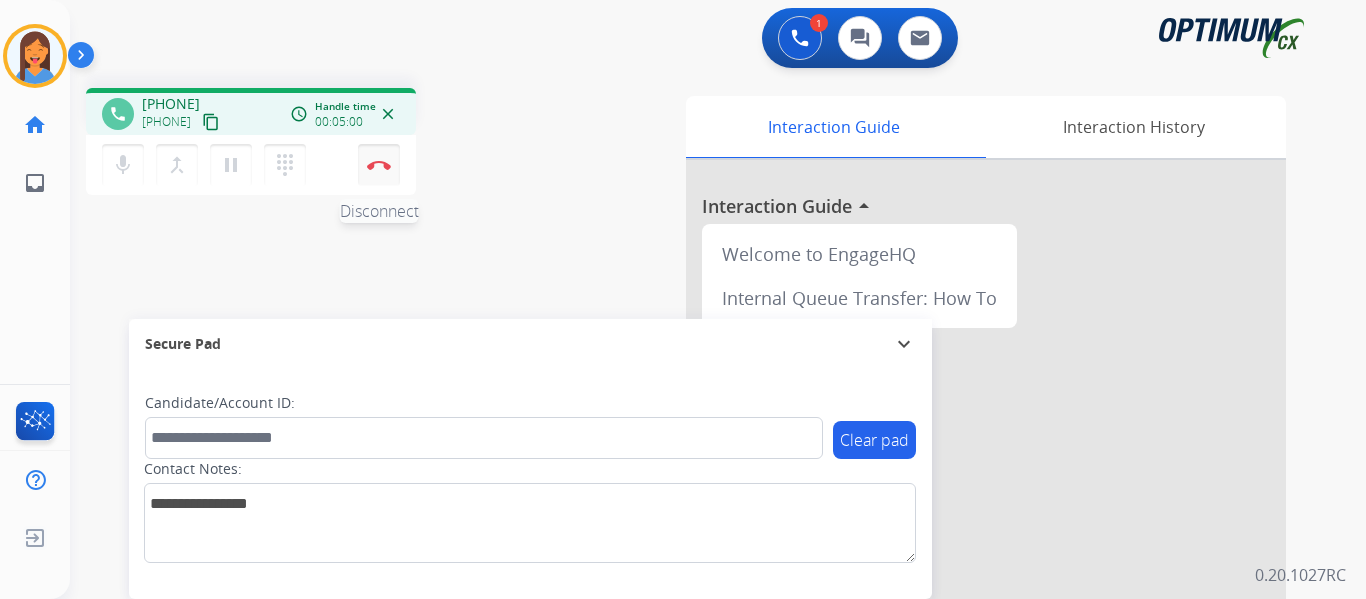 click at bounding box center [379, 165] 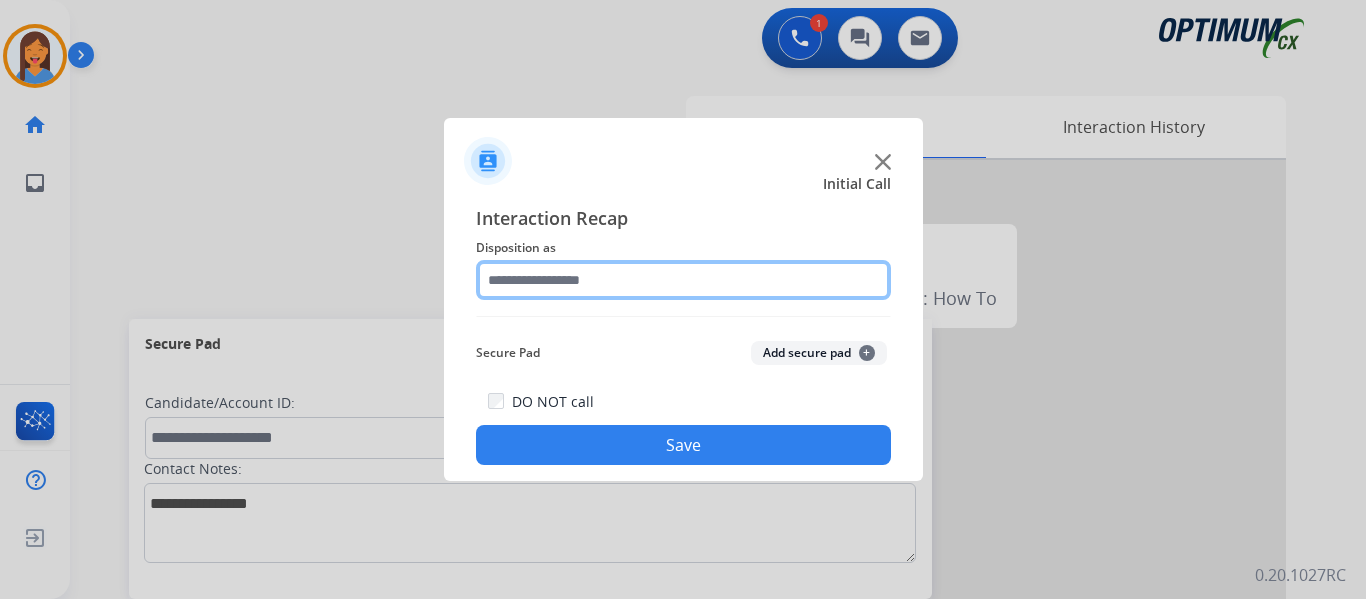 click 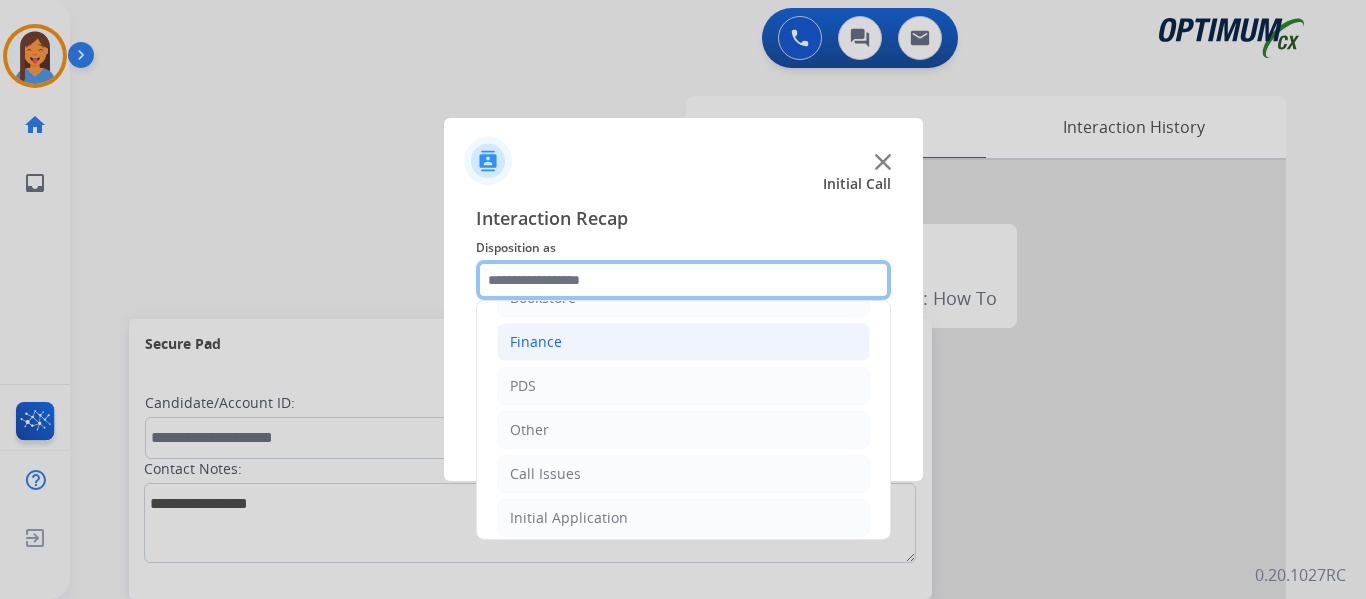 scroll, scrollTop: 0, scrollLeft: 0, axis: both 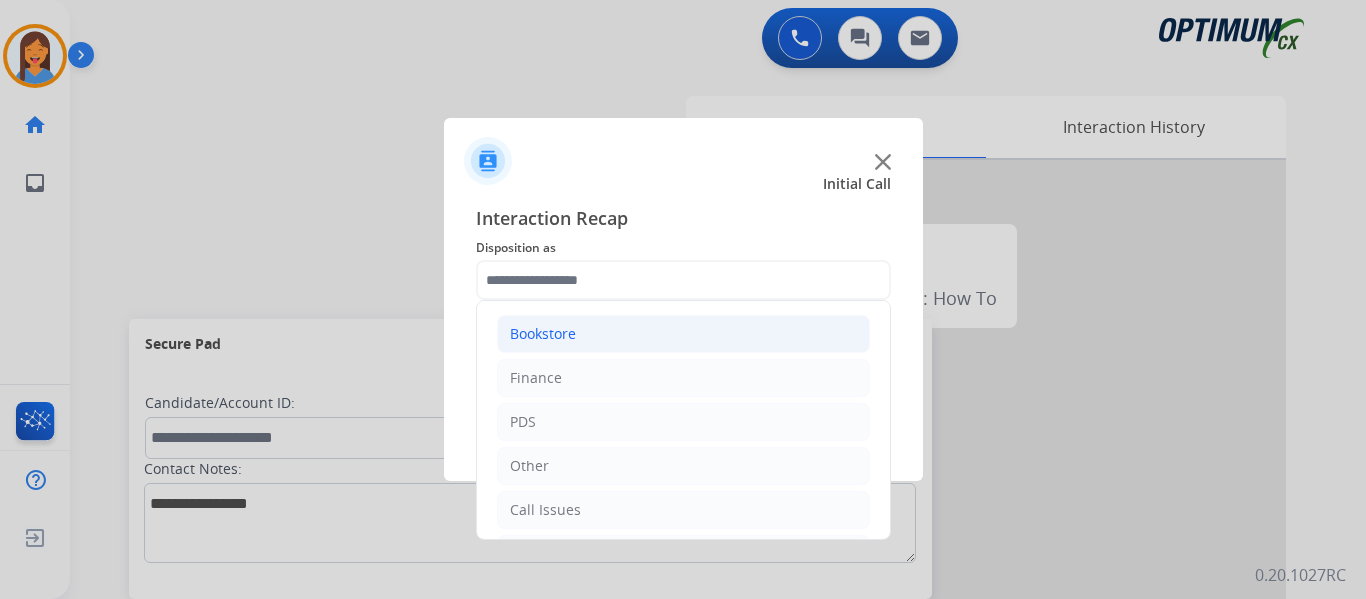 click on "Bookstore" 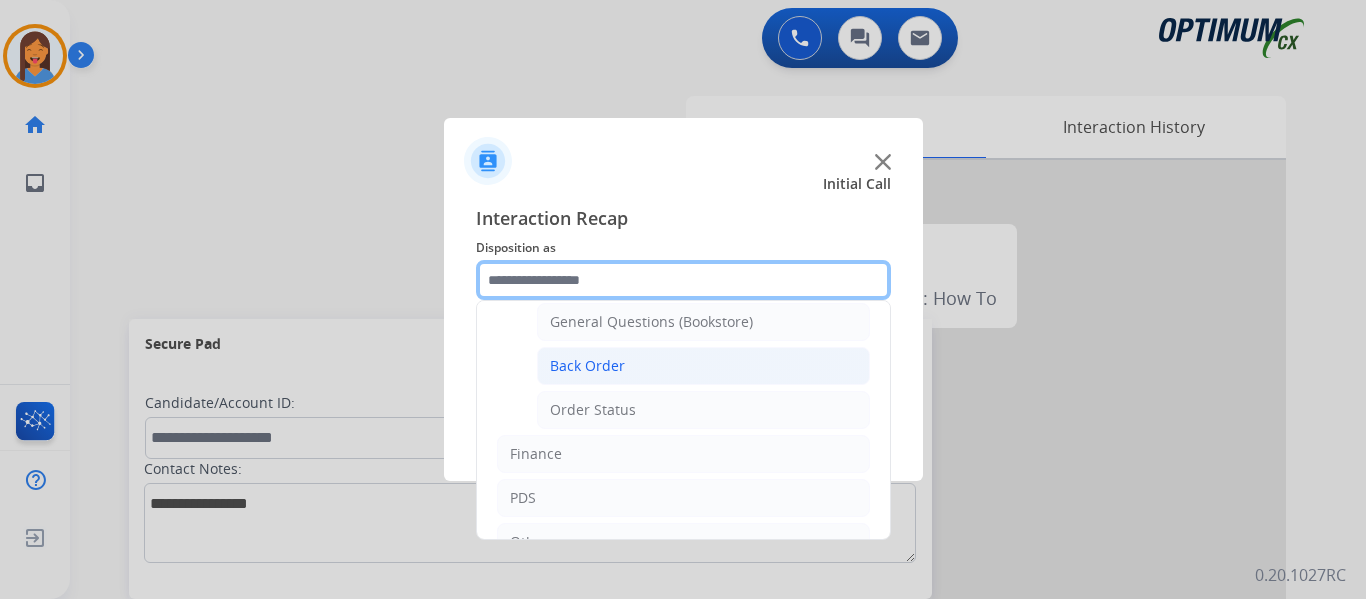 scroll, scrollTop: 0, scrollLeft: 0, axis: both 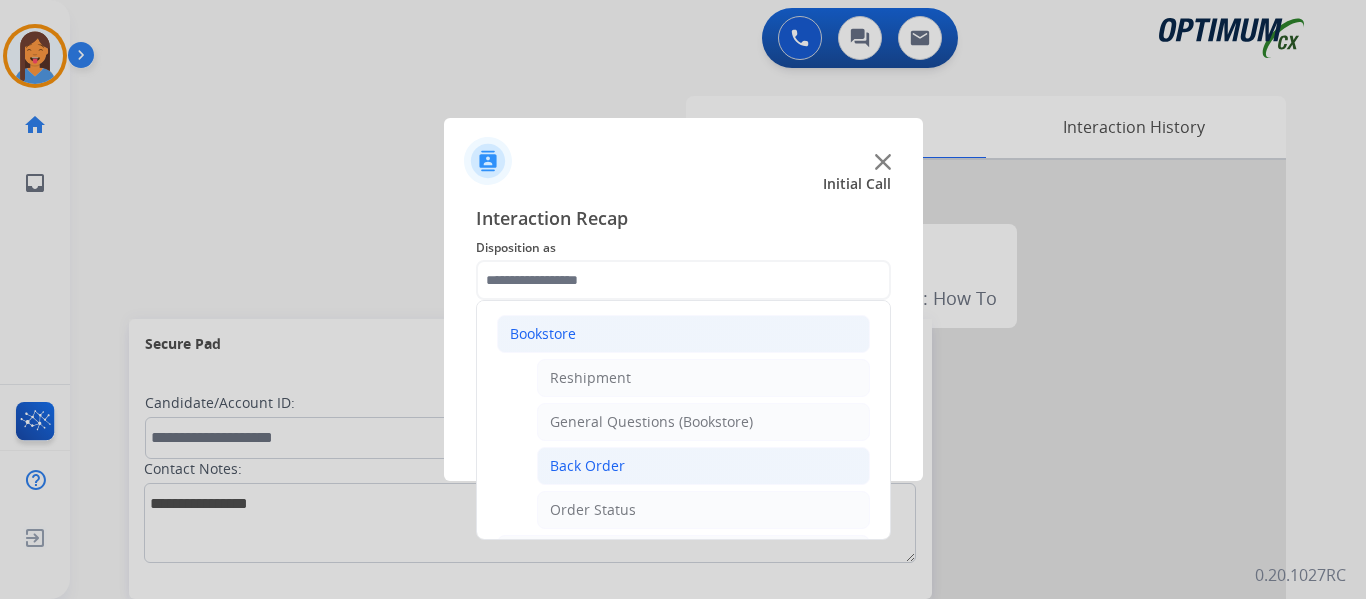 click on "General Questions (Bookstore)" 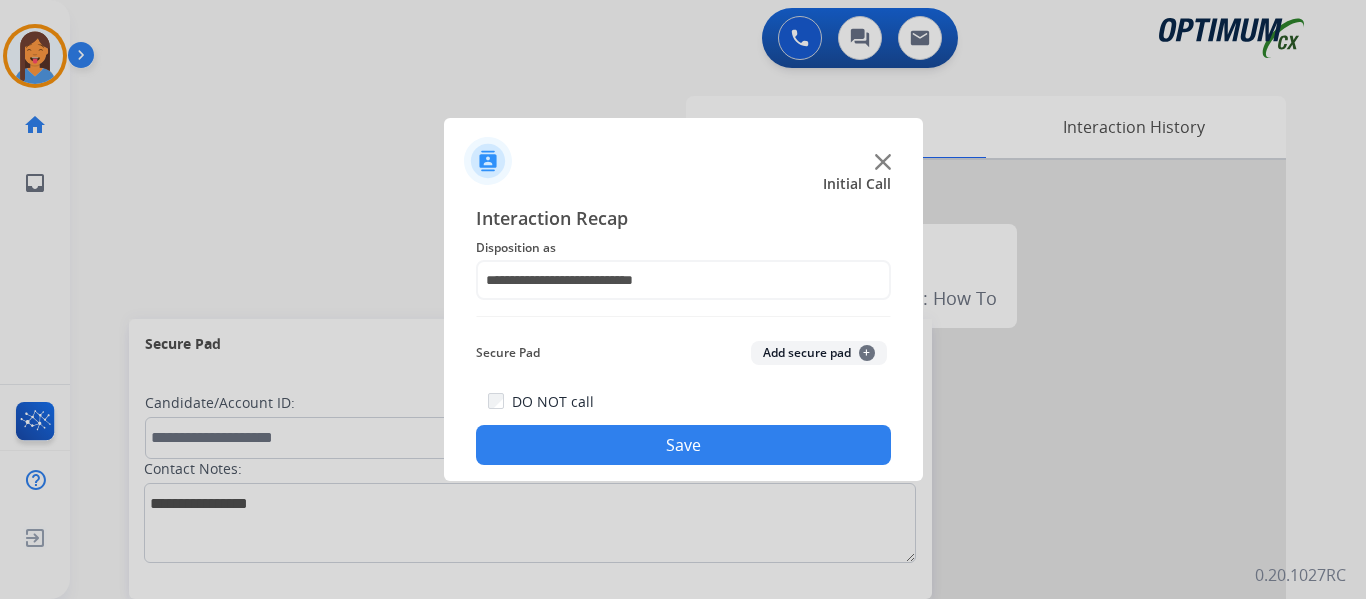 click on "Save" 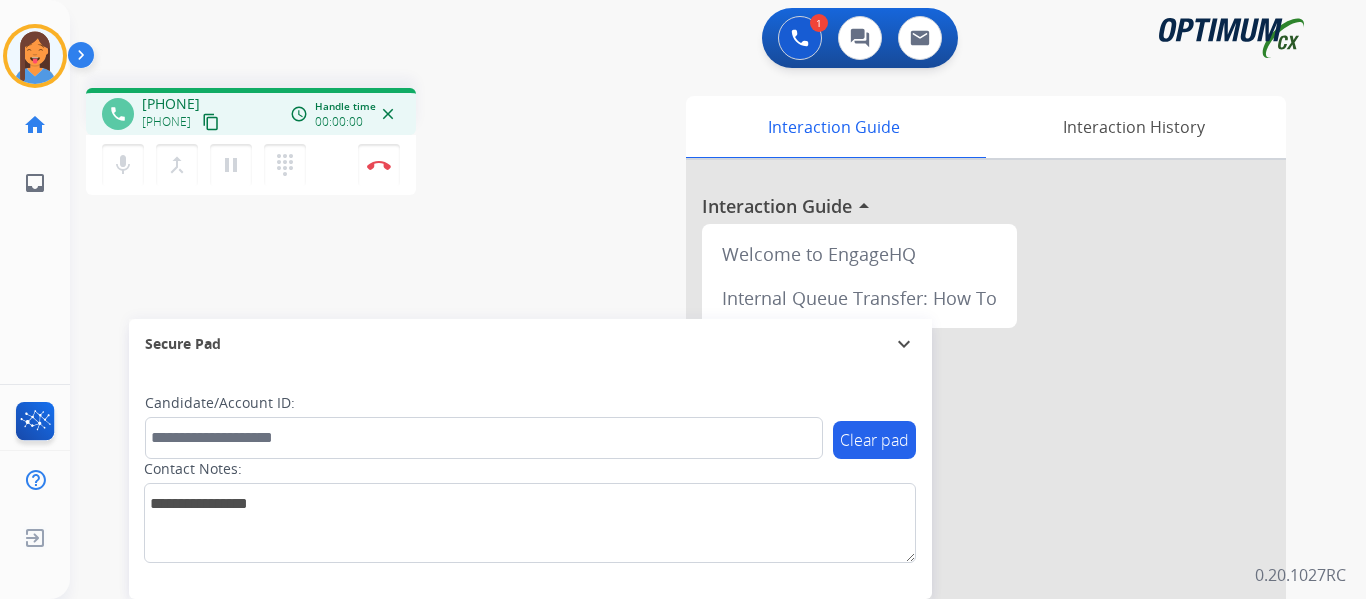 click on "content_copy" at bounding box center [211, 122] 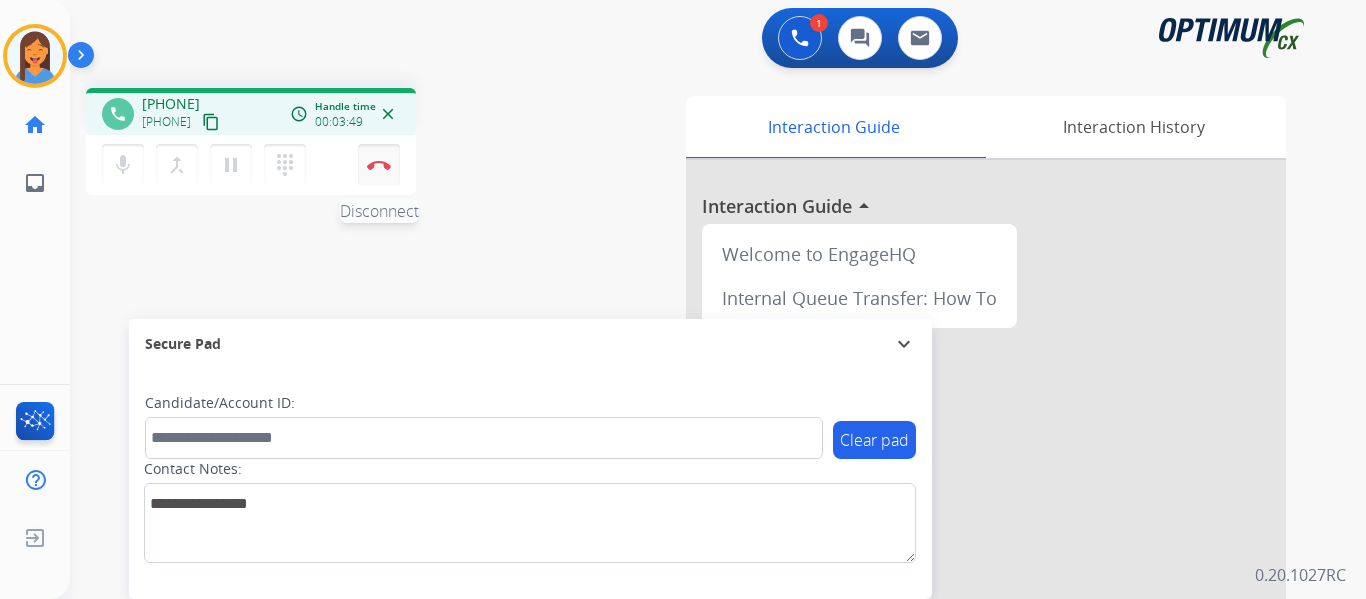 click on "Disconnect" at bounding box center [379, 165] 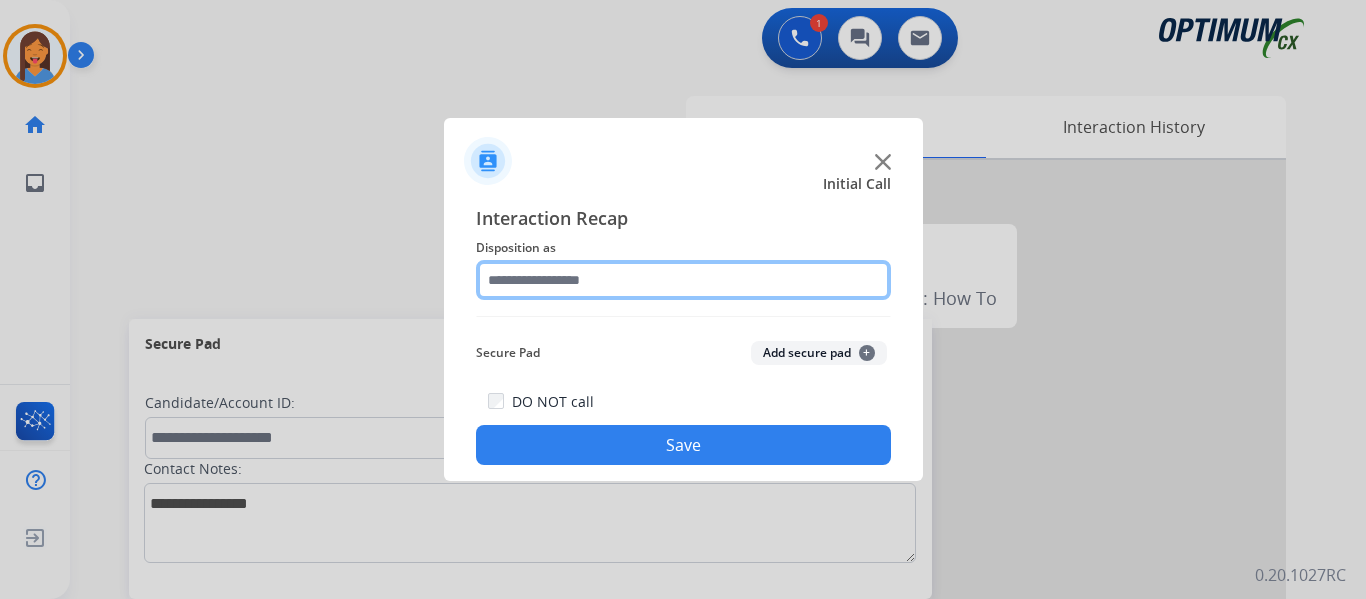 click 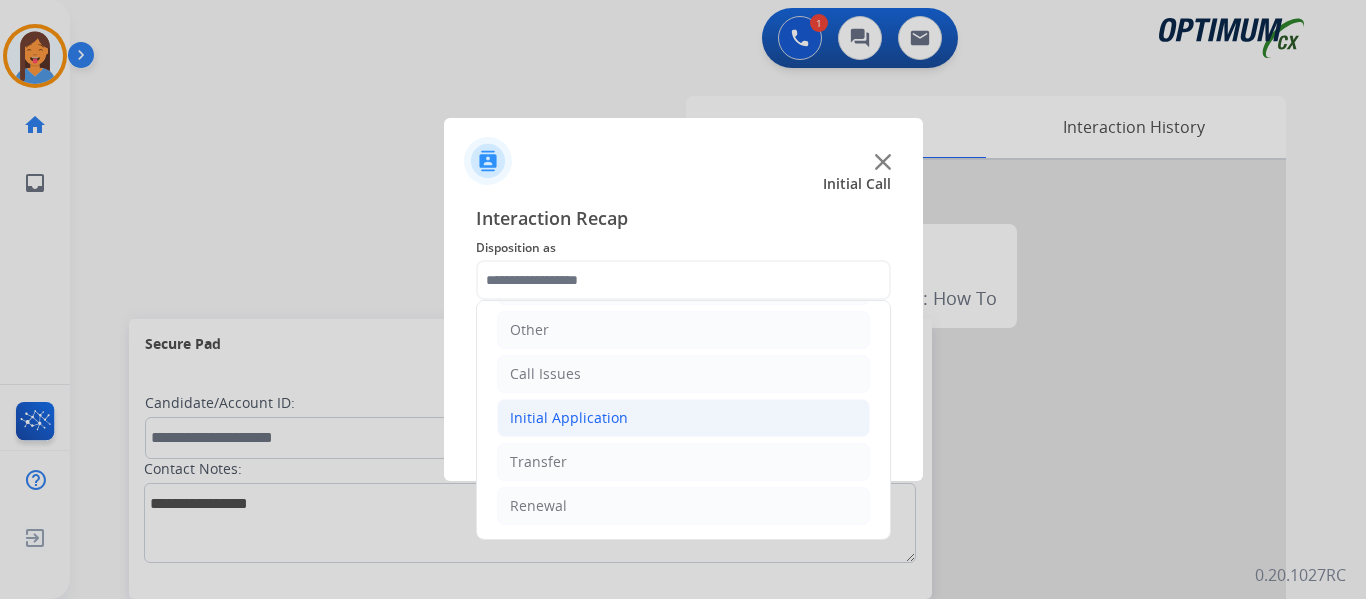 click on "Initial Application" 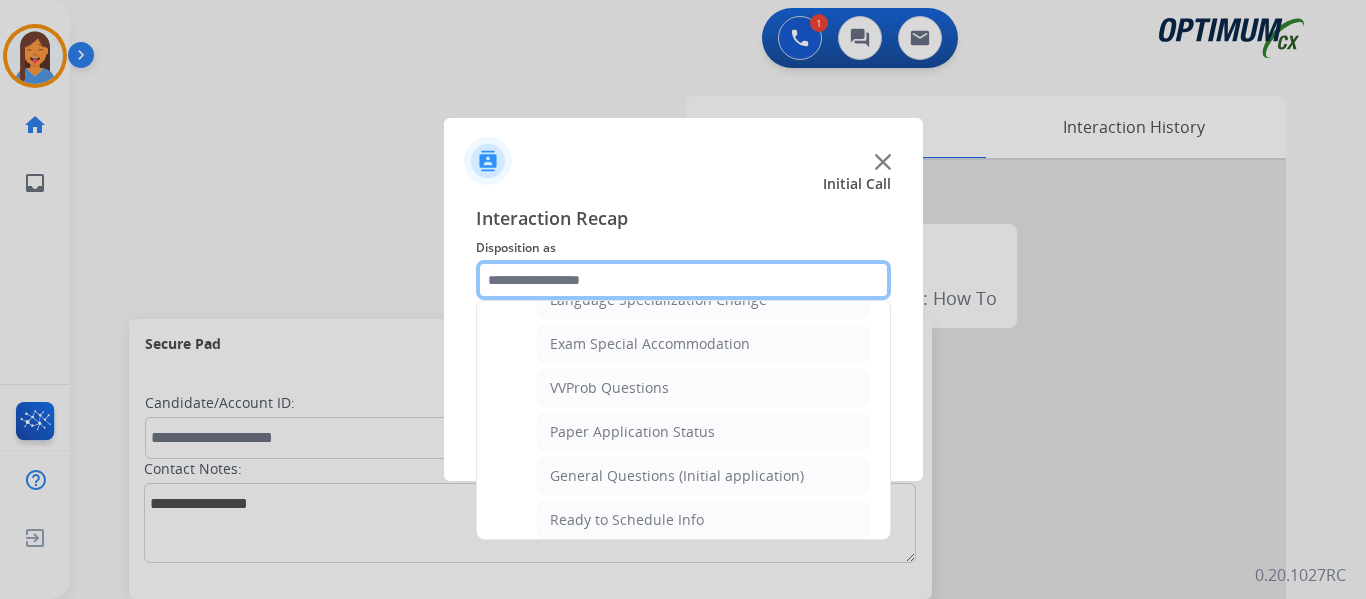 scroll, scrollTop: 1036, scrollLeft: 0, axis: vertical 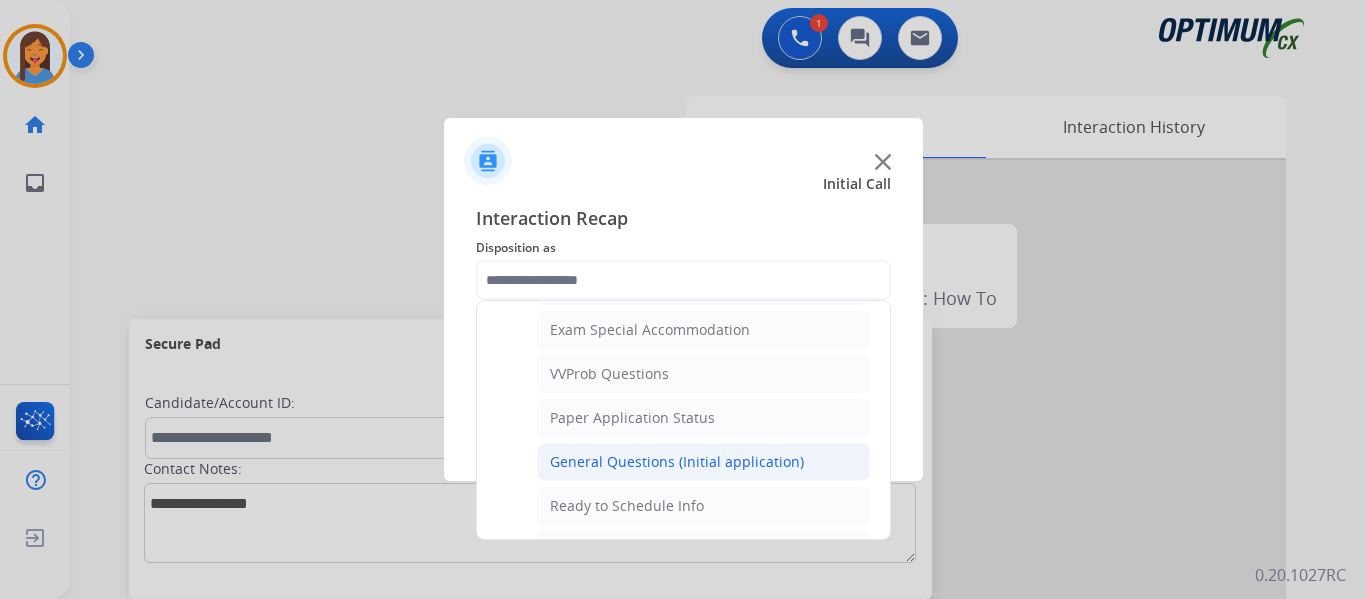 click on "General Questions (Initial application)" 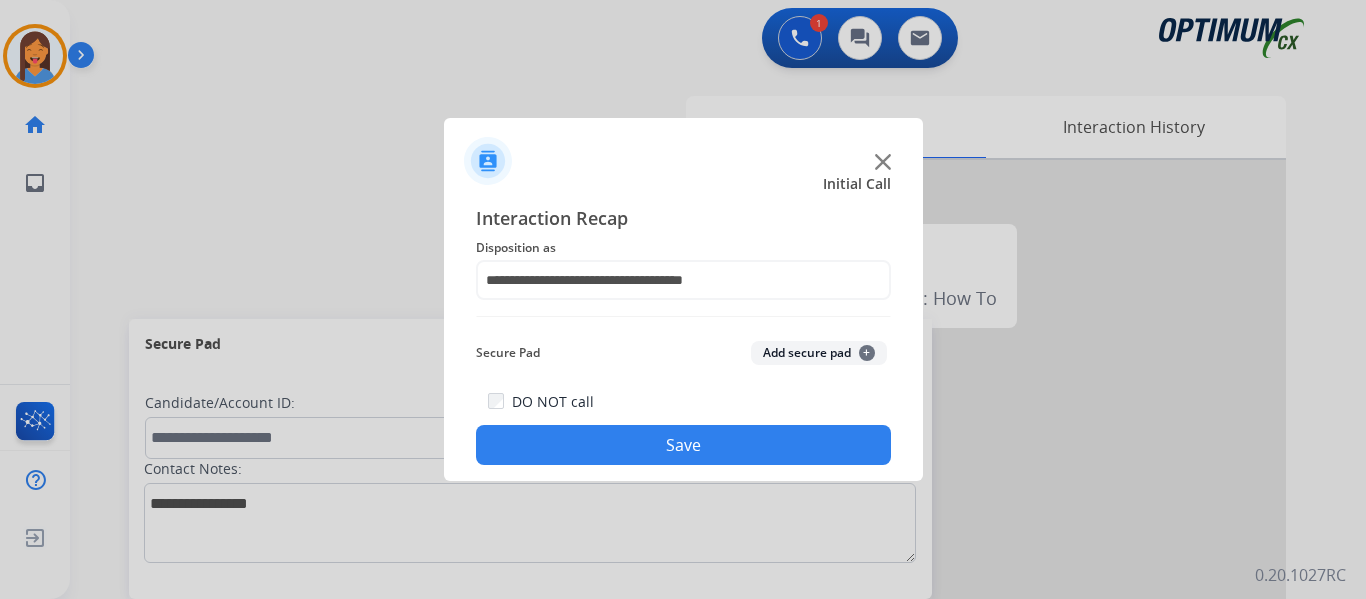 click on "Save" 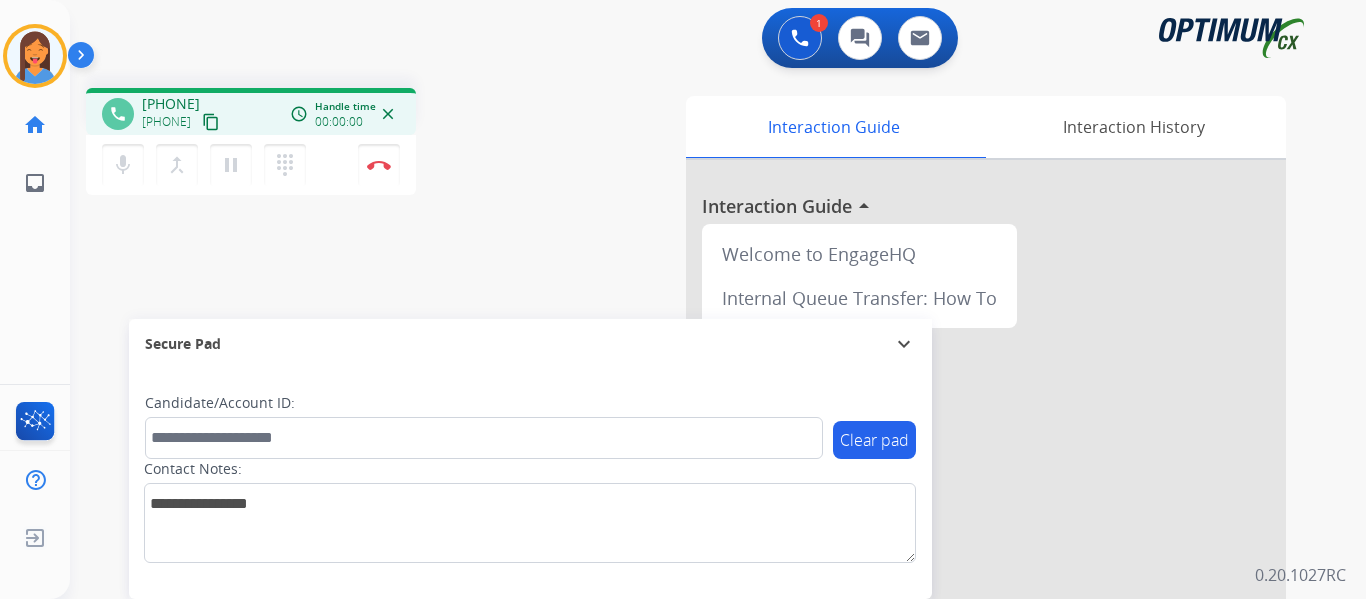 drag, startPoint x: 241, startPoint y: 127, endPoint x: 260, endPoint y: 135, distance: 20.615528 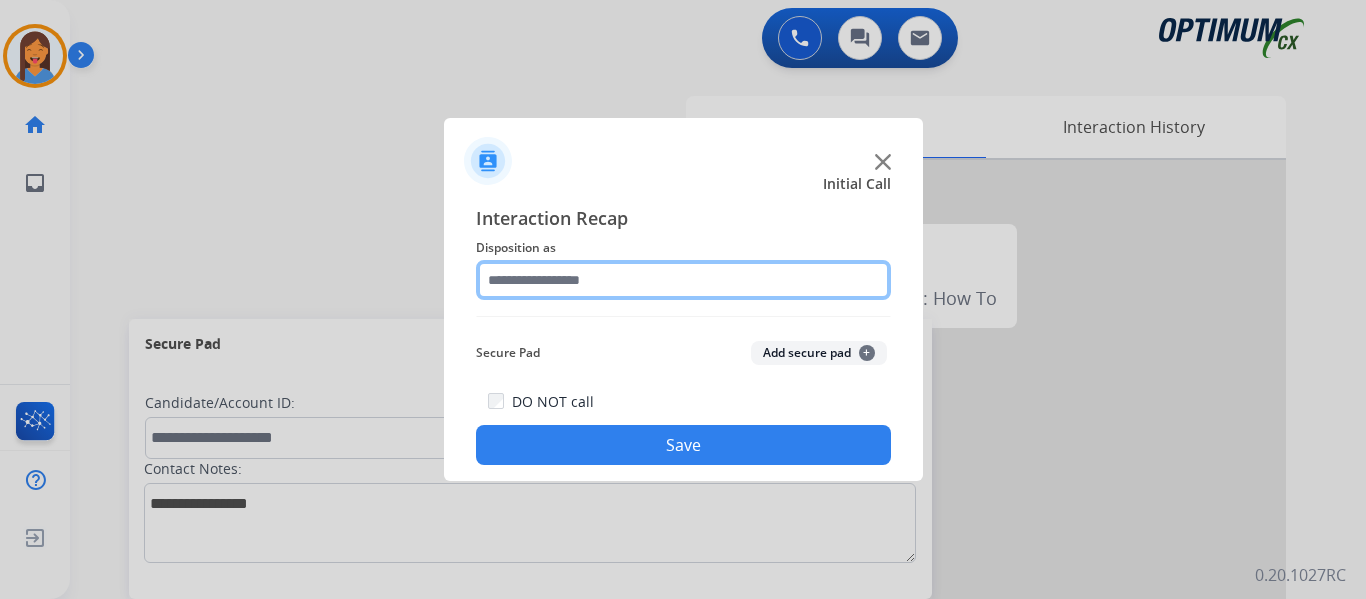 click 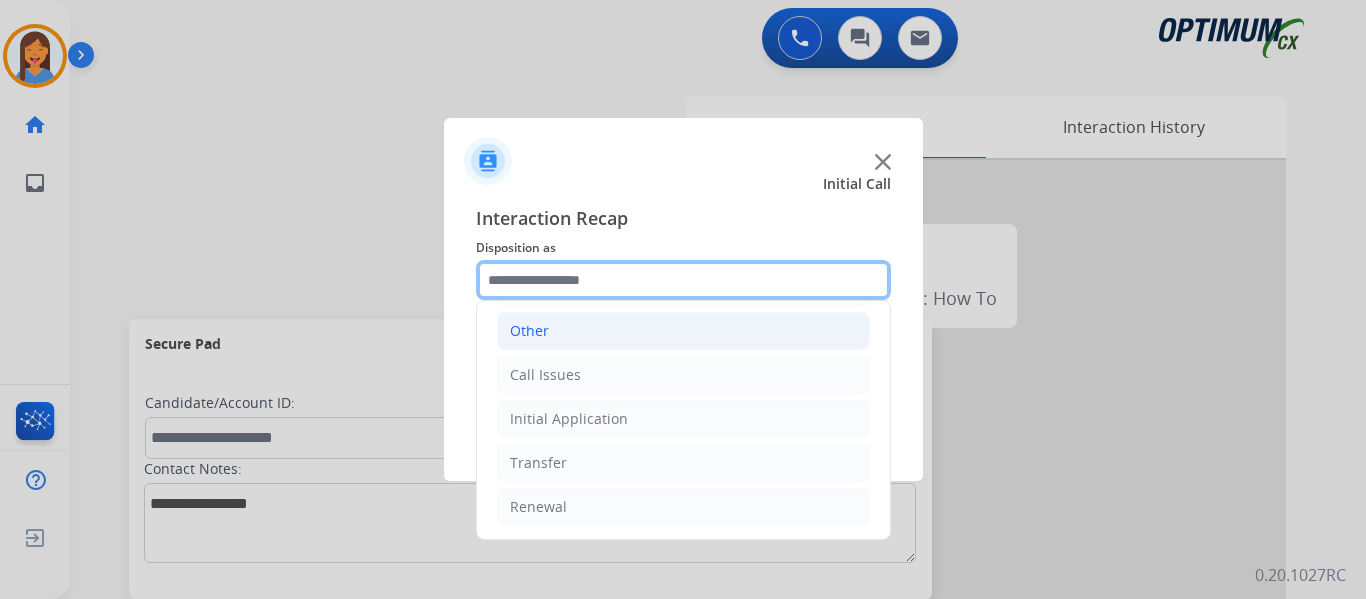 scroll, scrollTop: 136, scrollLeft: 0, axis: vertical 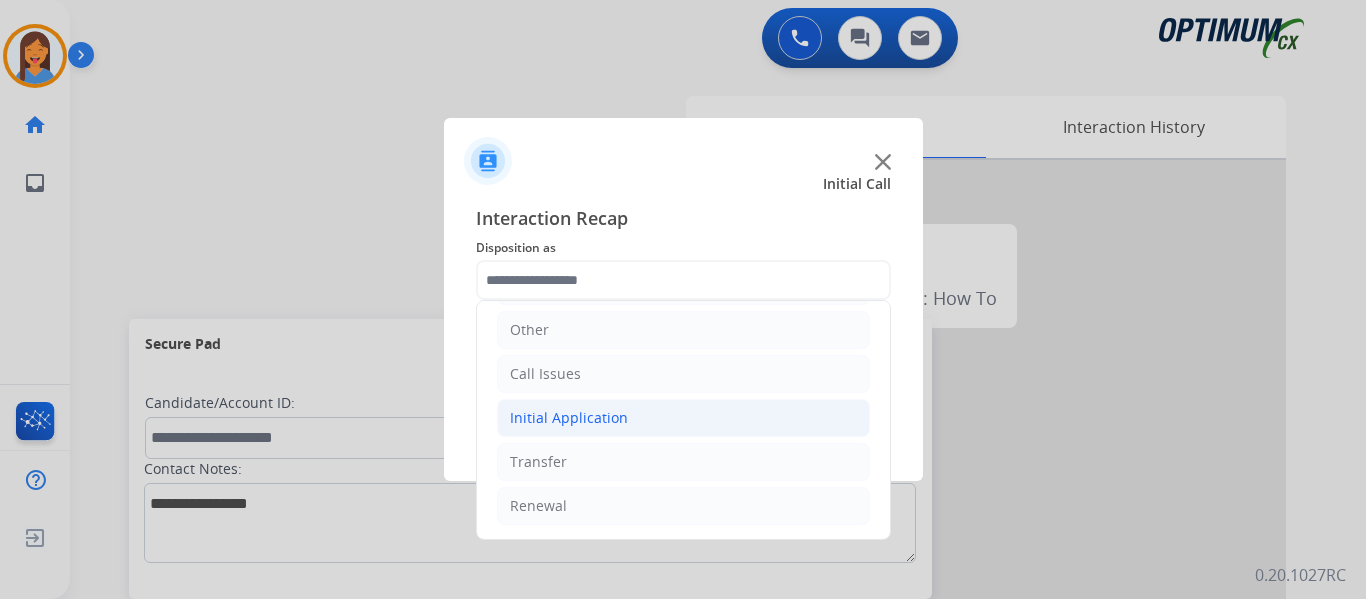 click on "Initial Application" 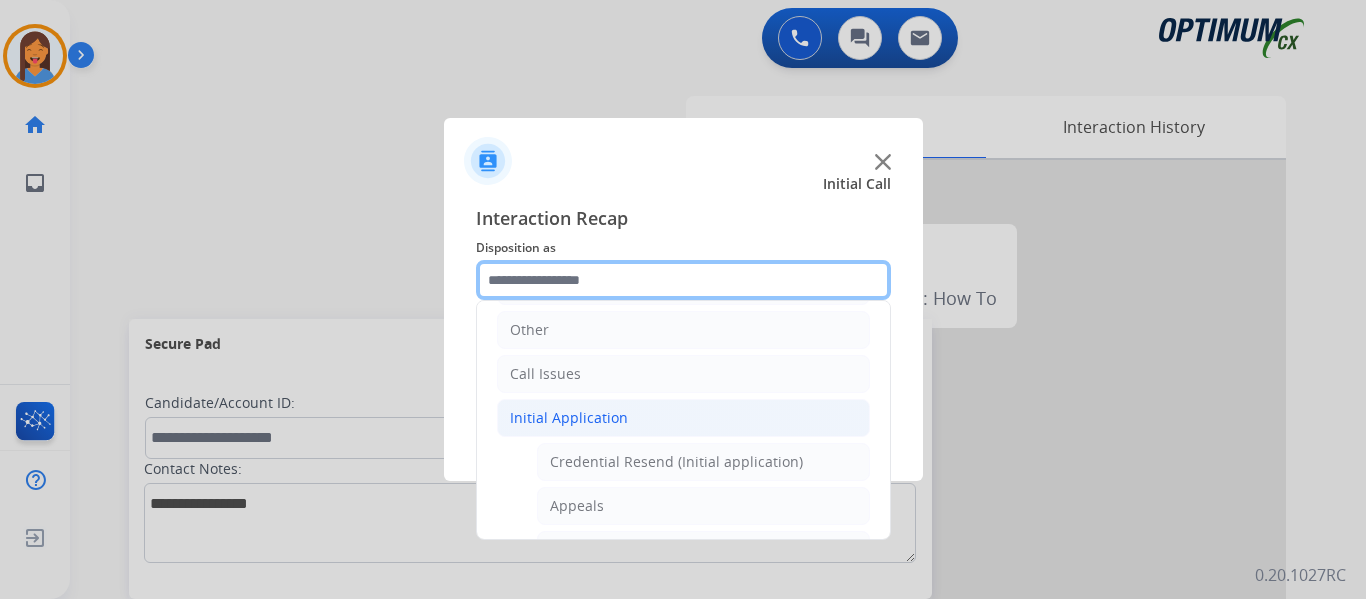 scroll, scrollTop: 236, scrollLeft: 0, axis: vertical 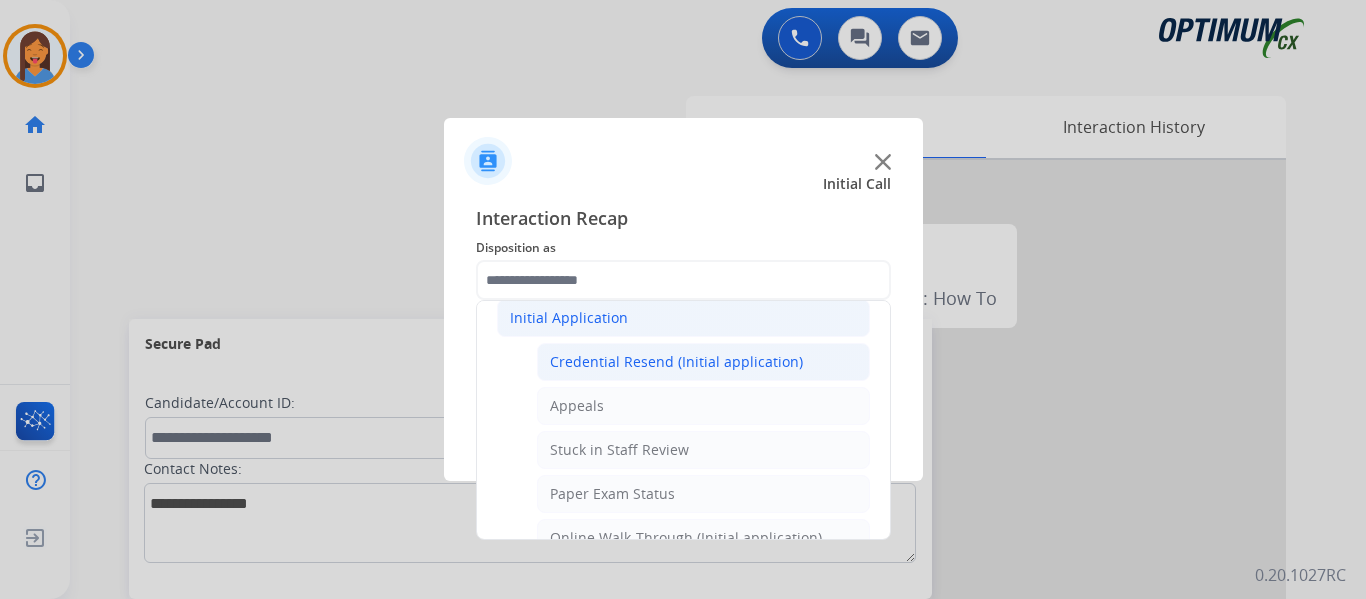 click on "Credential Resend (Initial application)" 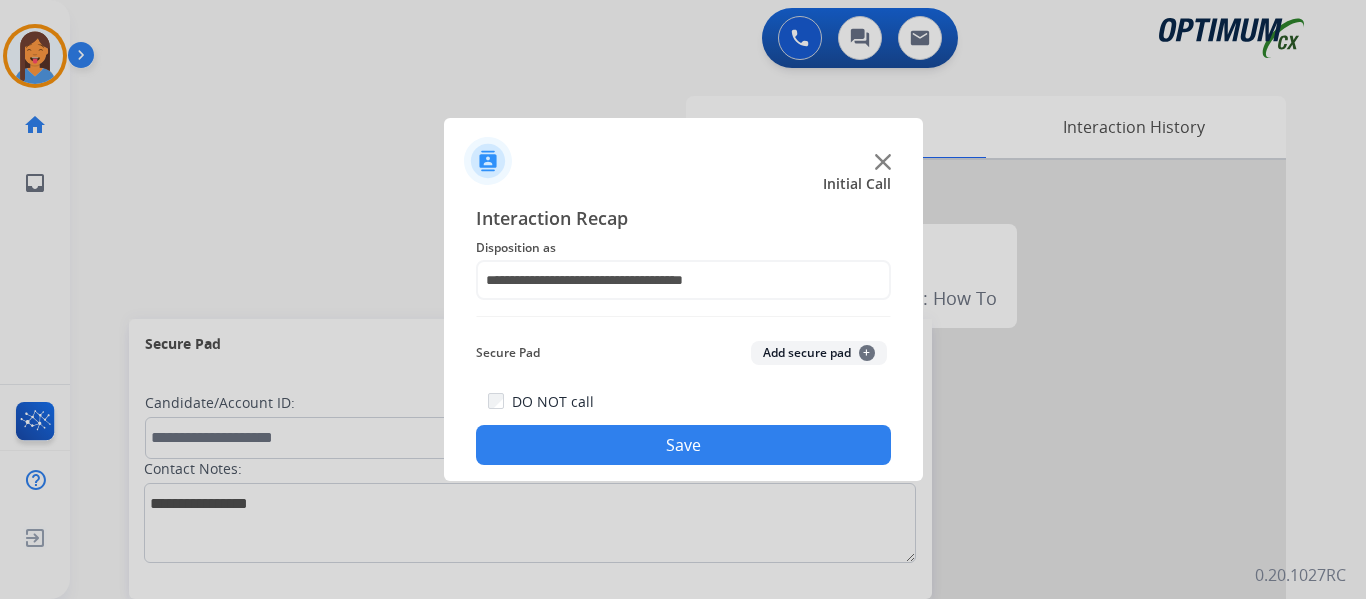 click on "Save" 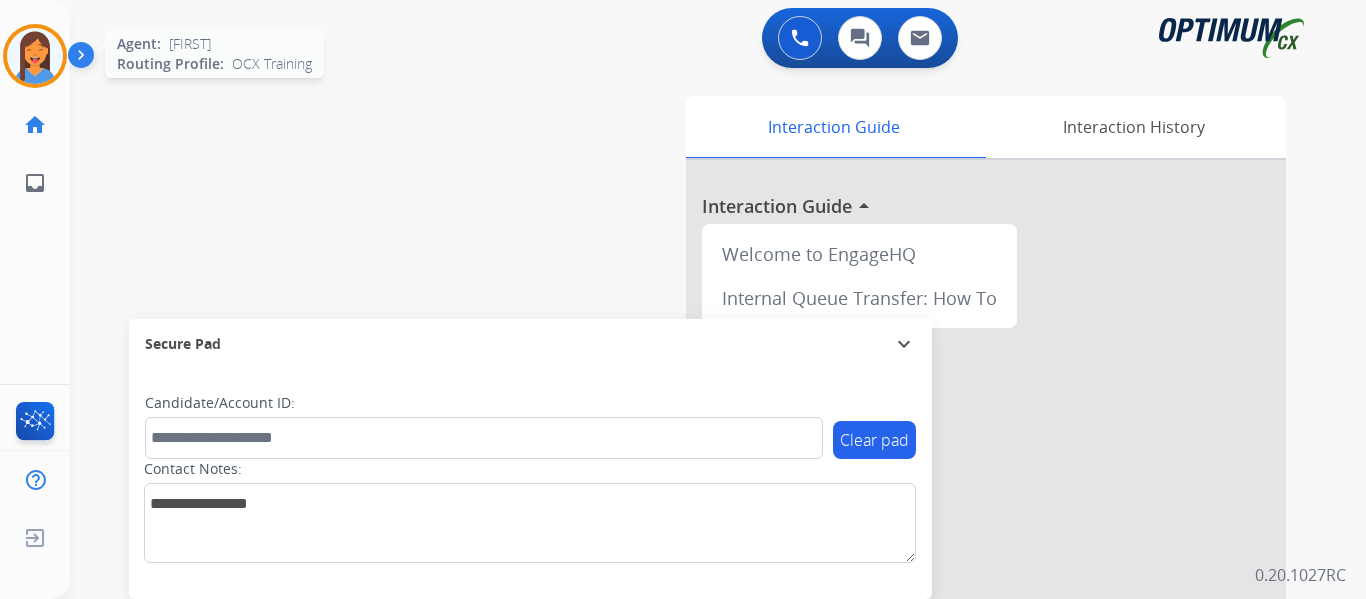 drag, startPoint x: 30, startPoint y: 62, endPoint x: 64, endPoint y: 69, distance: 34.713108 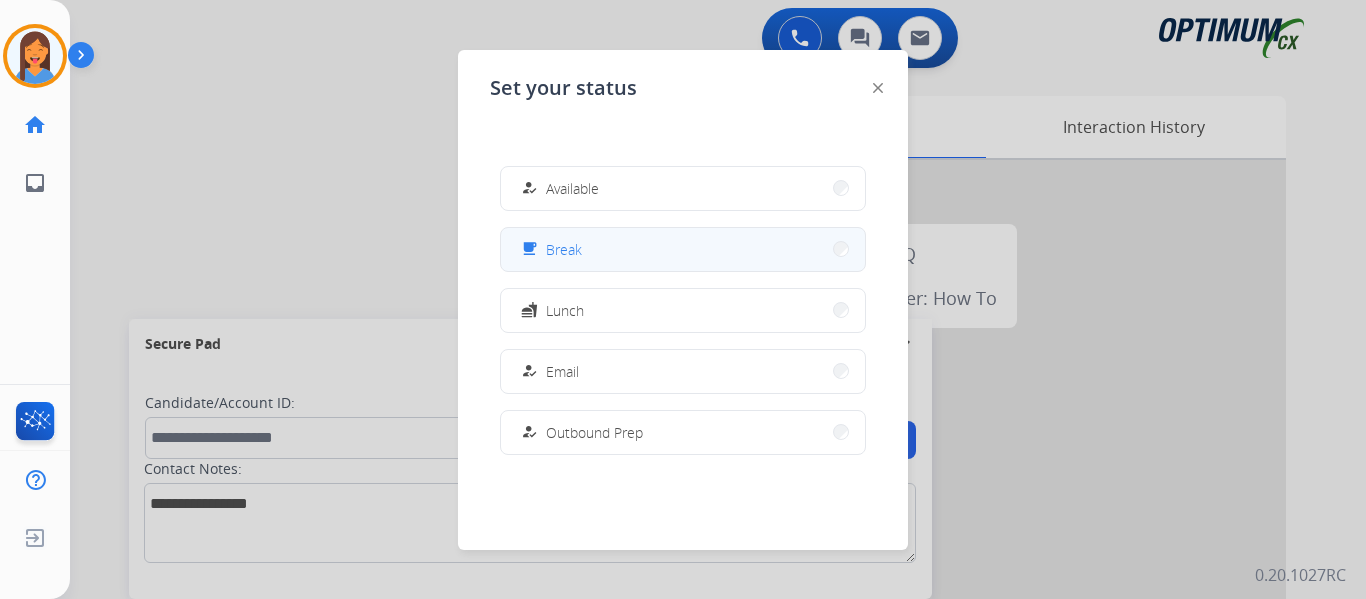 click on "Break" at bounding box center [564, 249] 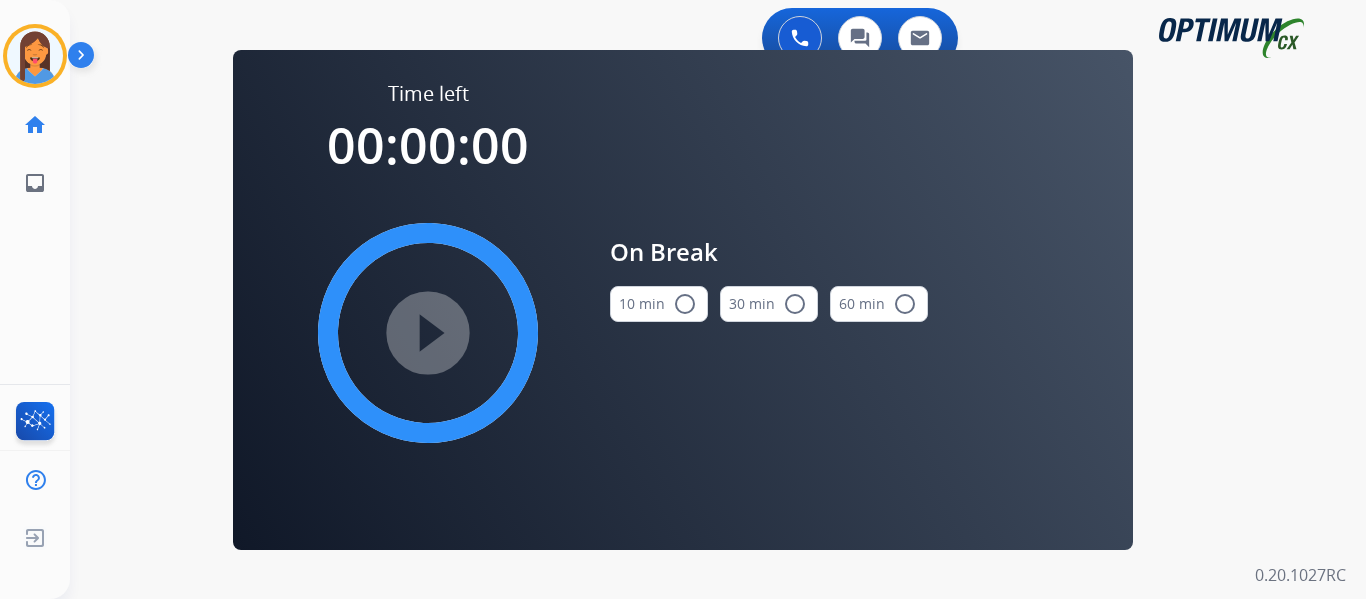 click on "10 min  radio_button_unchecked" at bounding box center [659, 304] 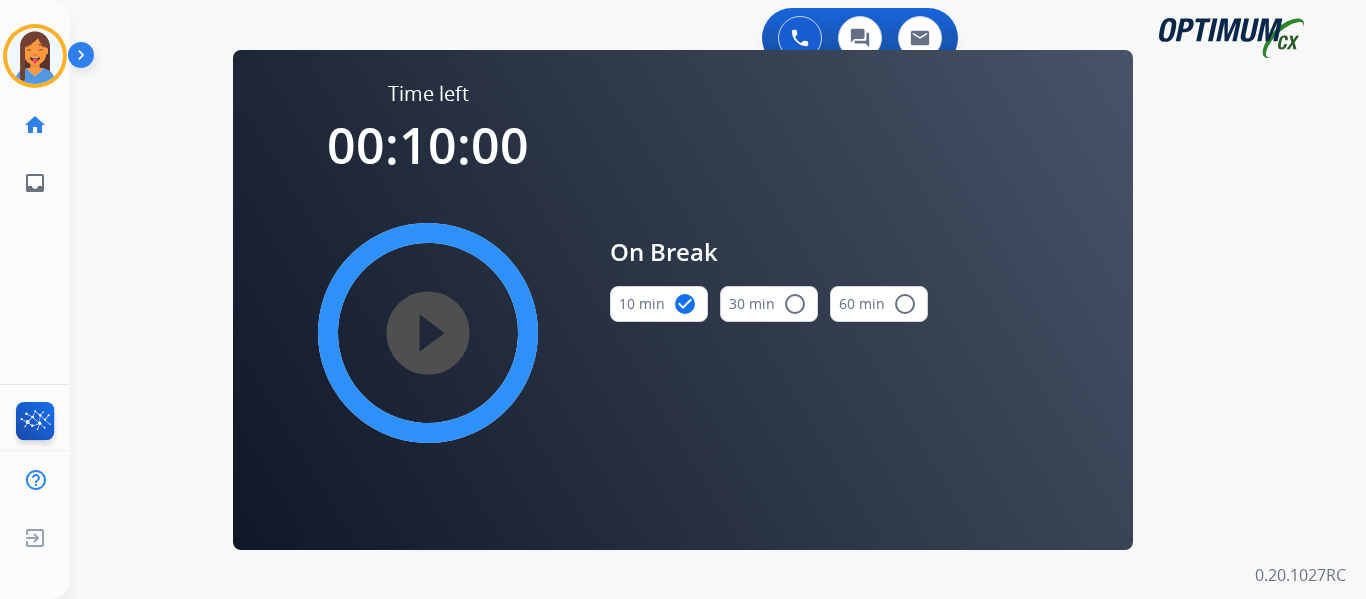 click on "play_circle_filled" at bounding box center [428, 333] 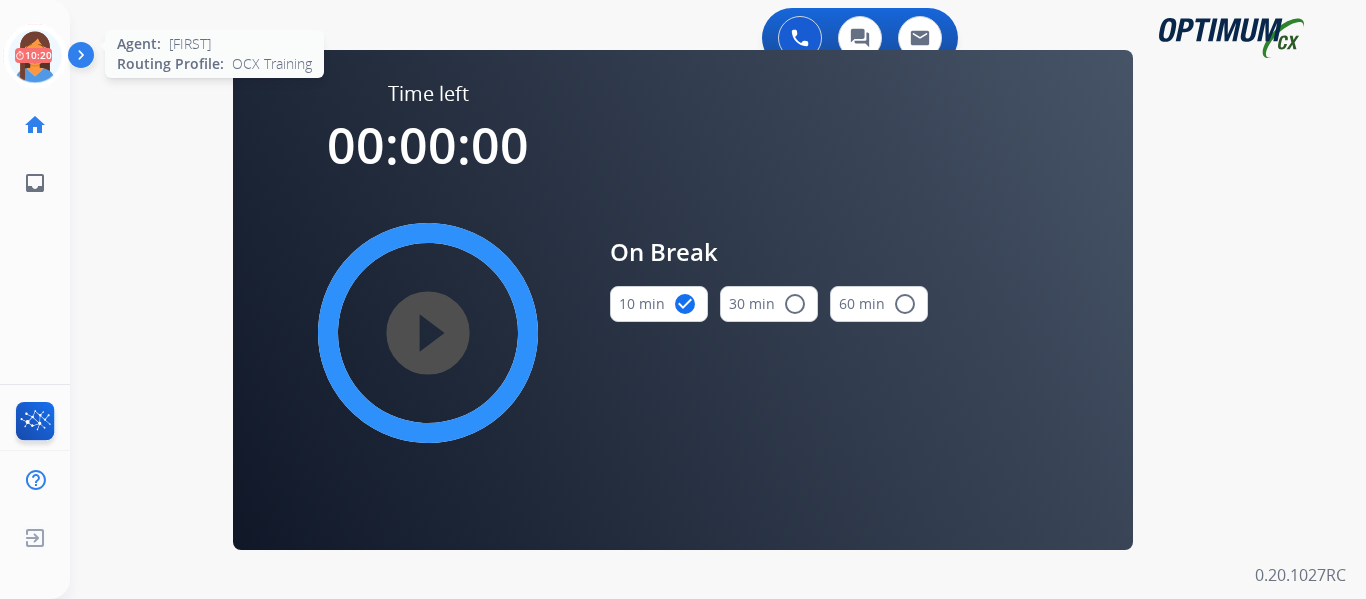 click 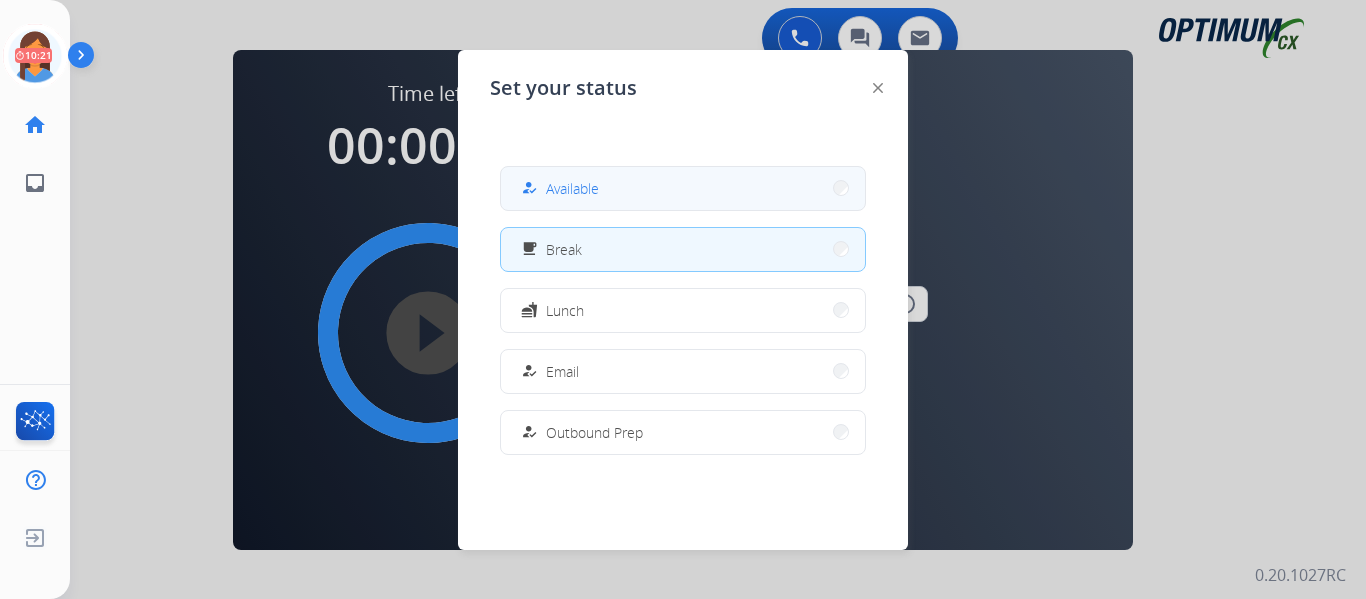 click on "how_to_reg" at bounding box center (531, 188) 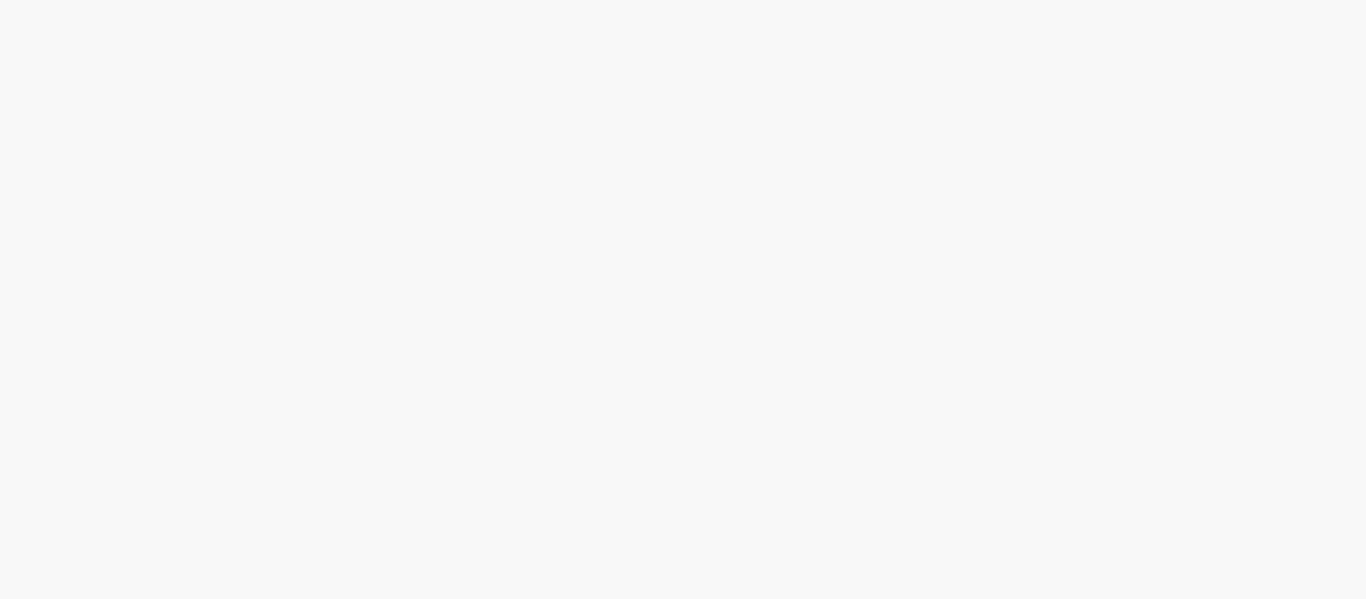 scroll, scrollTop: 0, scrollLeft: 0, axis: both 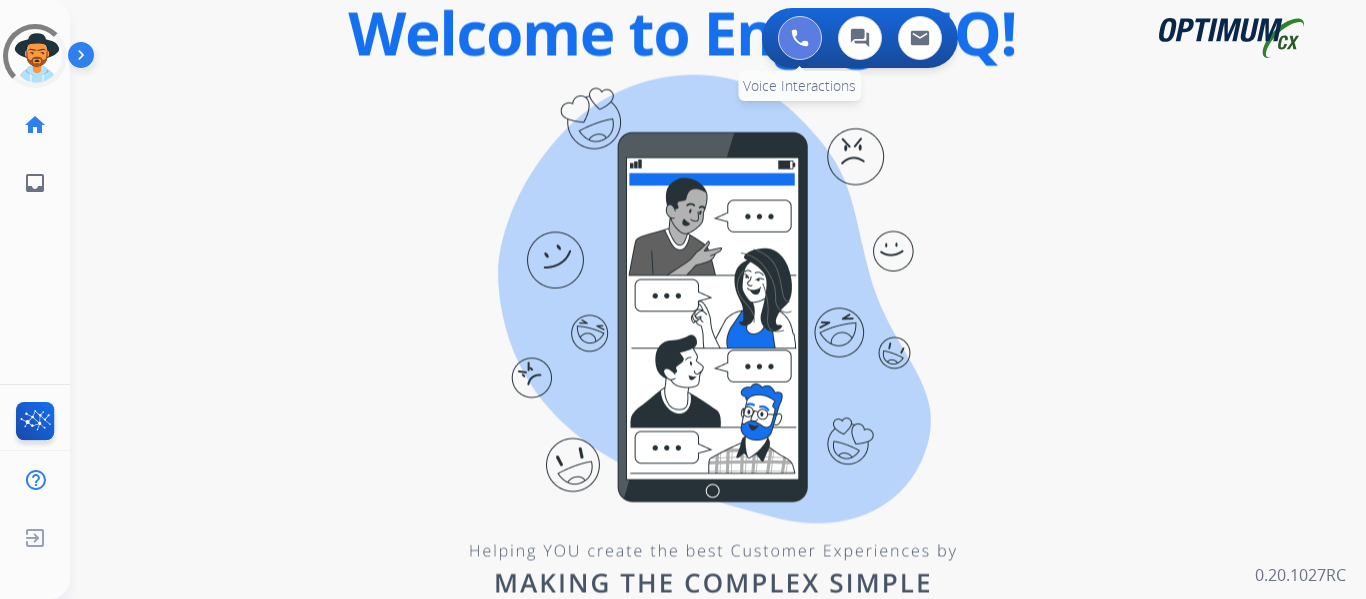 click at bounding box center [800, 38] 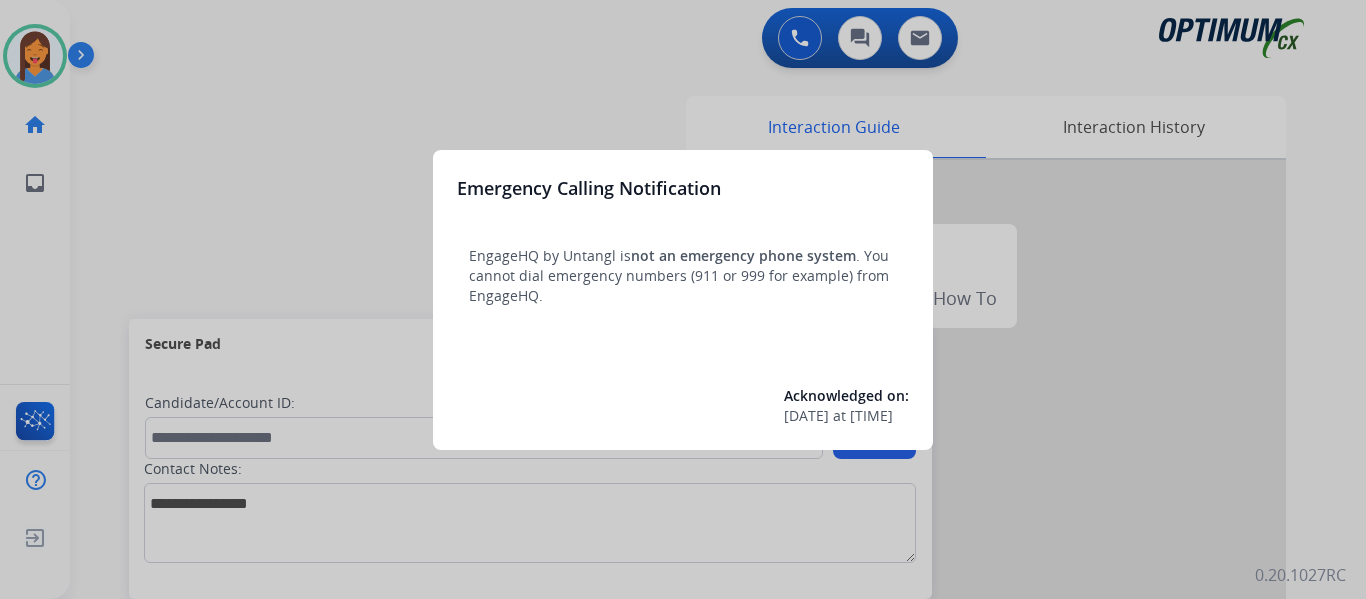 click at bounding box center (683, 299) 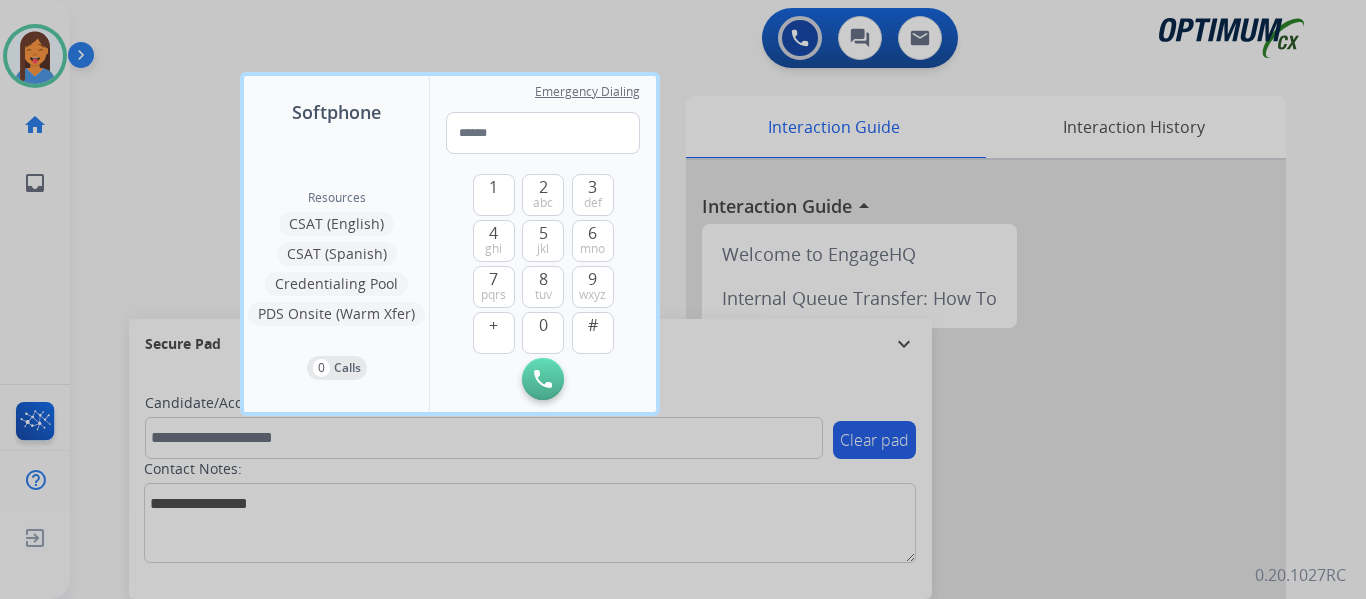 click at bounding box center [683, 299] 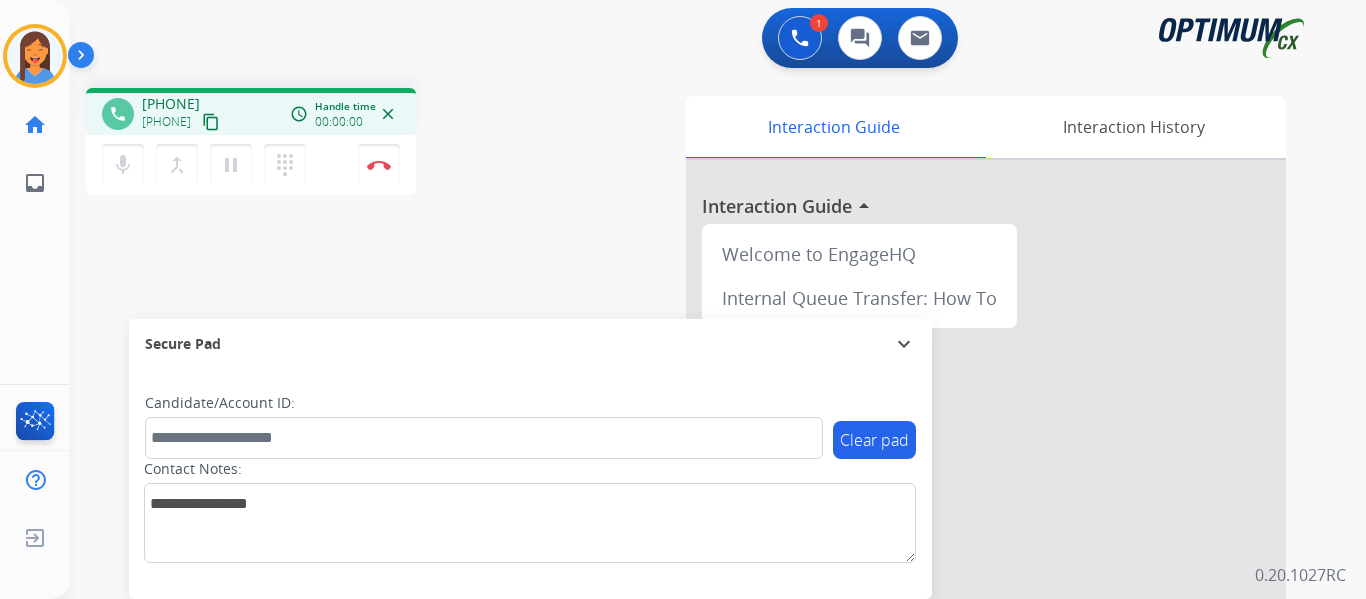 click on "content_copy" at bounding box center [211, 122] 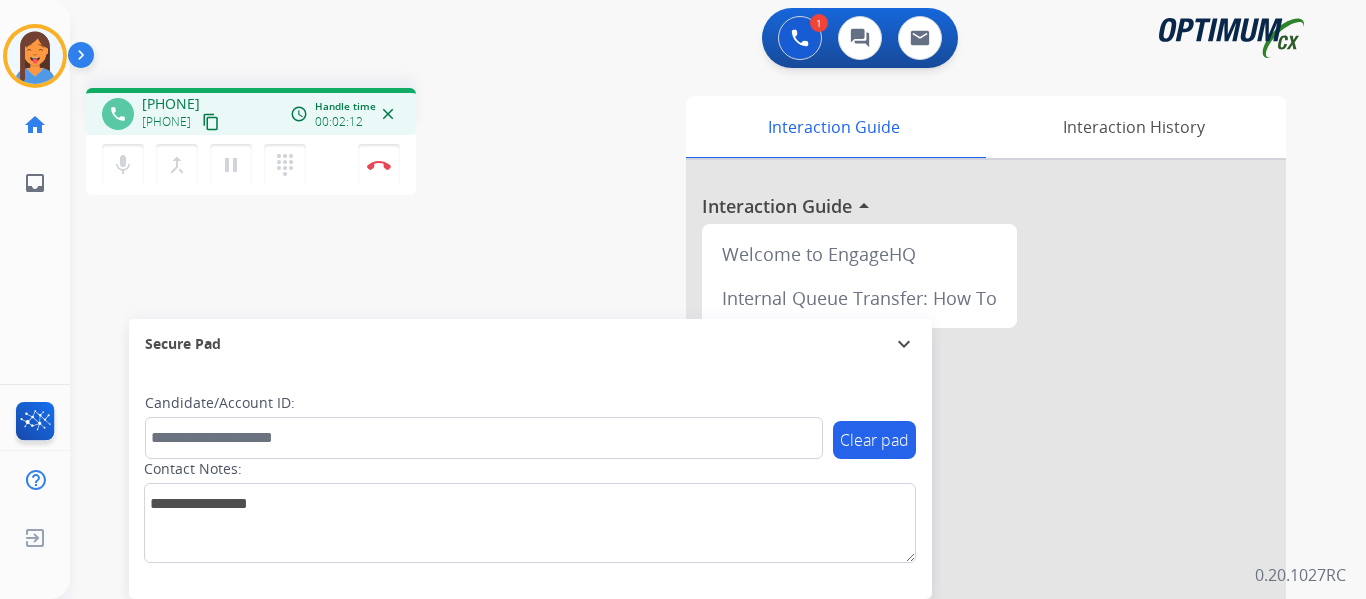 click on "Interaction Guide   Interaction History  Interaction Guide arrow_drop_up  Welcome to EngageHQ   Internal Queue Transfer: How To" at bounding box center [937, 501] 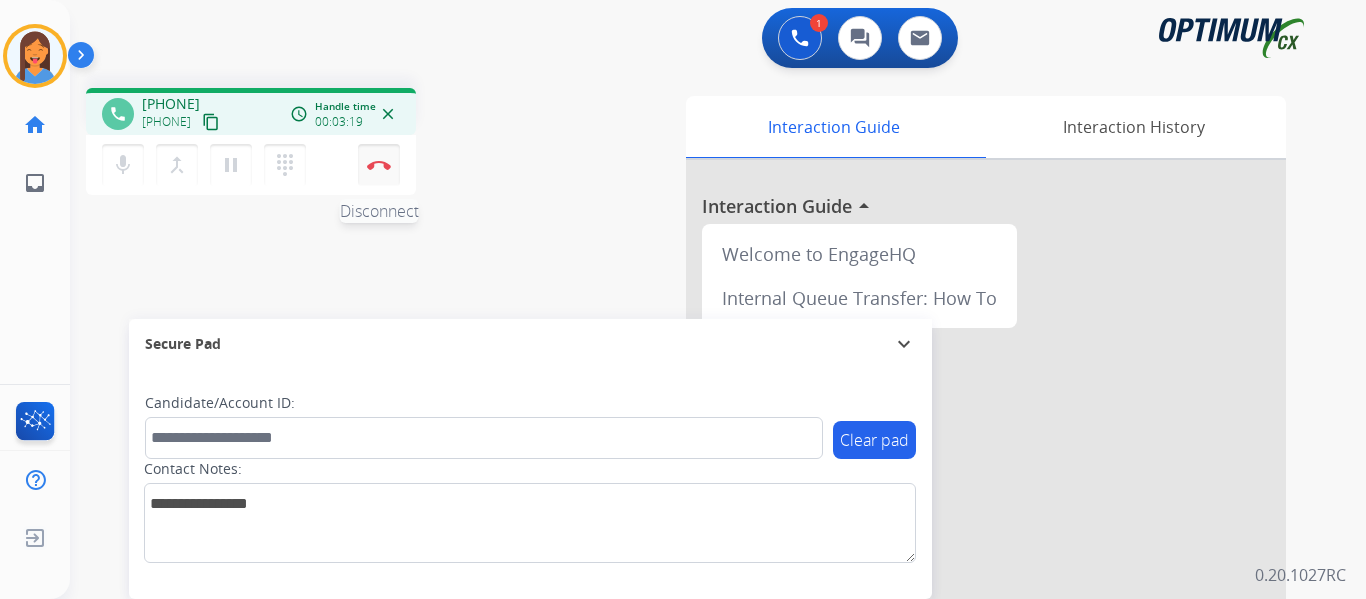click at bounding box center (379, 165) 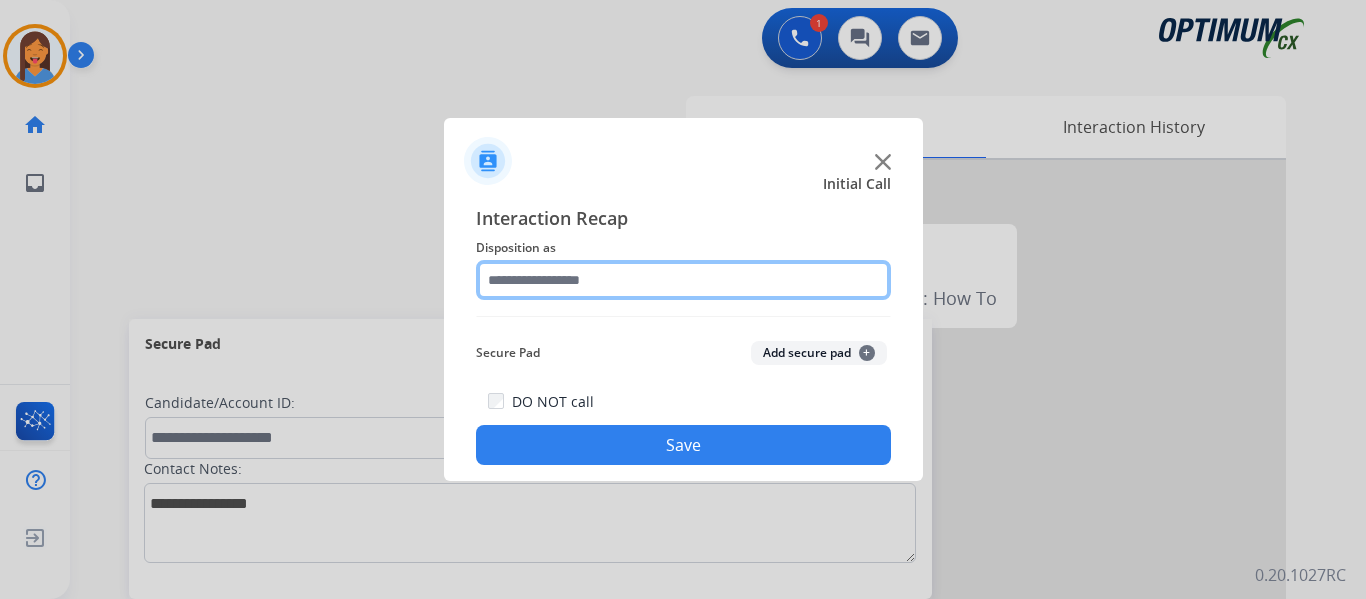 click 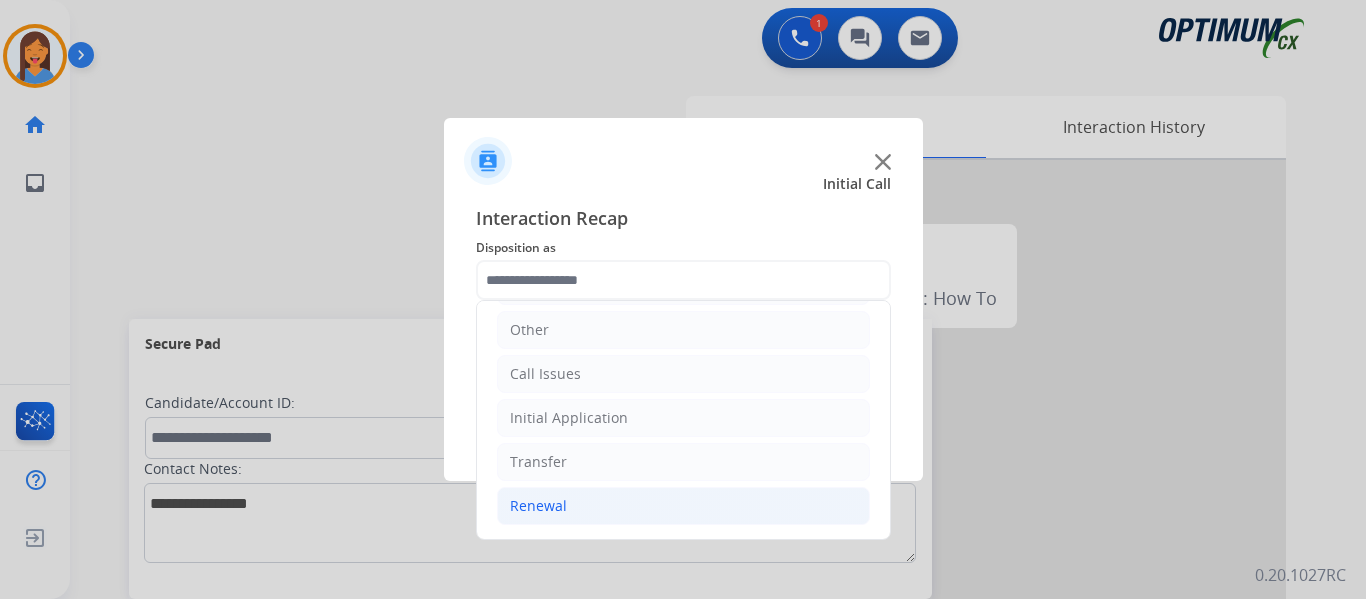 click on "Renewal" 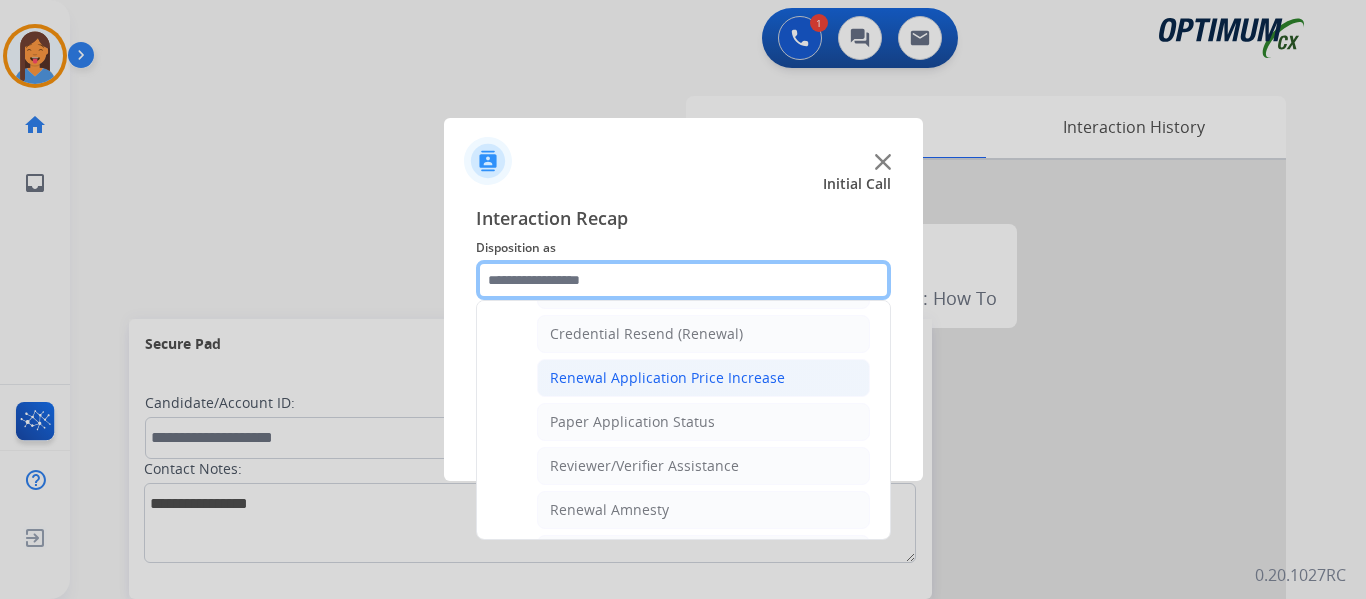scroll, scrollTop: 536, scrollLeft: 0, axis: vertical 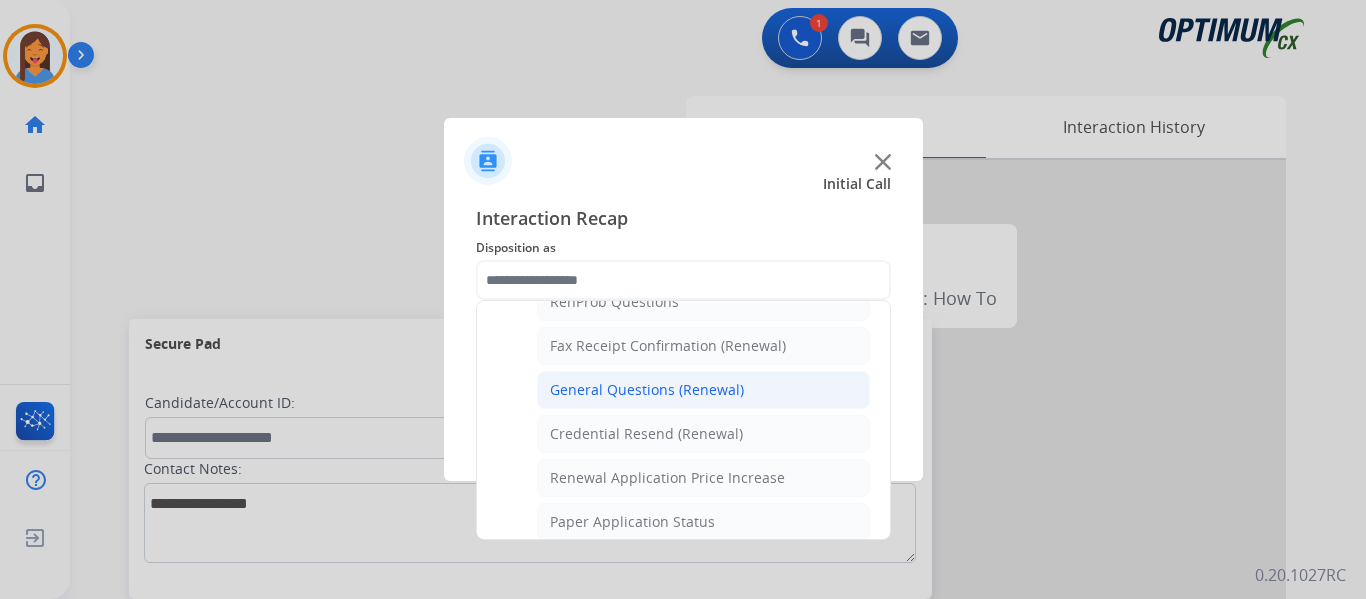click on "General Questions (Renewal)" 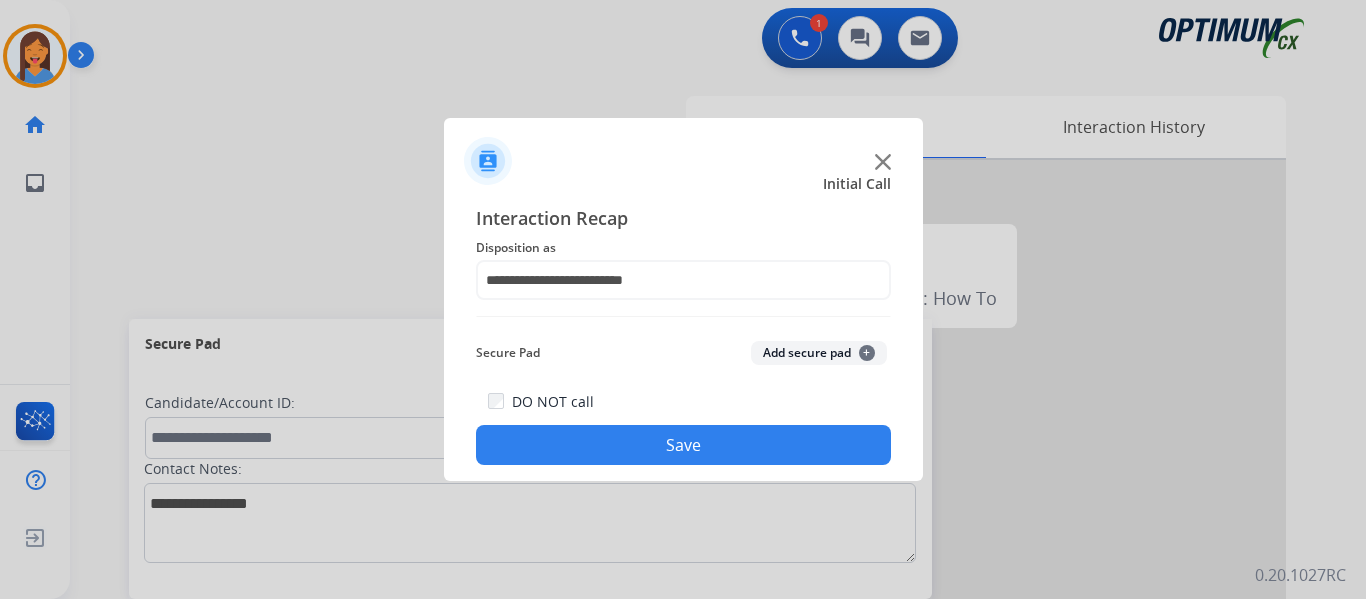 click on "Save" 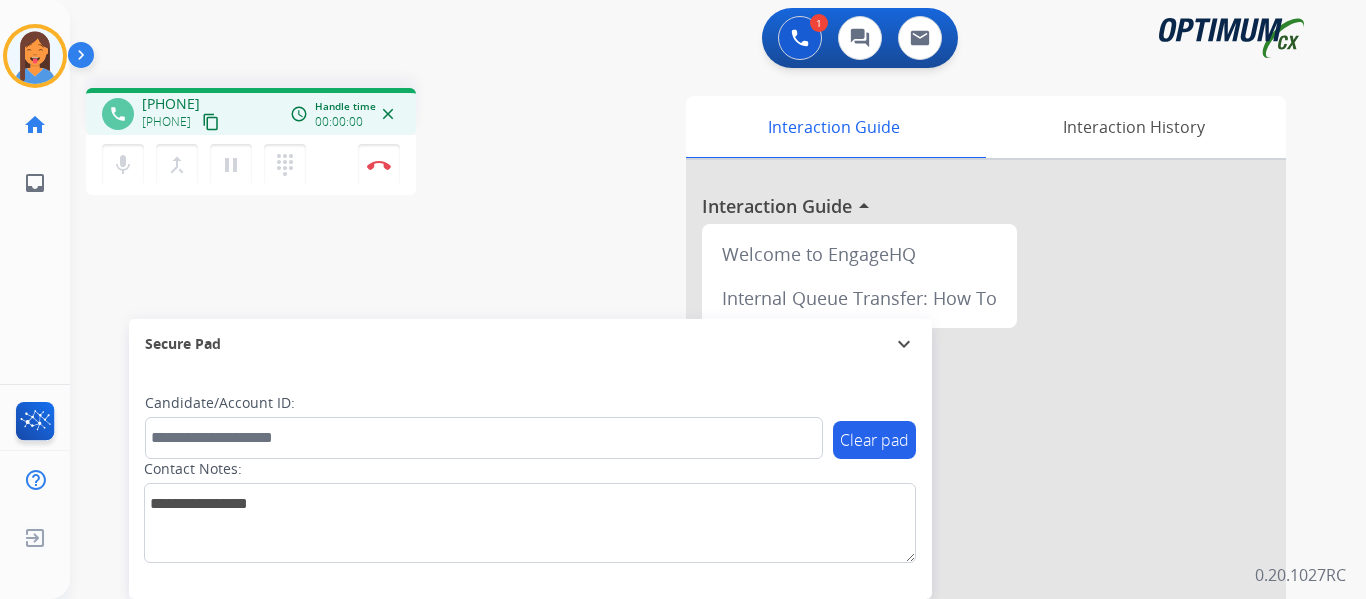 drag, startPoint x: 244, startPoint y: 121, endPoint x: 323, endPoint y: 126, distance: 79.15807 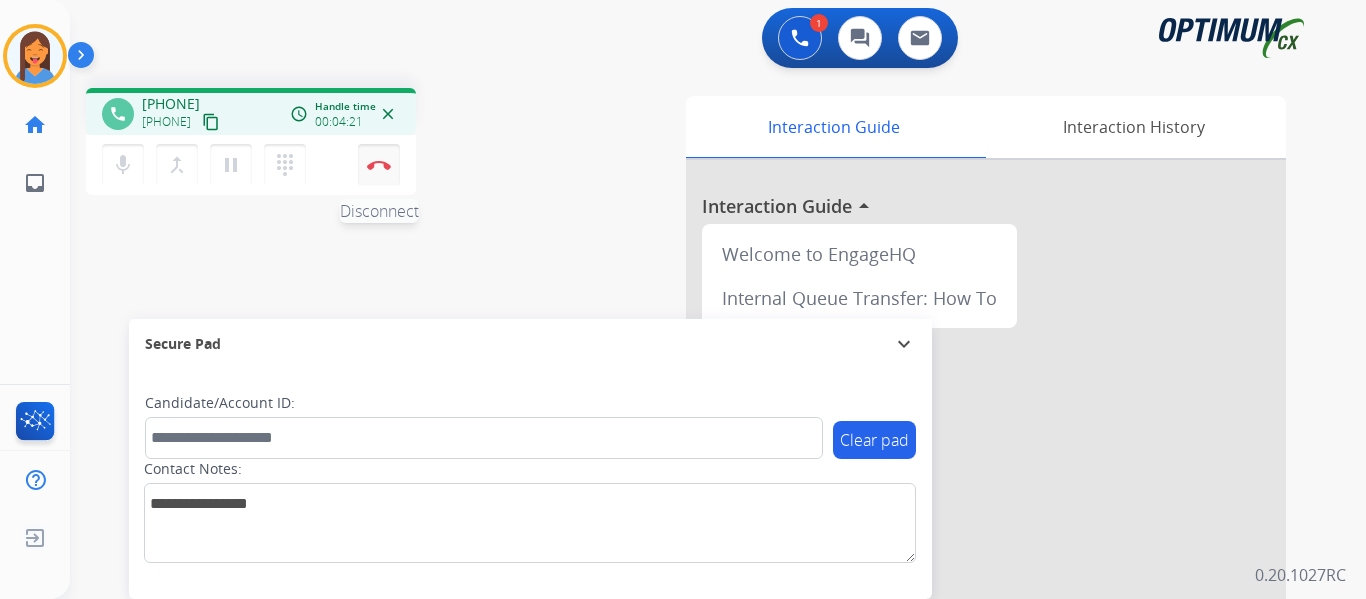 click on "Disconnect" at bounding box center [379, 165] 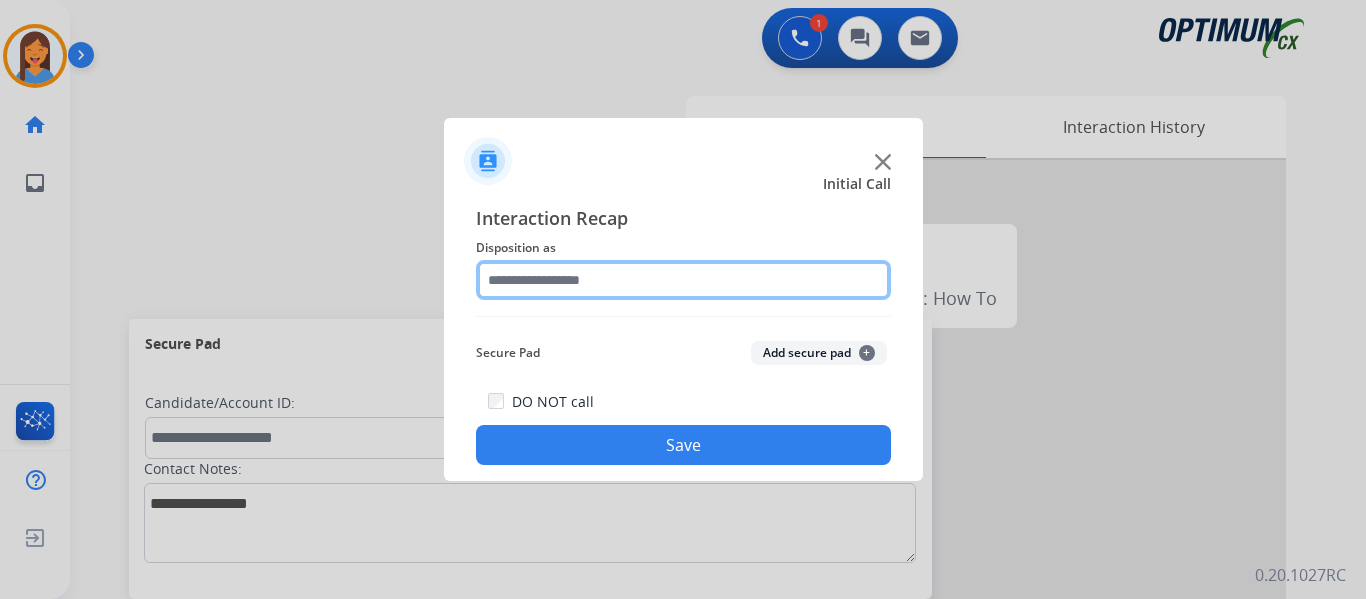 drag, startPoint x: 547, startPoint y: 276, endPoint x: 565, endPoint y: 289, distance: 22.203604 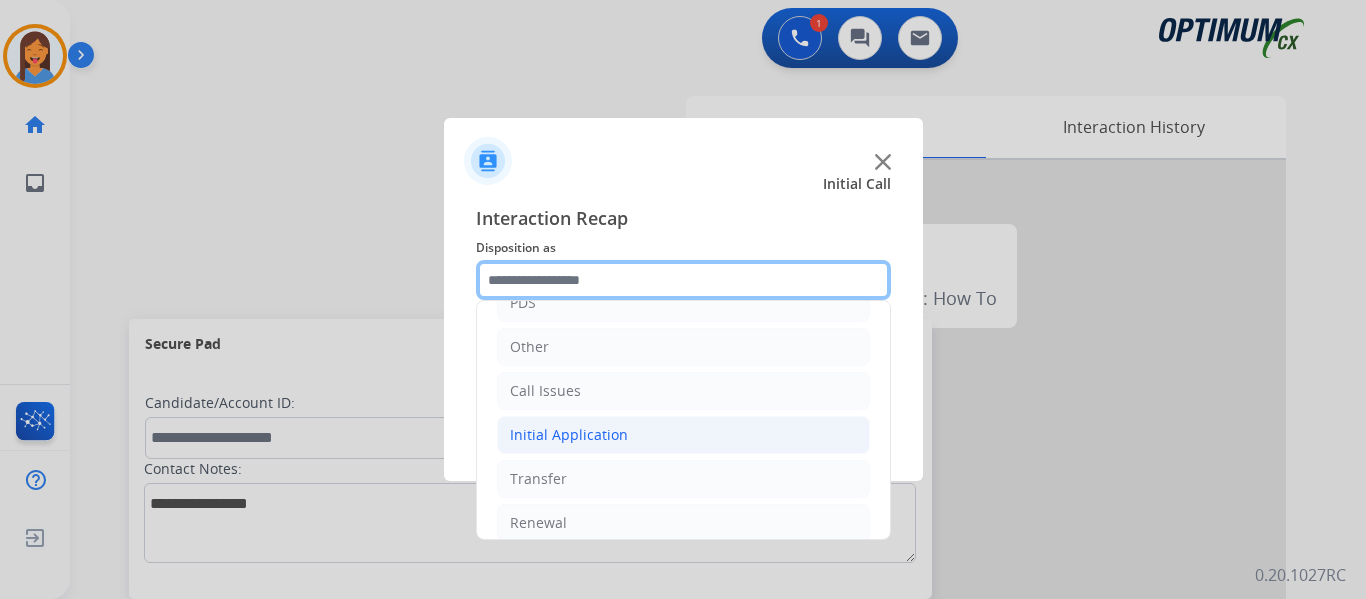 scroll, scrollTop: 136, scrollLeft: 0, axis: vertical 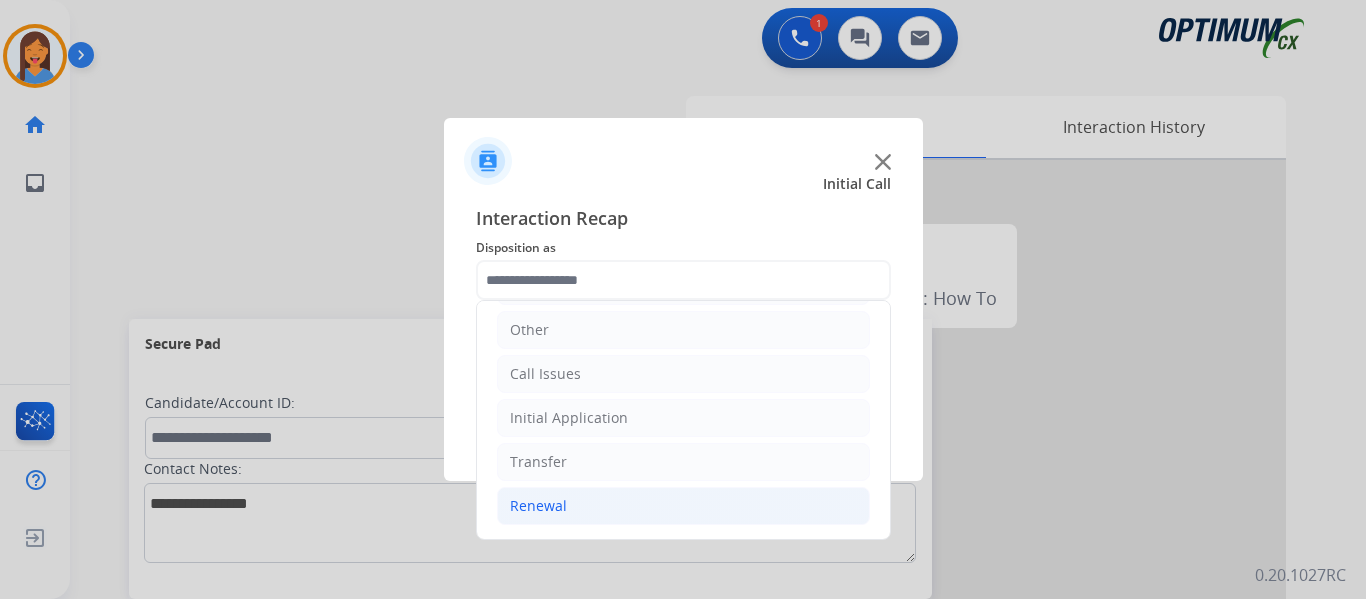 click on "Renewal" 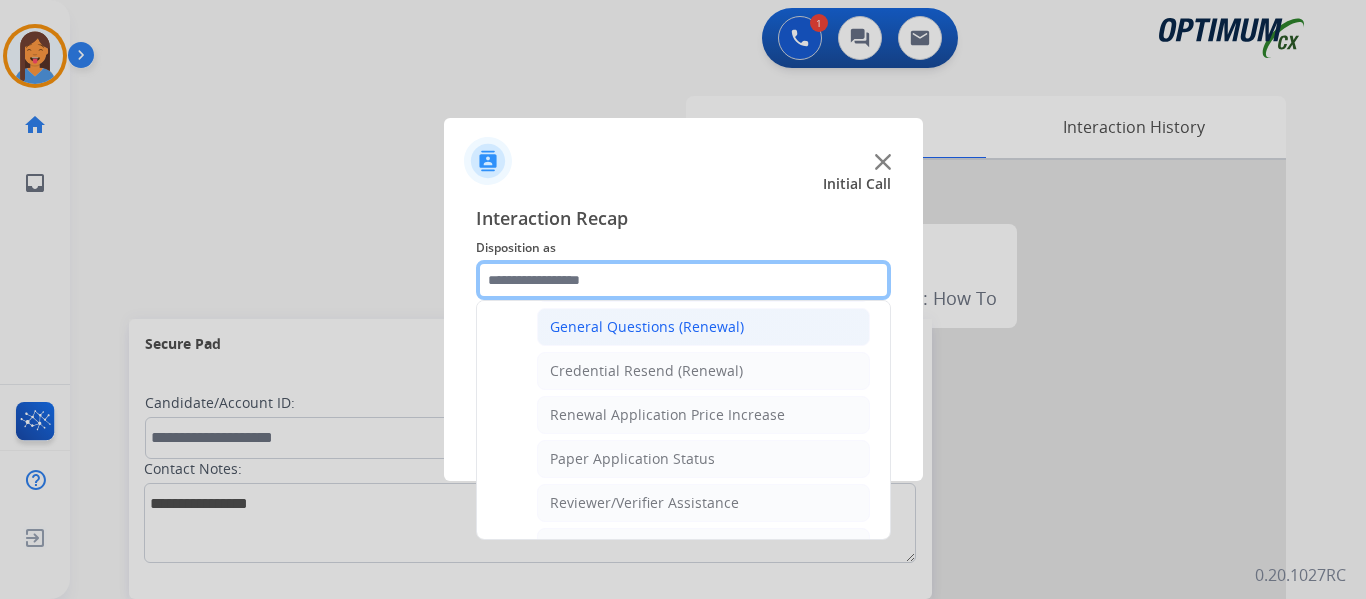 scroll, scrollTop: 636, scrollLeft: 0, axis: vertical 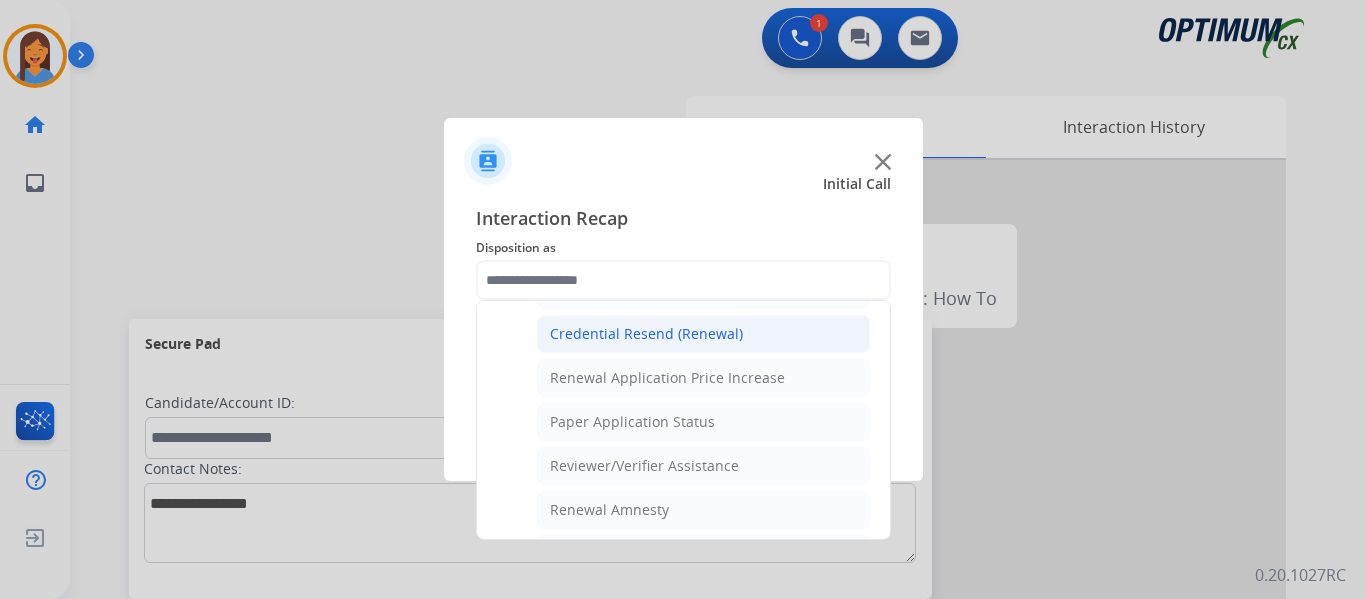 click on "Credential Resend (Renewal)" 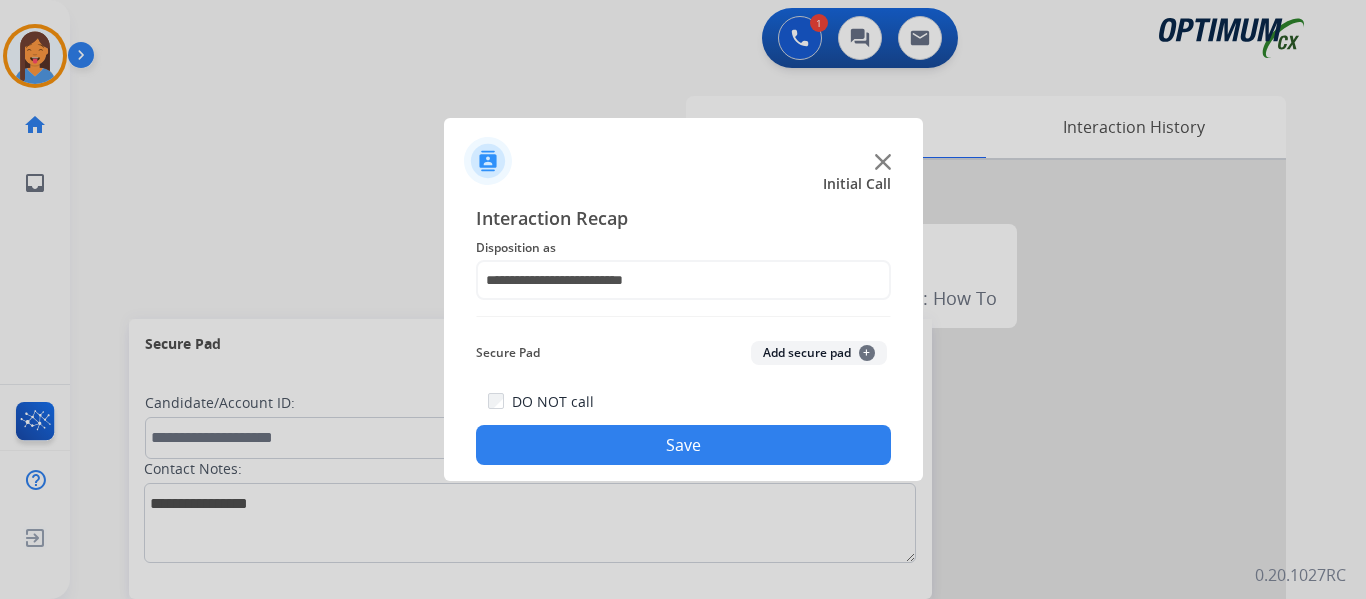 click on "Save" 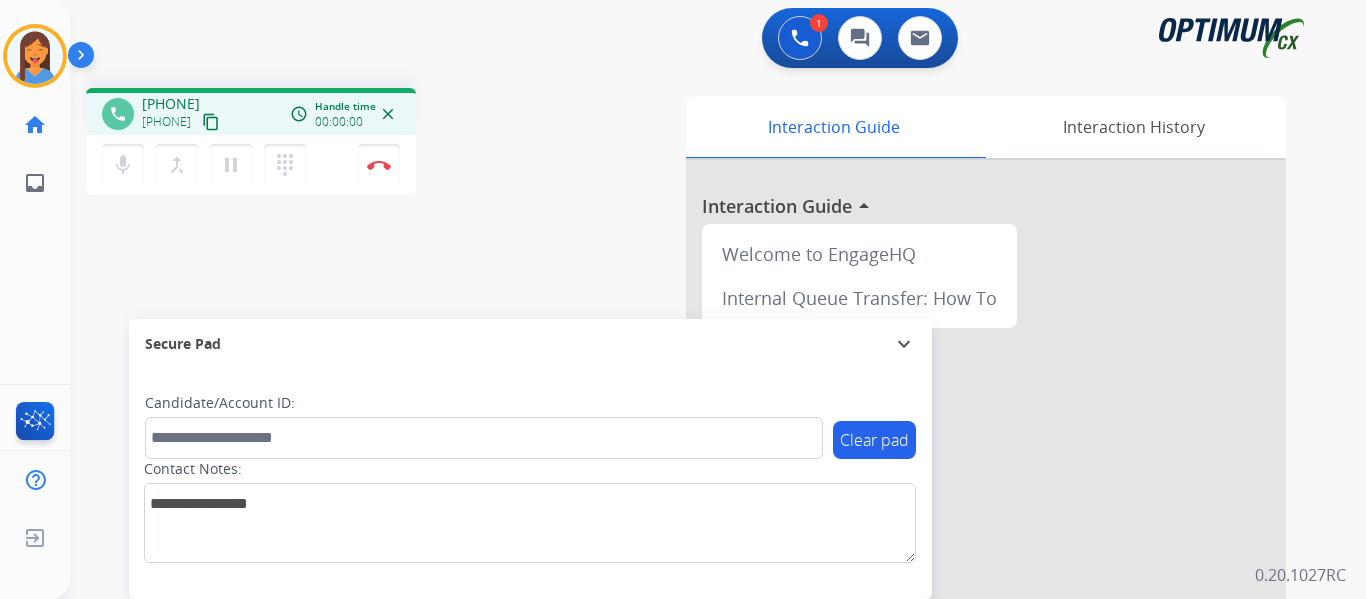 drag, startPoint x: 242, startPoint y: 126, endPoint x: 279, endPoint y: 126, distance: 37 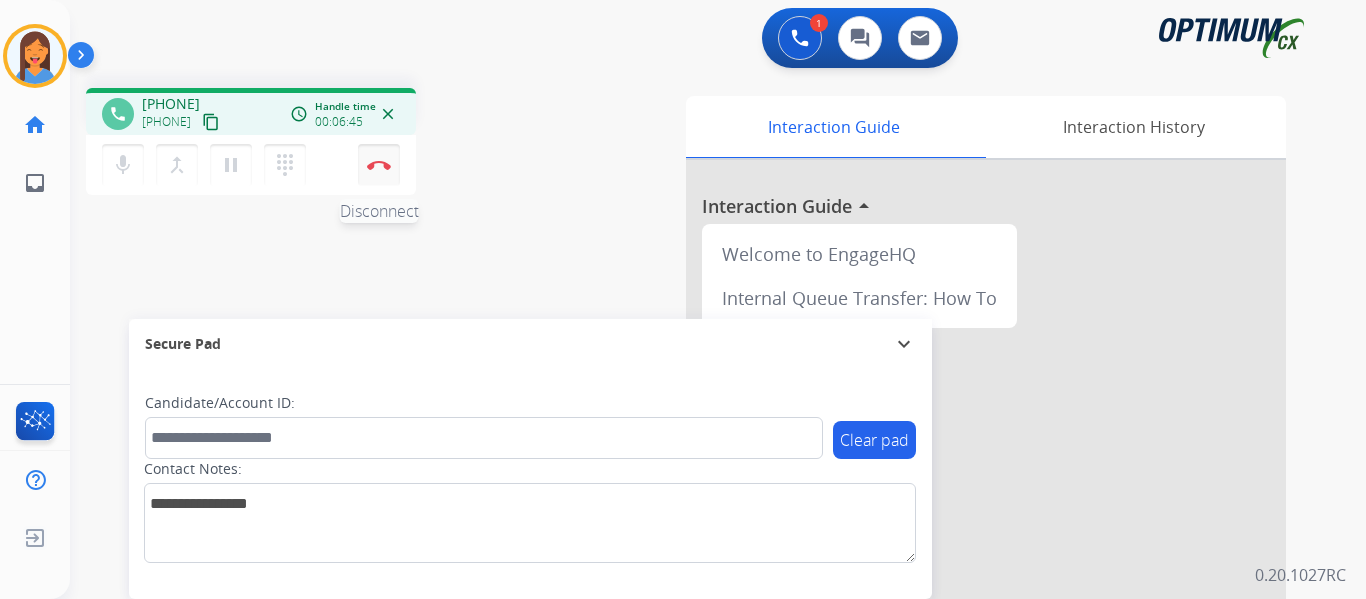 click at bounding box center [379, 165] 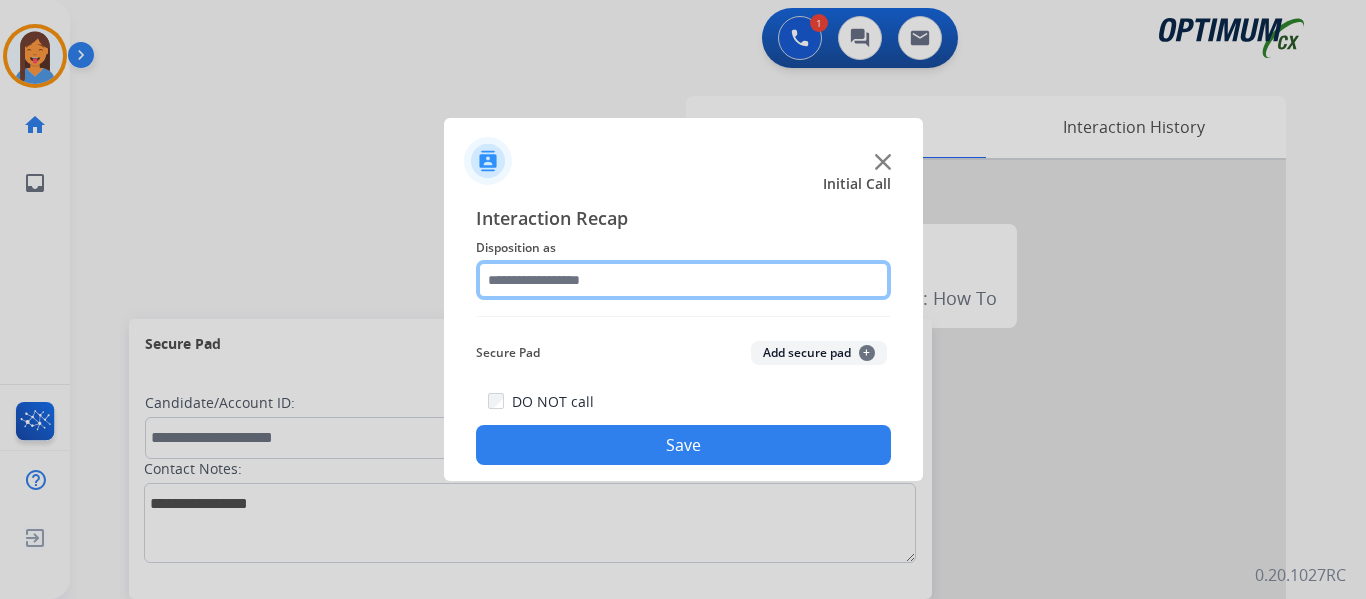 click 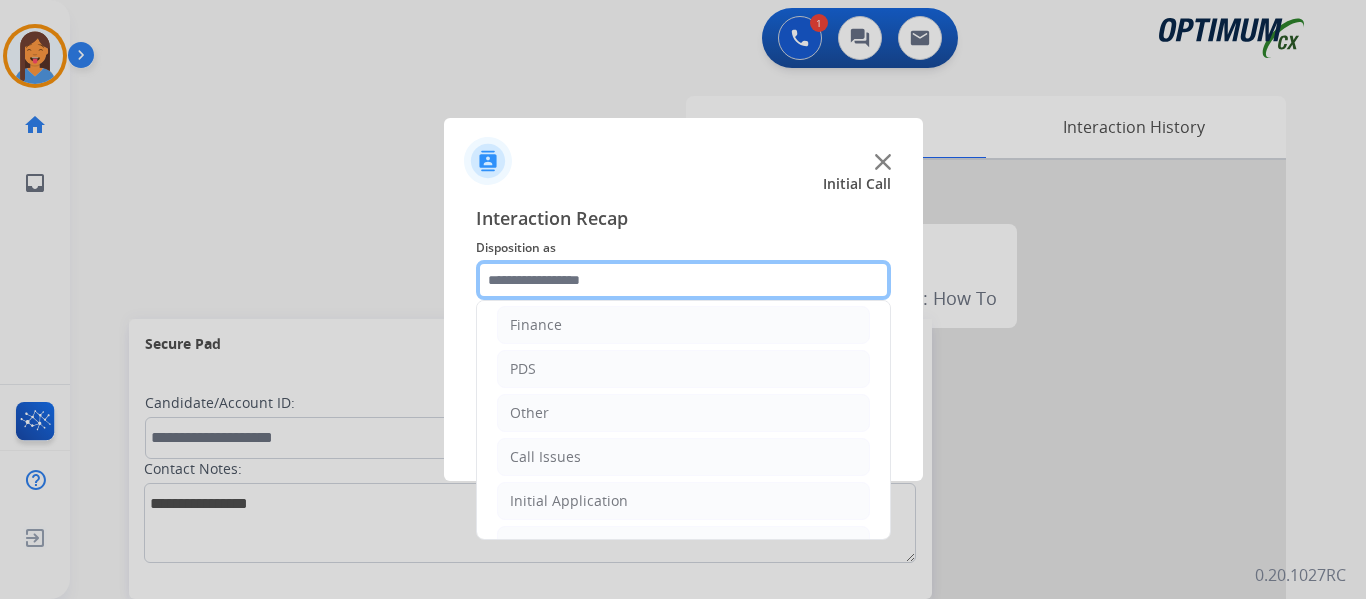 scroll, scrollTop: 136, scrollLeft: 0, axis: vertical 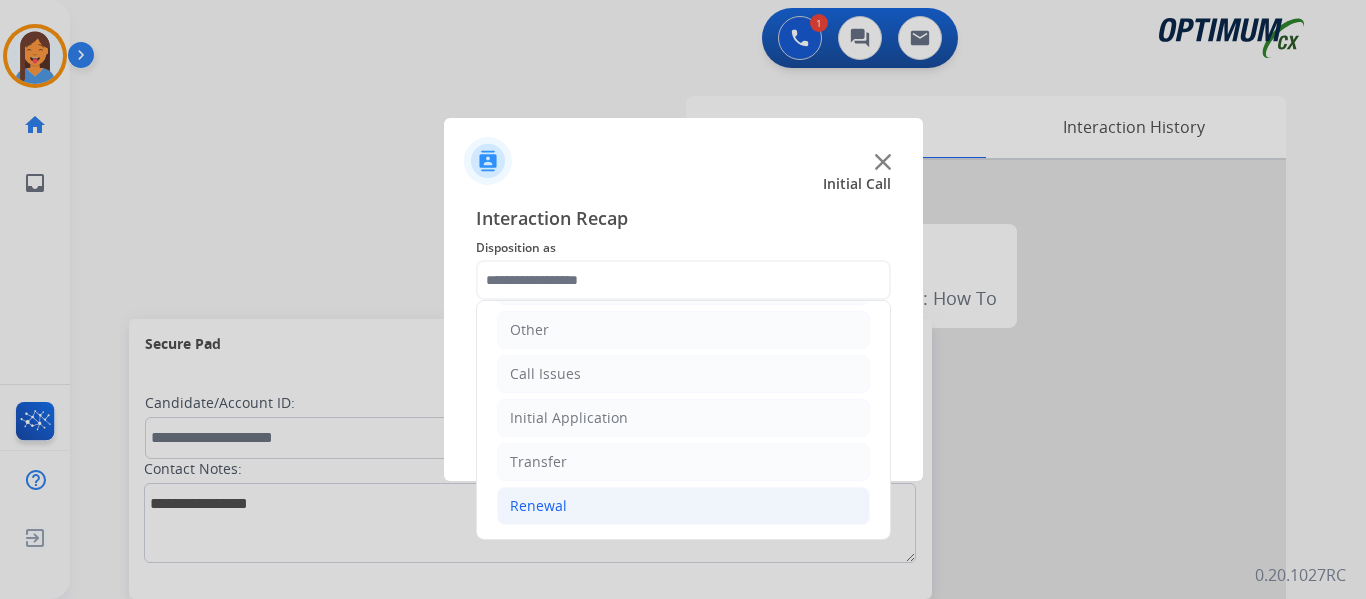 click on "Renewal" 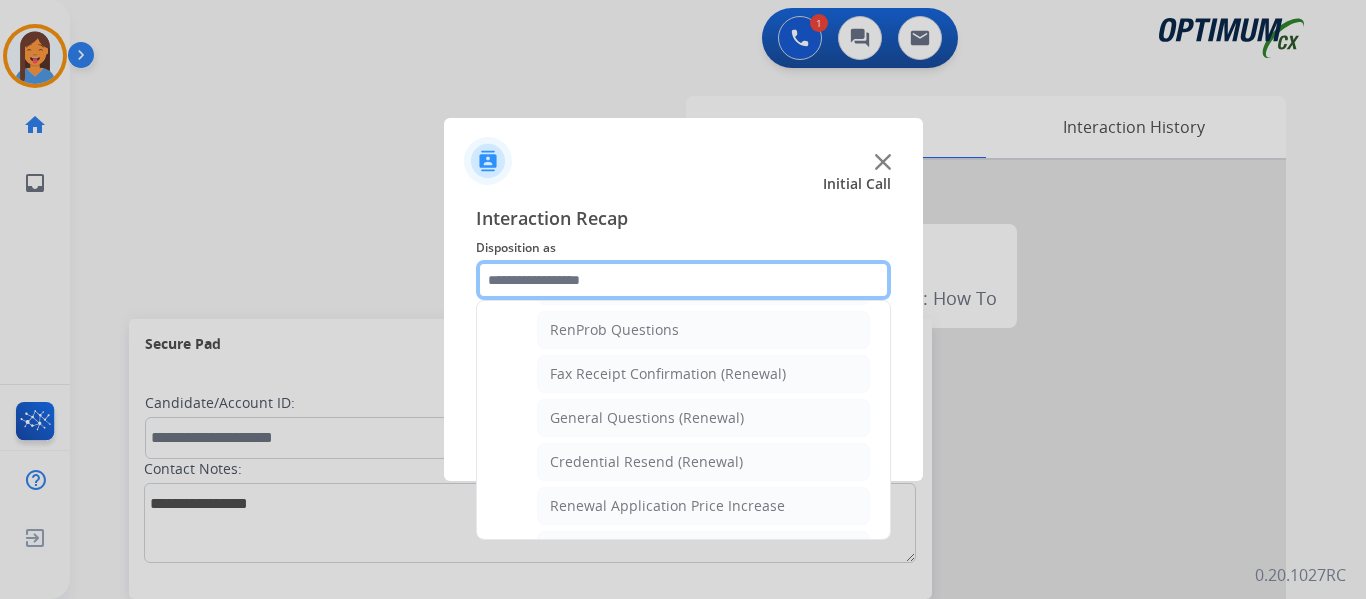 scroll, scrollTop: 472, scrollLeft: 0, axis: vertical 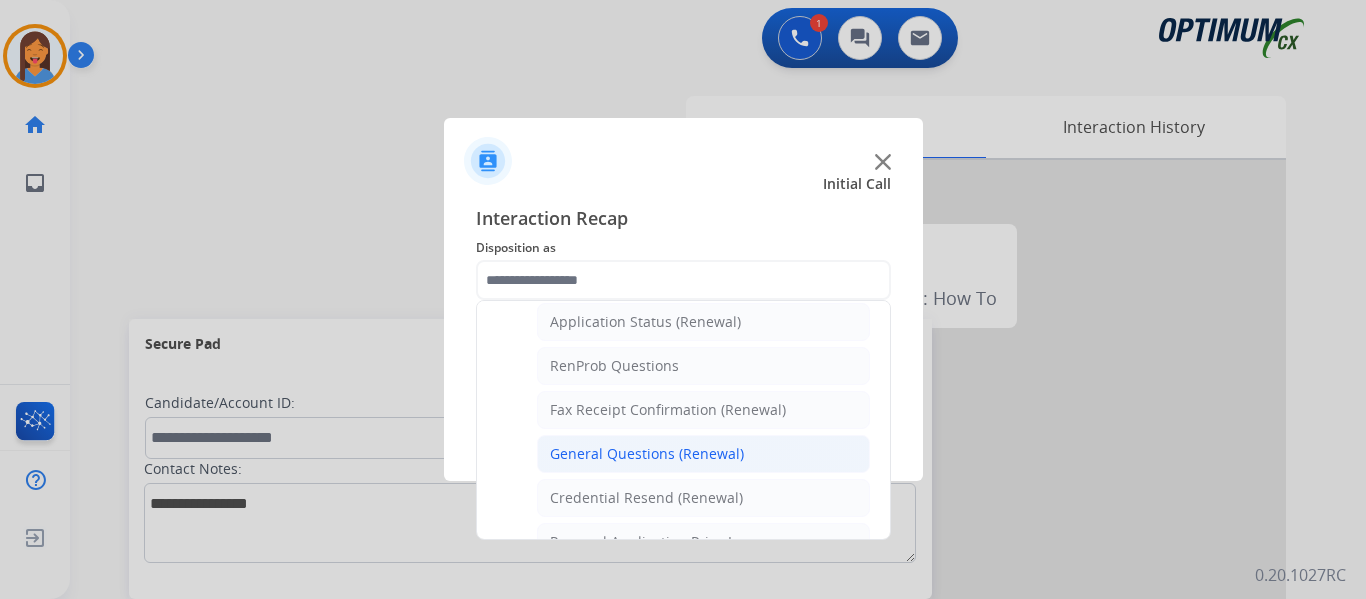 click on "General Questions (Renewal)" 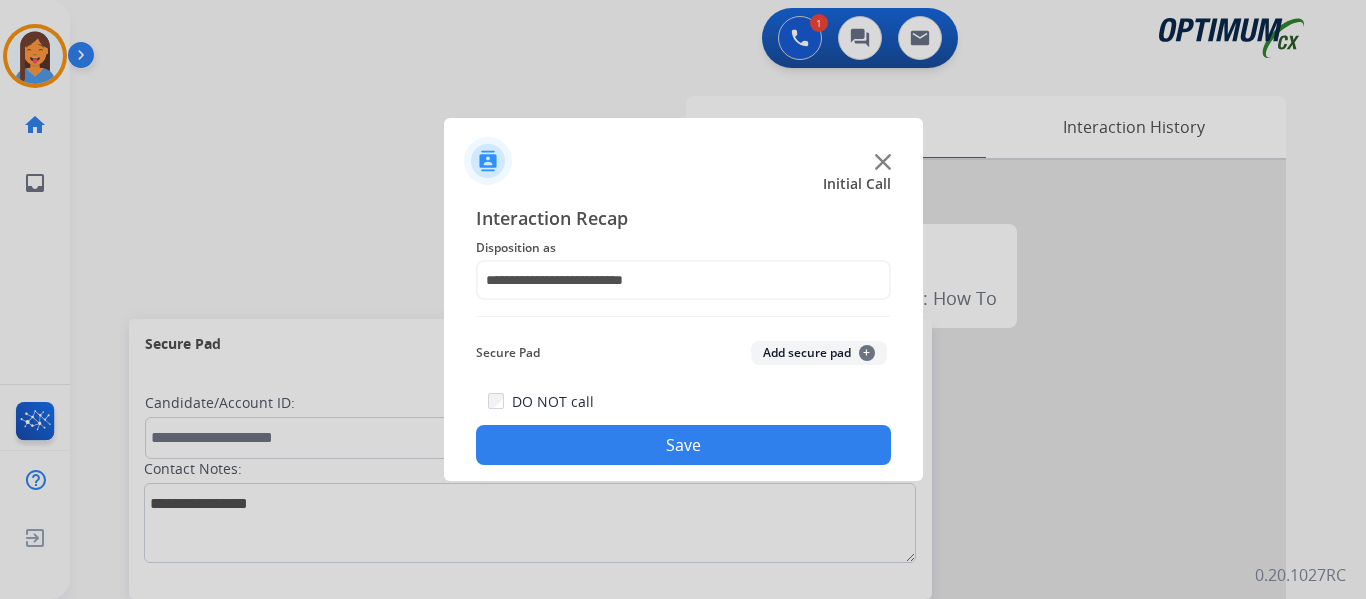 click on "Save" 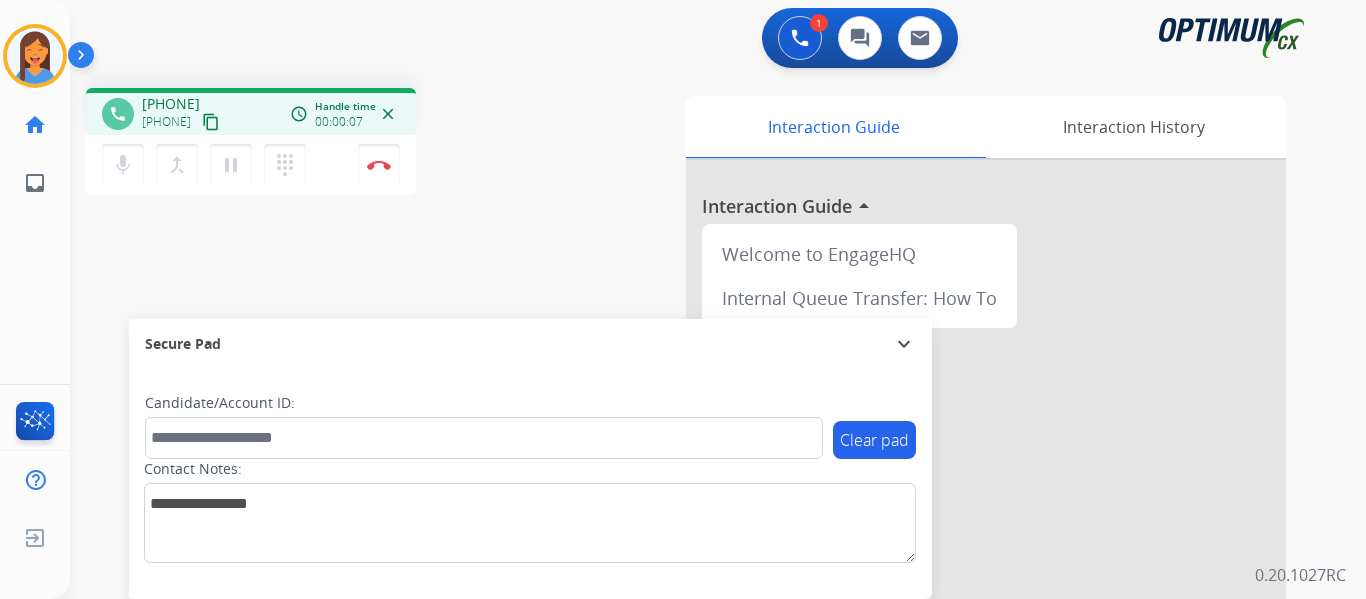 click on "content_copy" at bounding box center (211, 122) 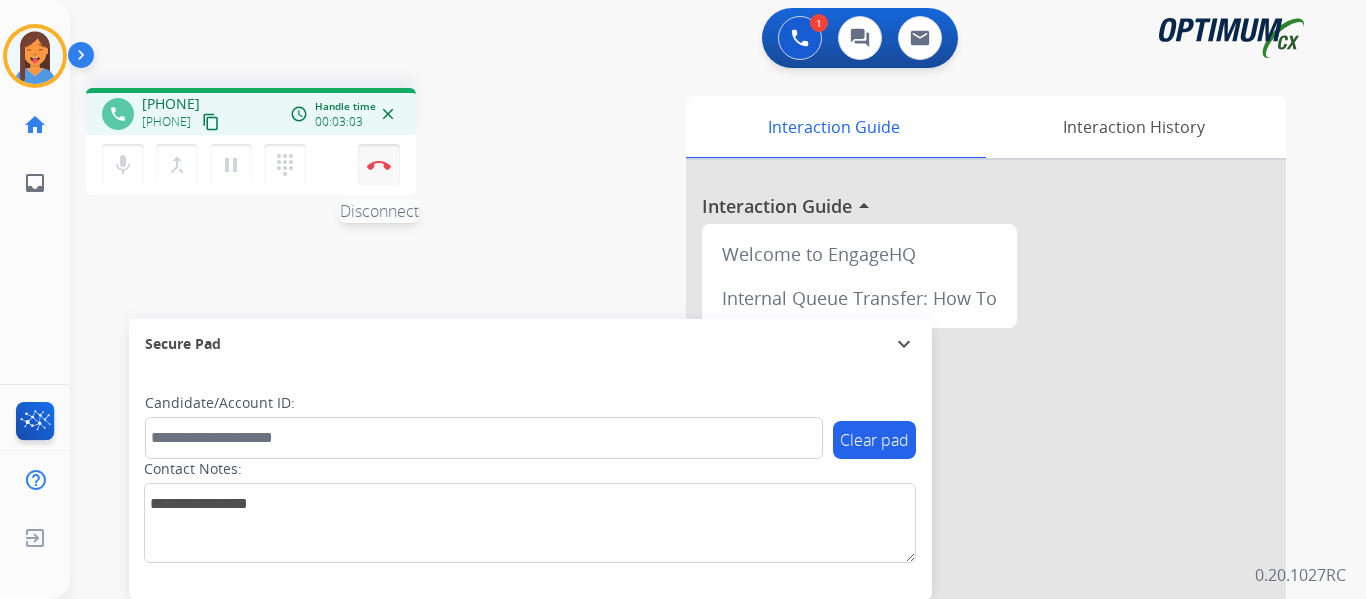 click at bounding box center [379, 165] 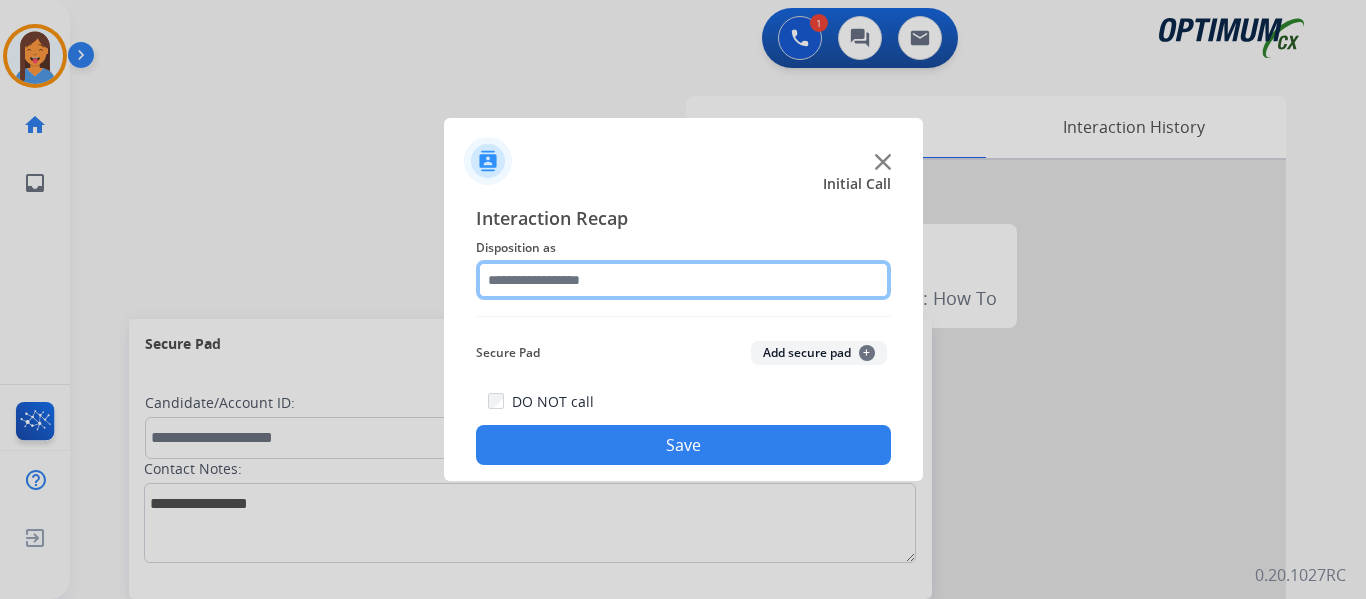 click 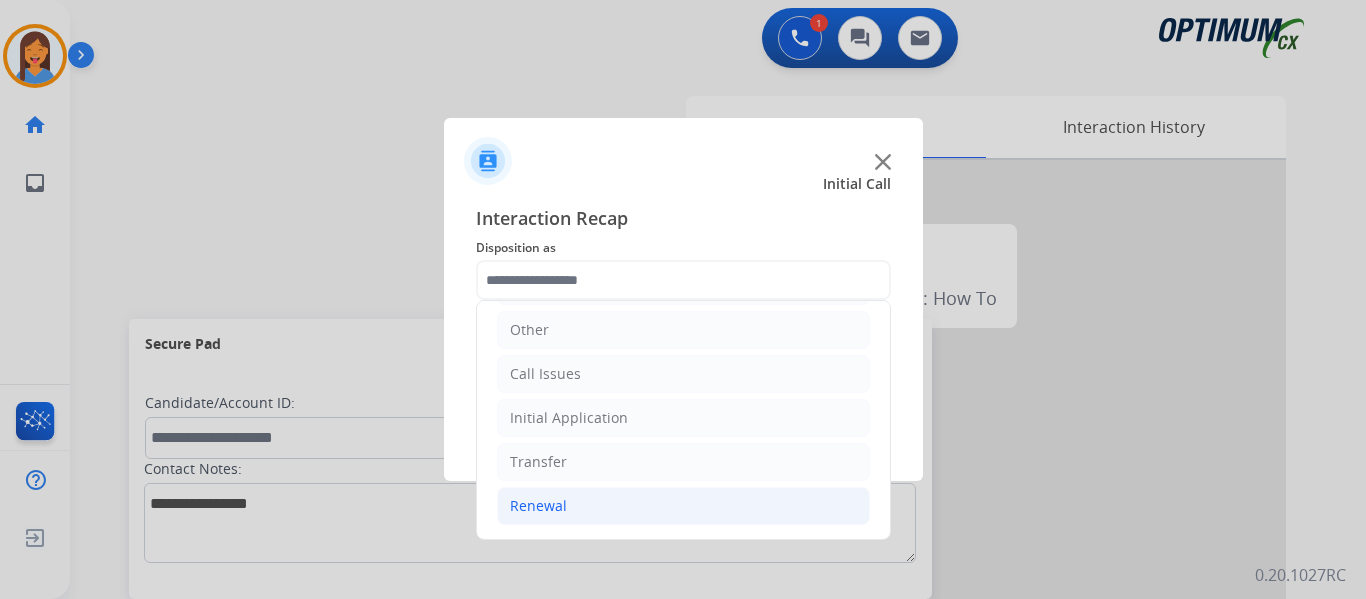 click on "Renewal" 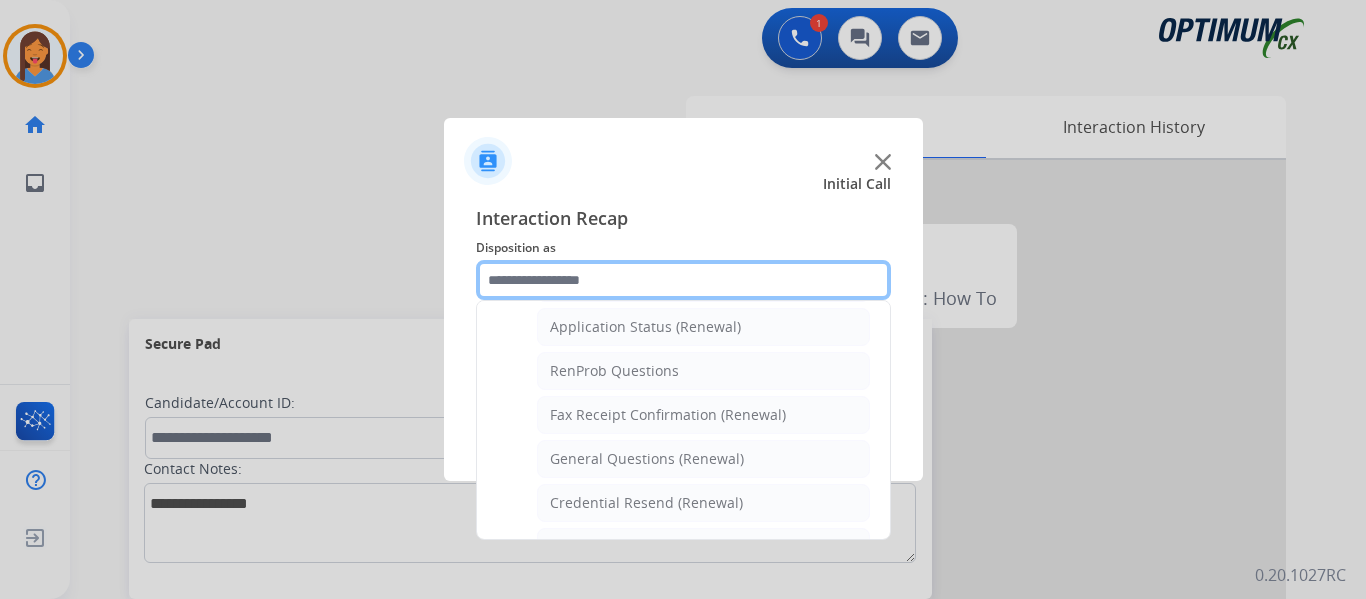 scroll, scrollTop: 536, scrollLeft: 0, axis: vertical 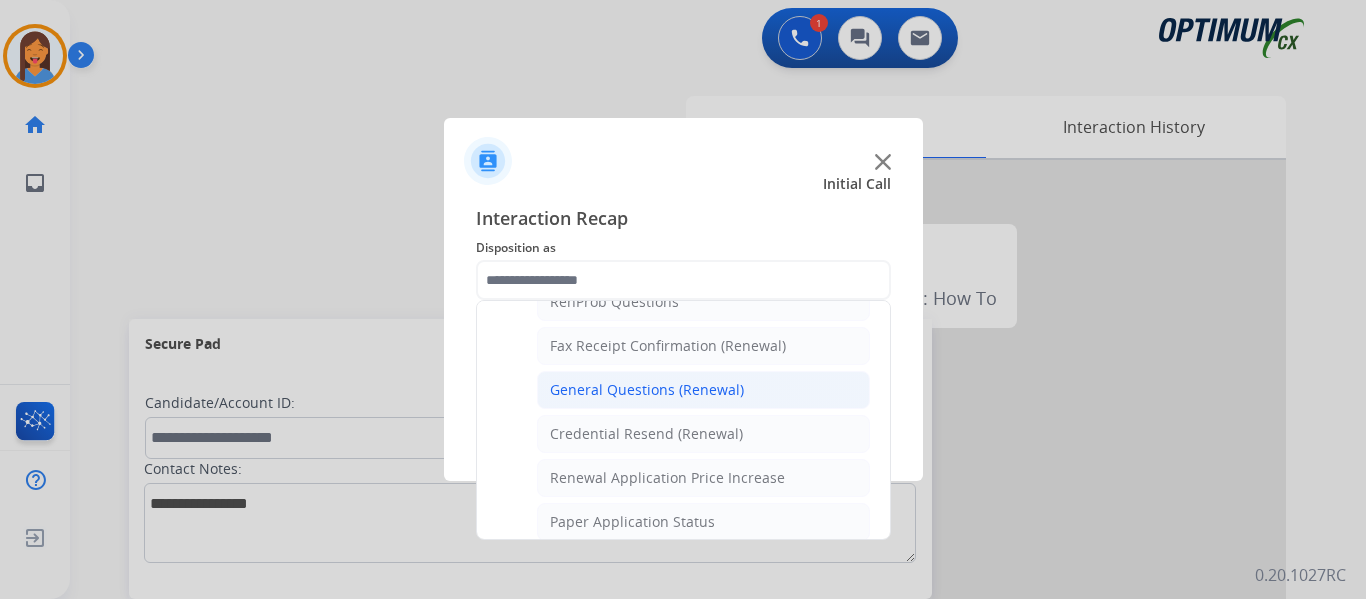 click on "General Questions (Renewal)" 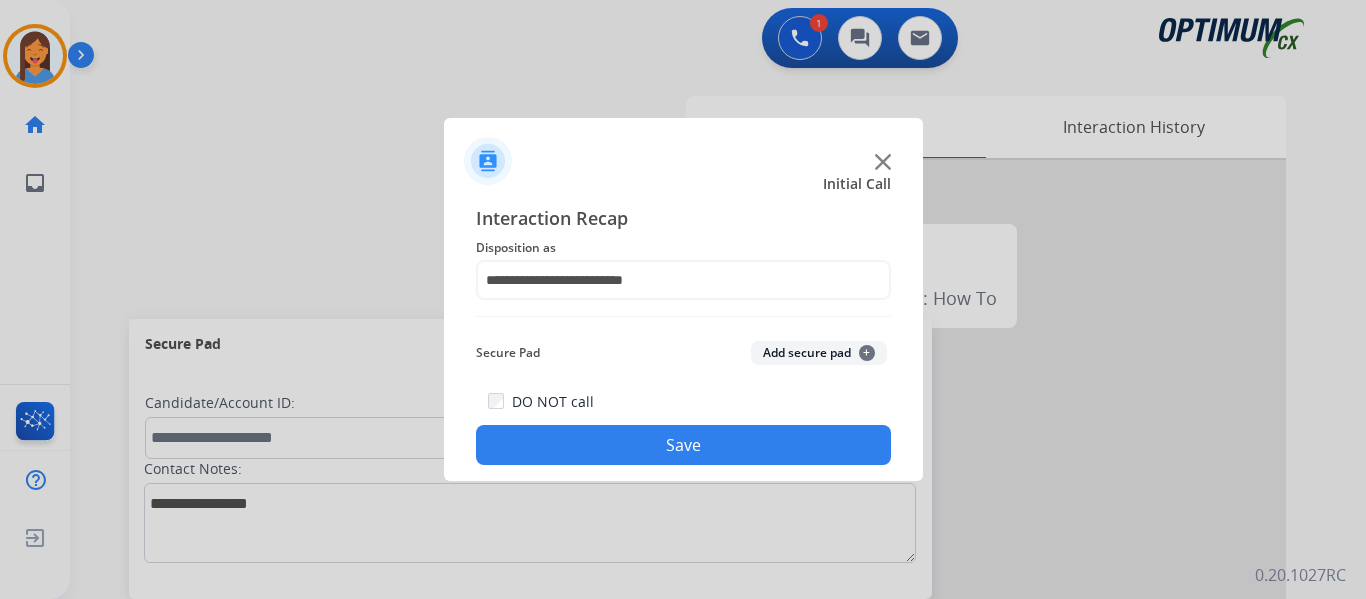 click on "Save" 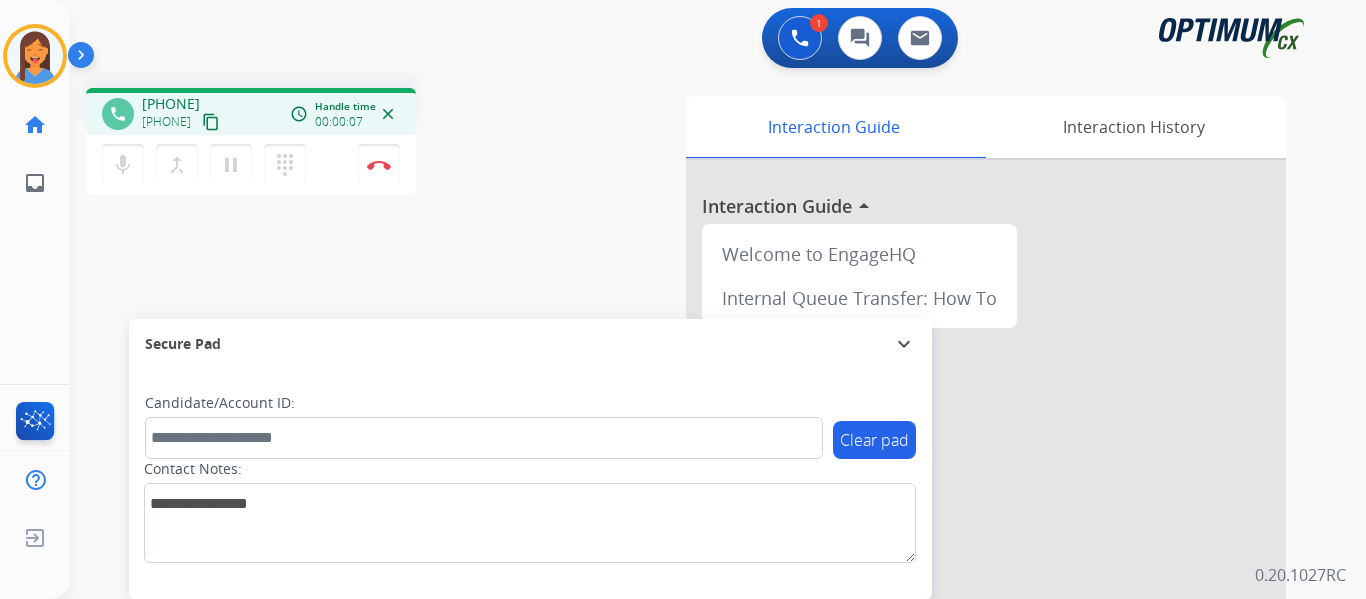 click on "content_copy" at bounding box center [211, 122] 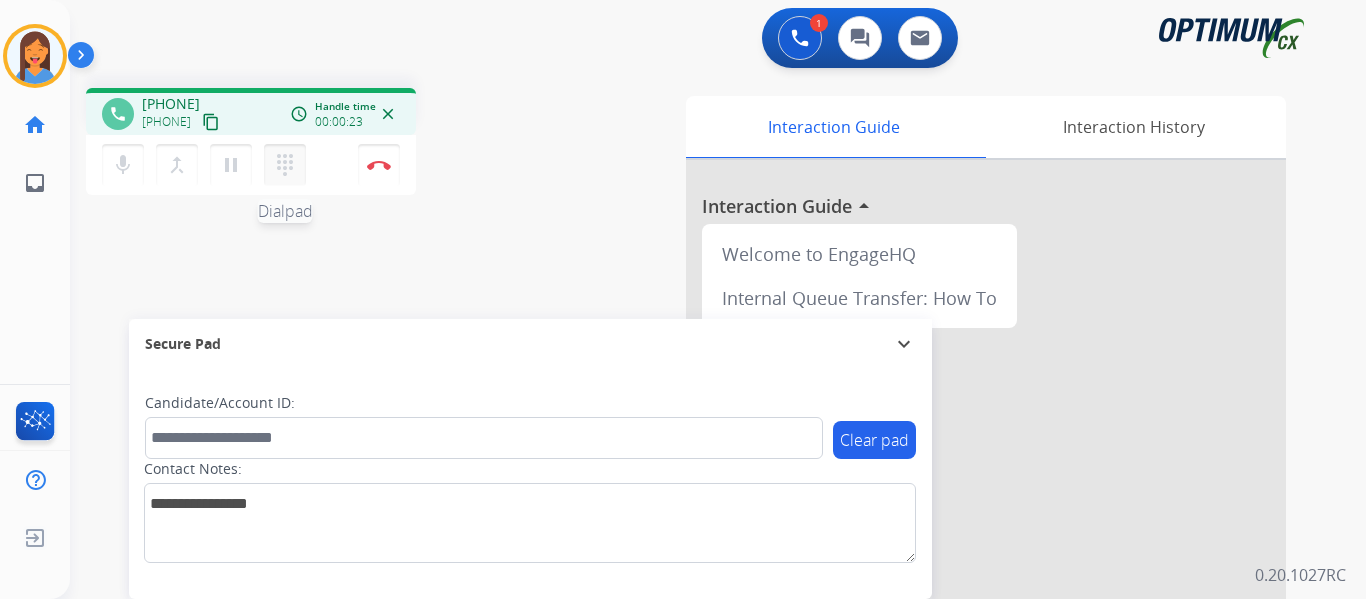 click on "dialpad" at bounding box center [285, 165] 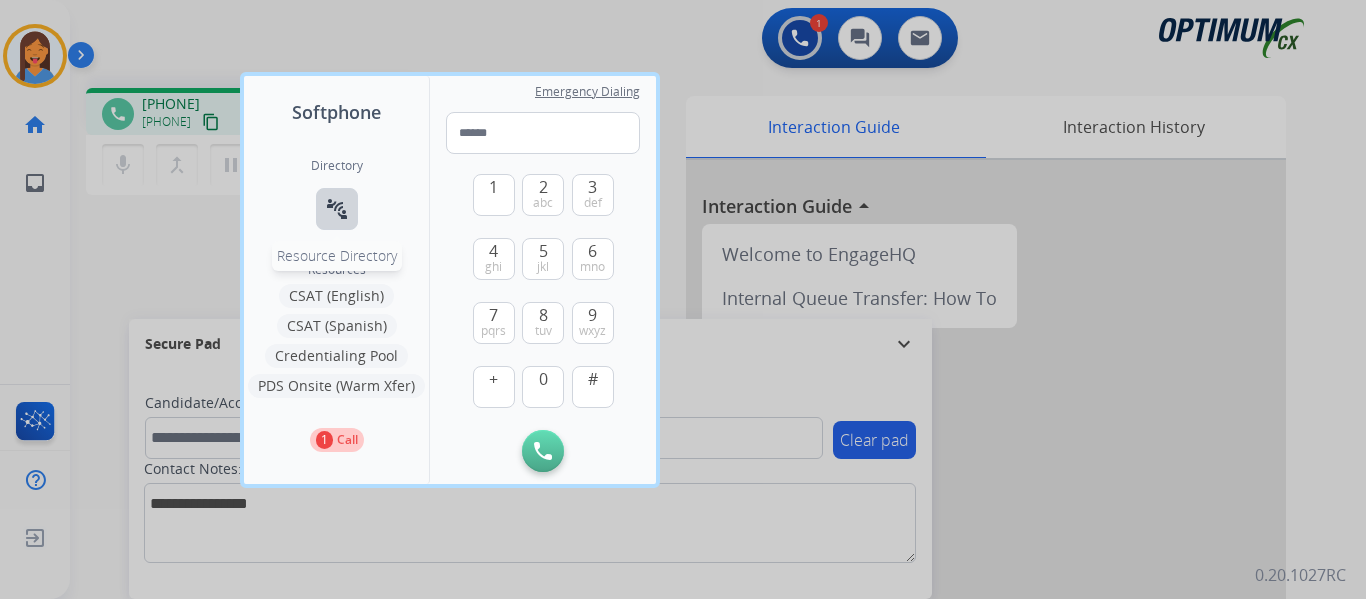 click on "connect_without_contact" at bounding box center [337, 209] 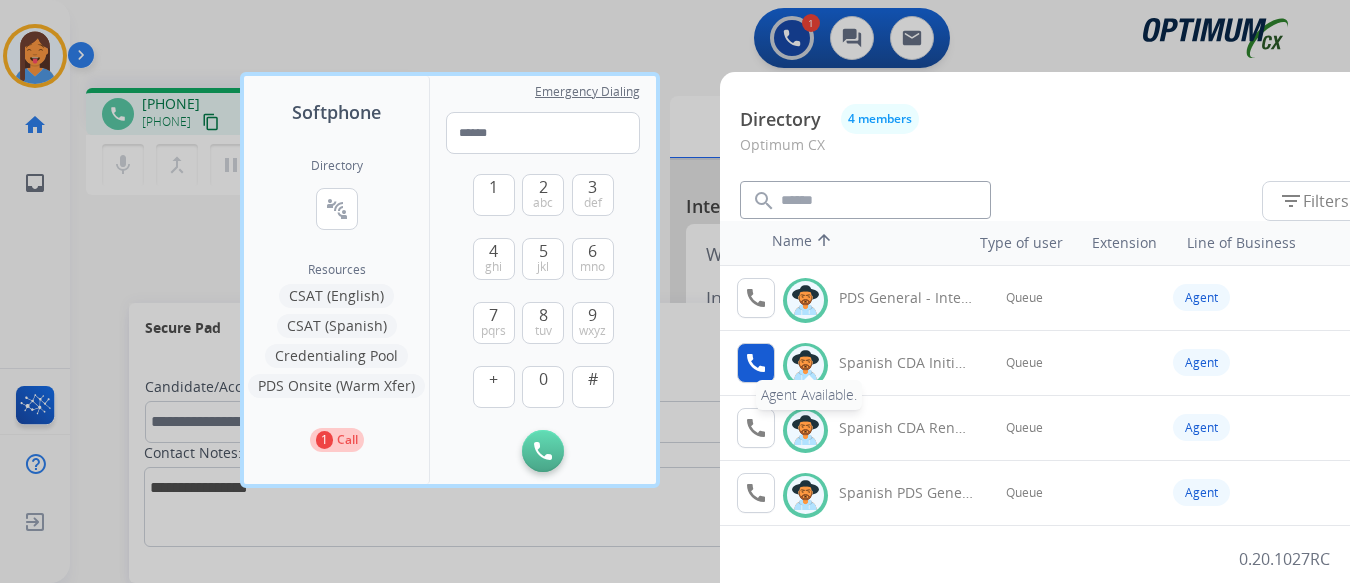 click on "call" at bounding box center (756, 363) 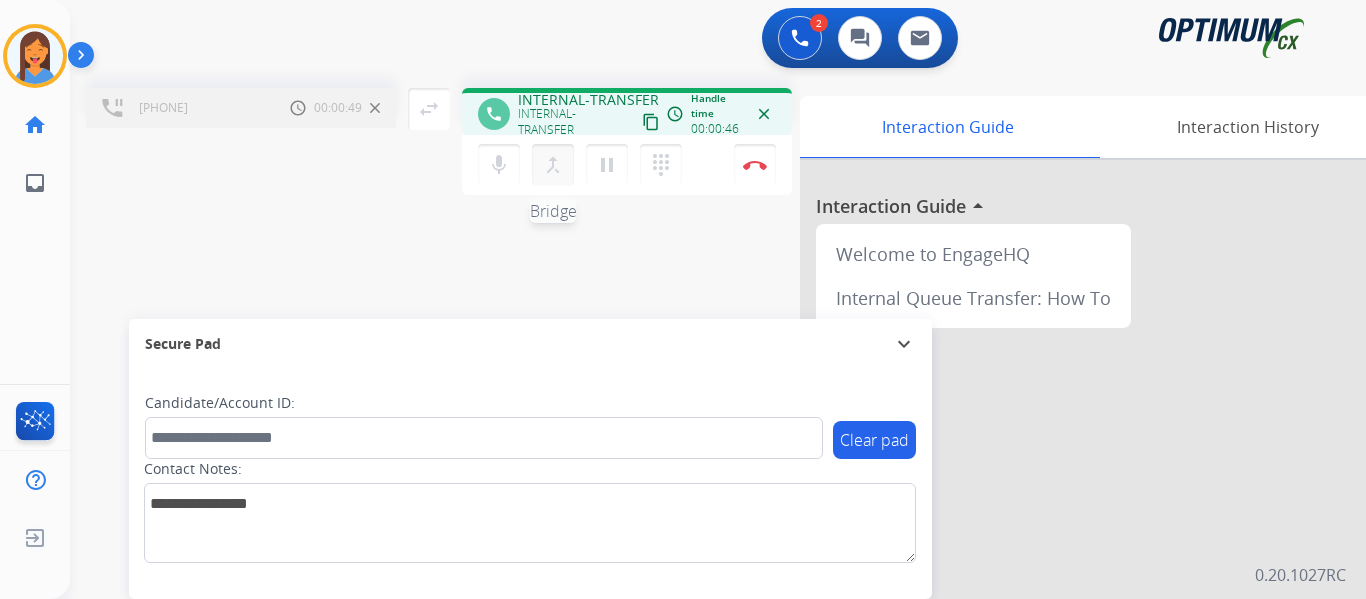 click on "merge_type" at bounding box center (553, 165) 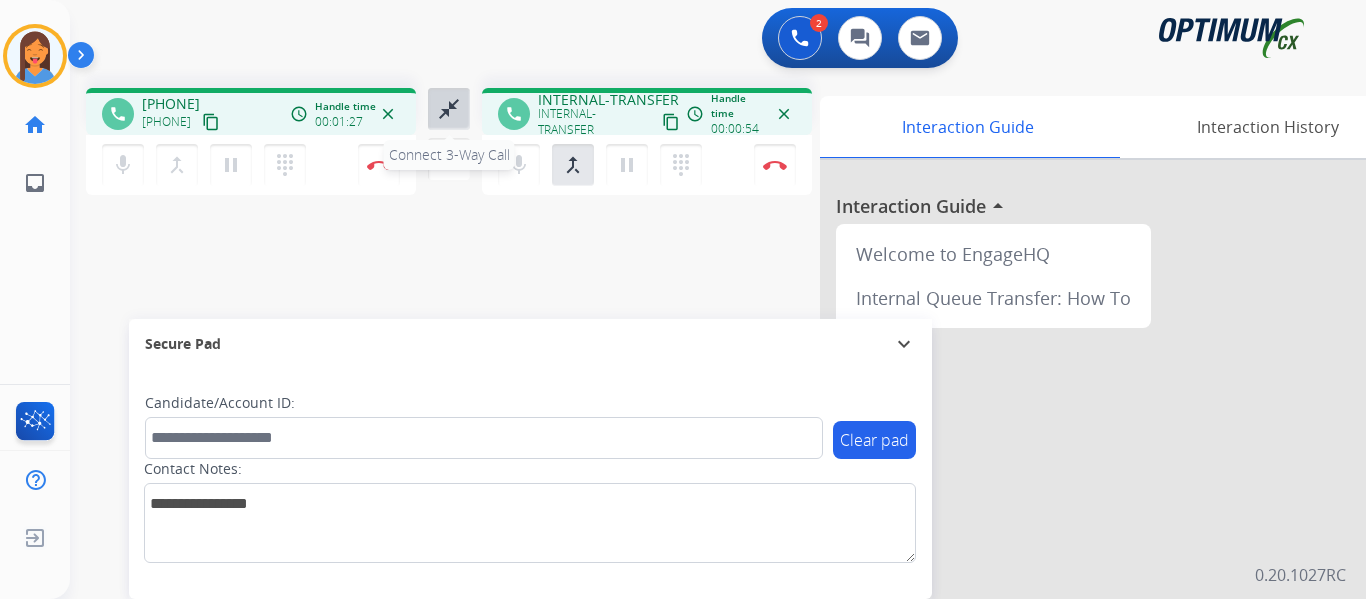 click on "close_fullscreen" at bounding box center (449, 109) 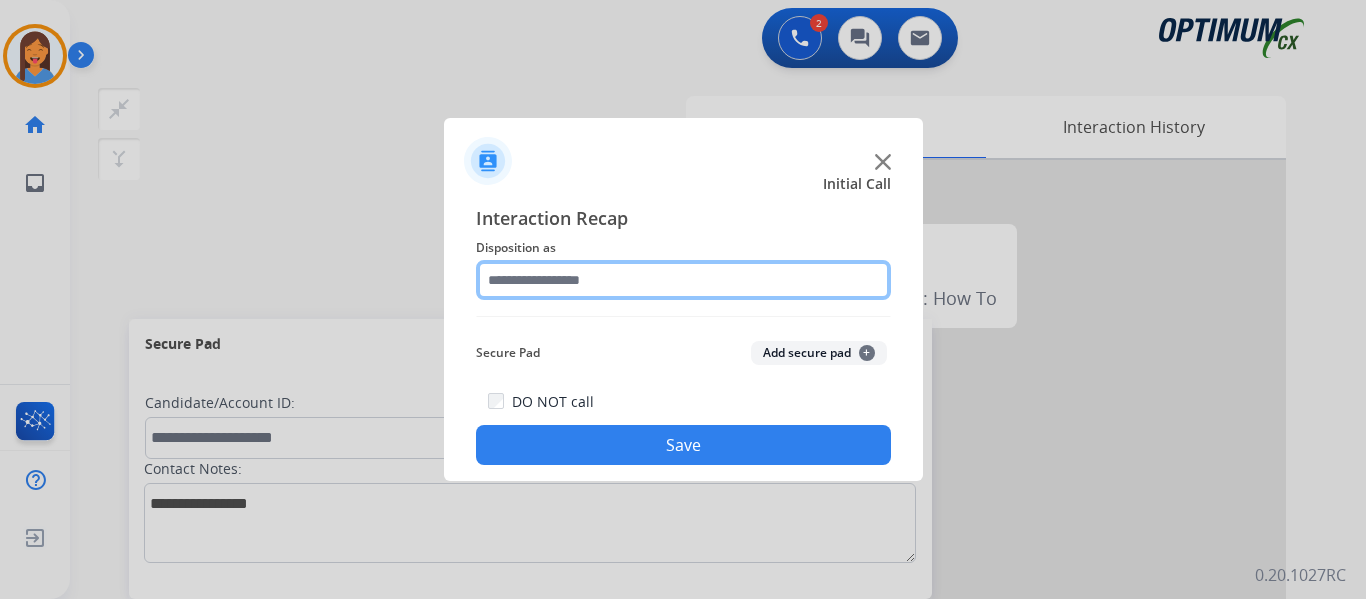 click 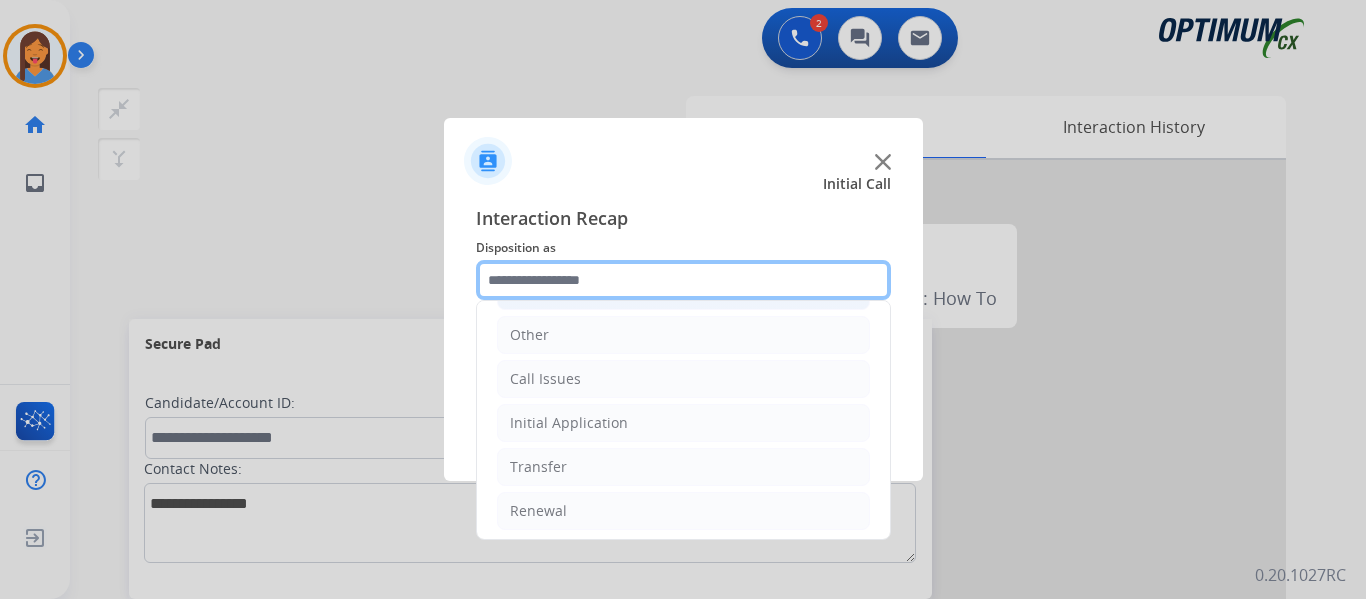 scroll, scrollTop: 136, scrollLeft: 0, axis: vertical 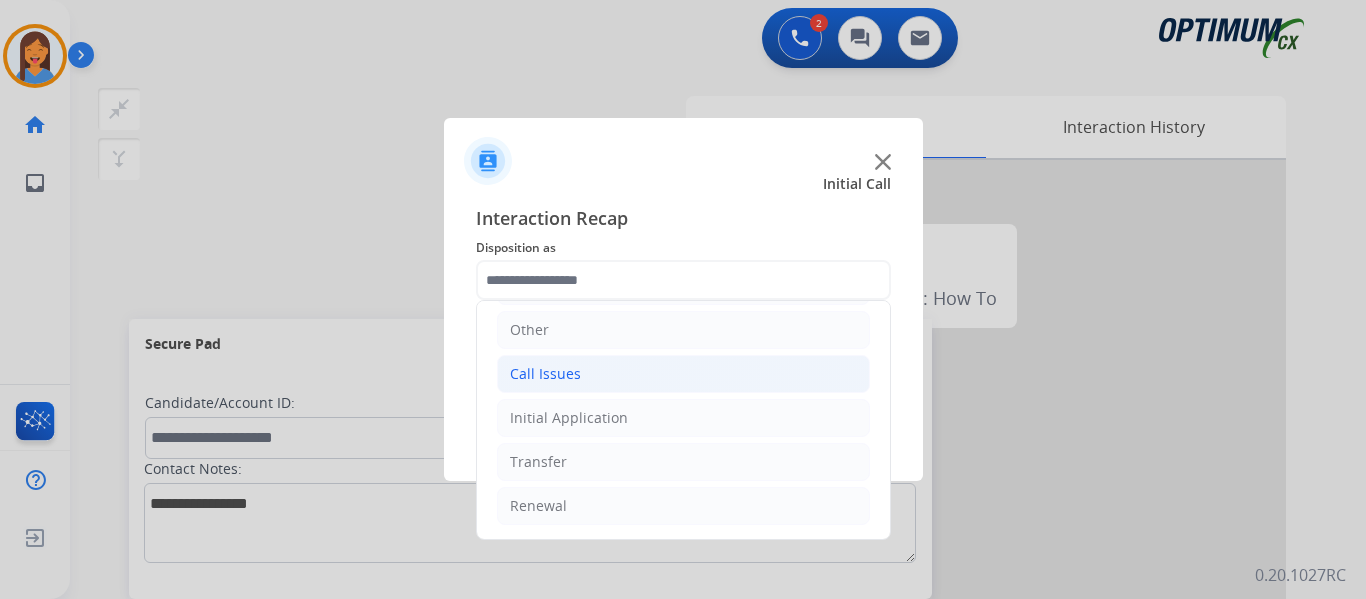 click on "Call Issues" 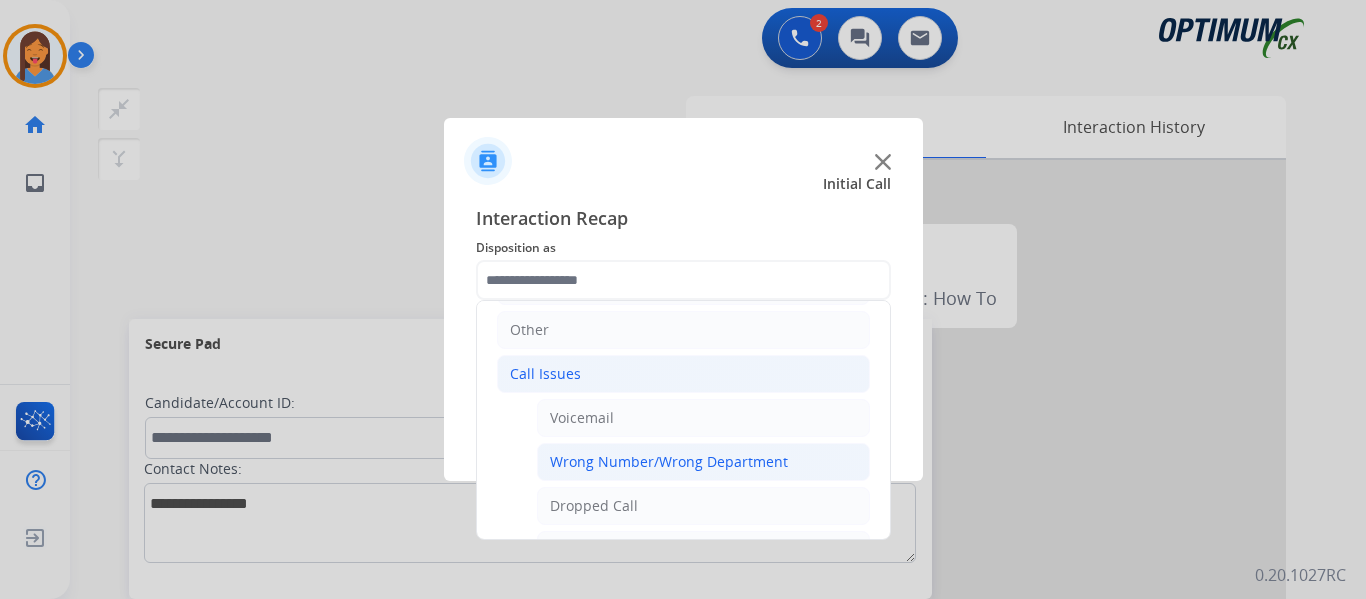 click on "Wrong Number/Wrong Department" 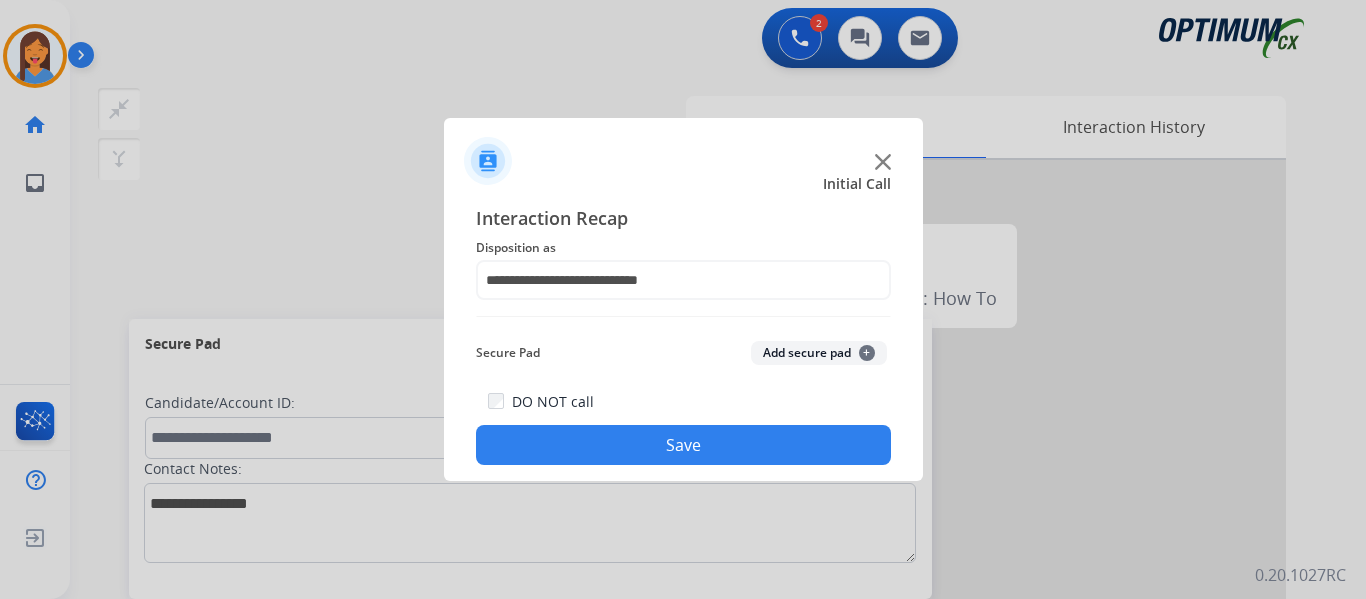 click on "Save" 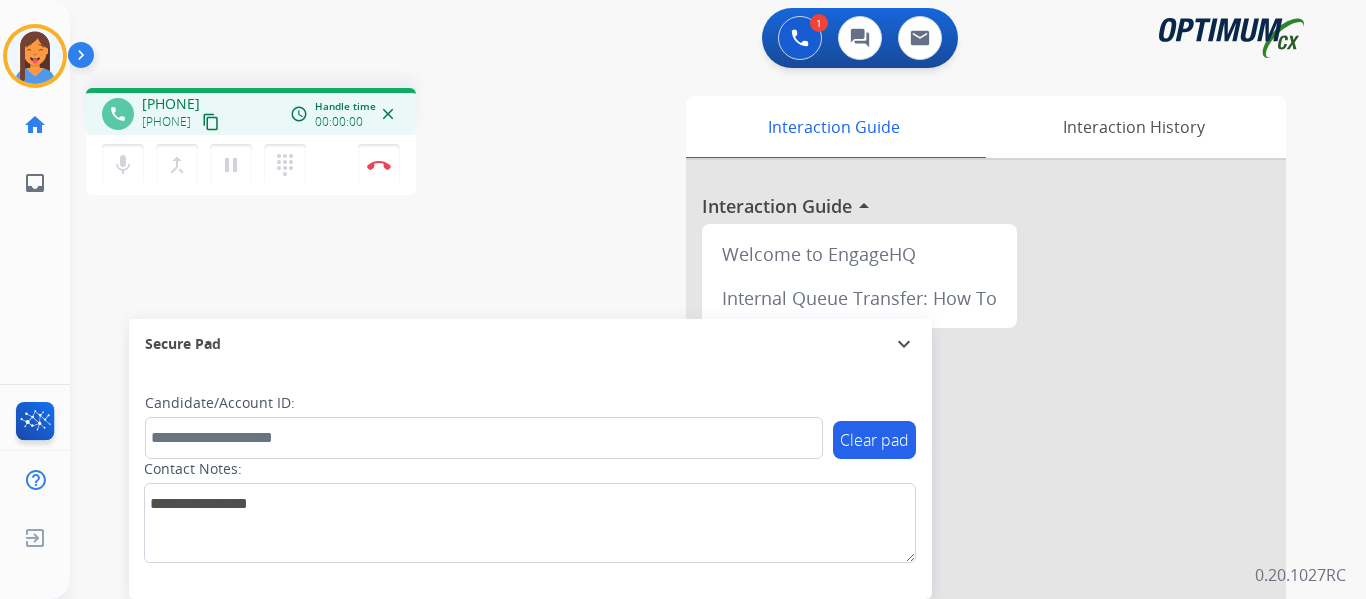 click on "content_copy" at bounding box center [211, 122] 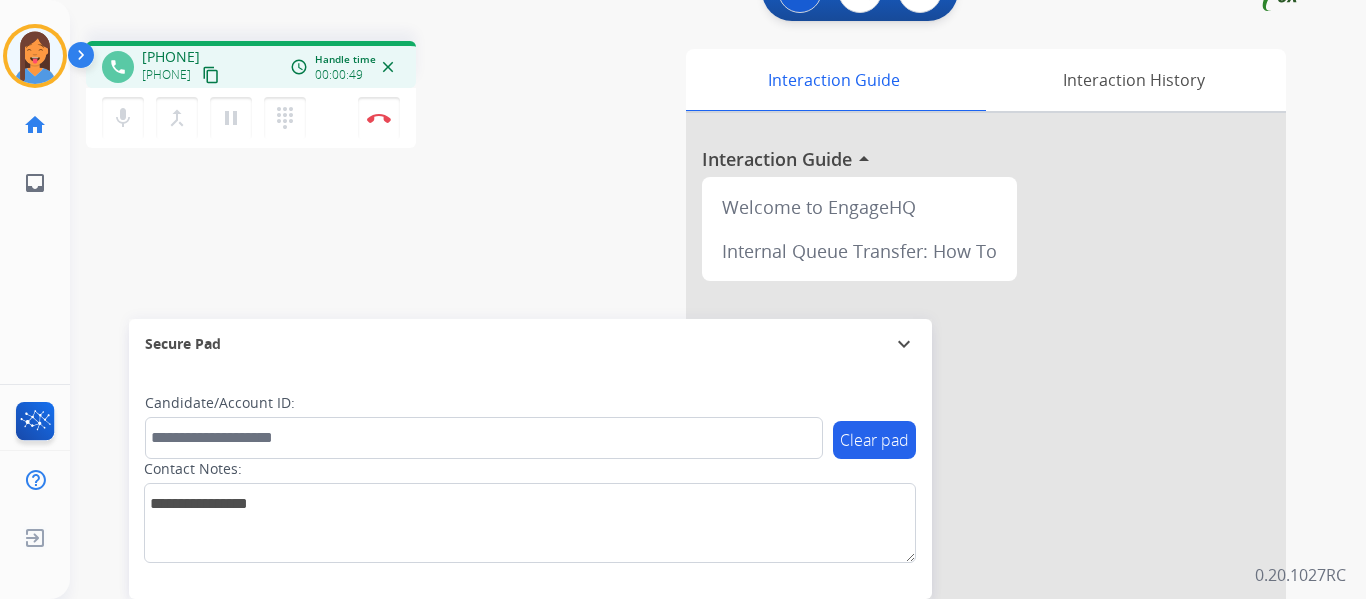 scroll, scrollTop: 0, scrollLeft: 0, axis: both 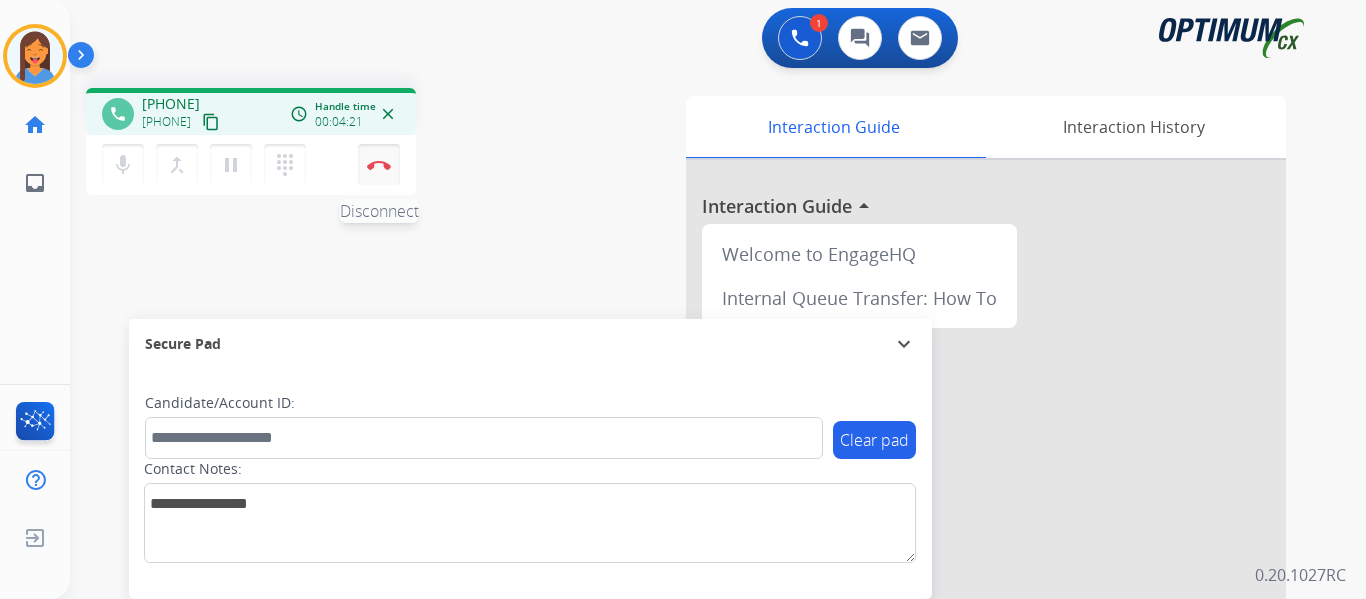 click at bounding box center [379, 165] 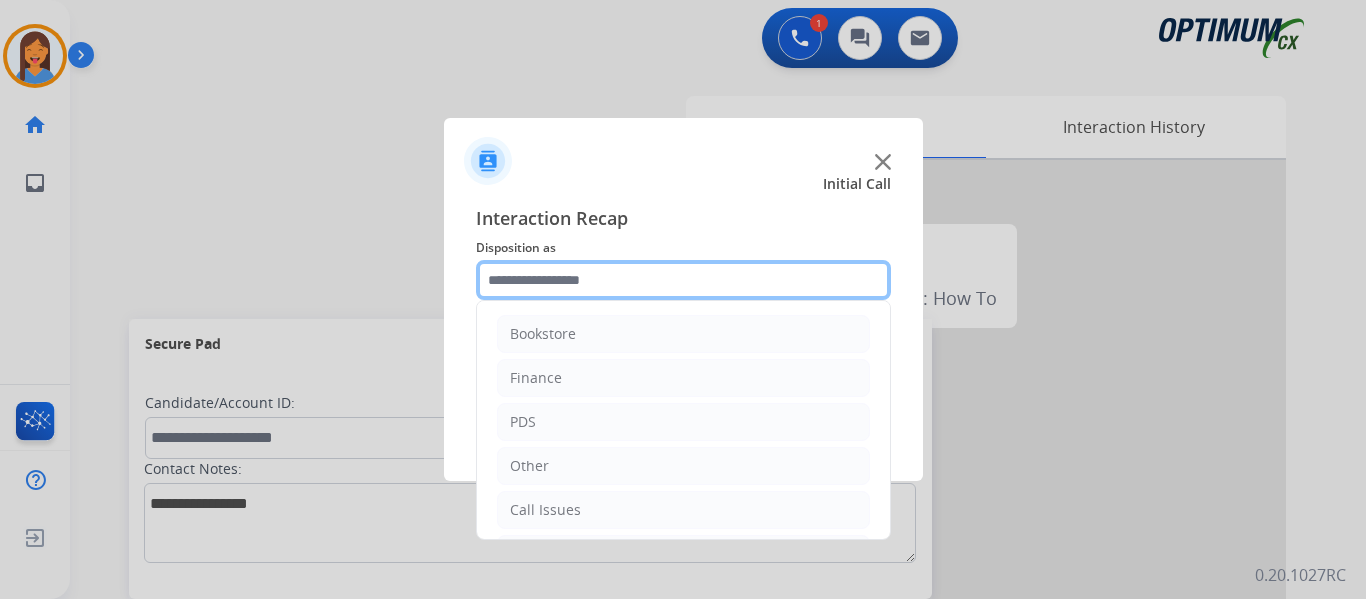 click 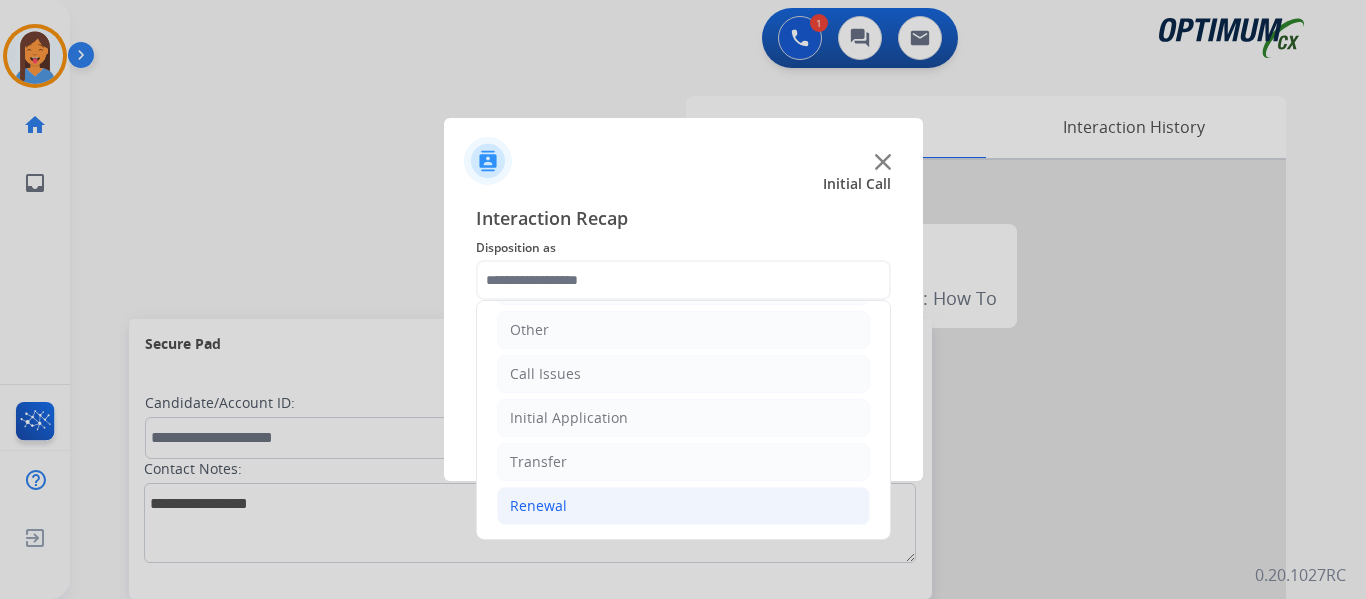 click on "Renewal" 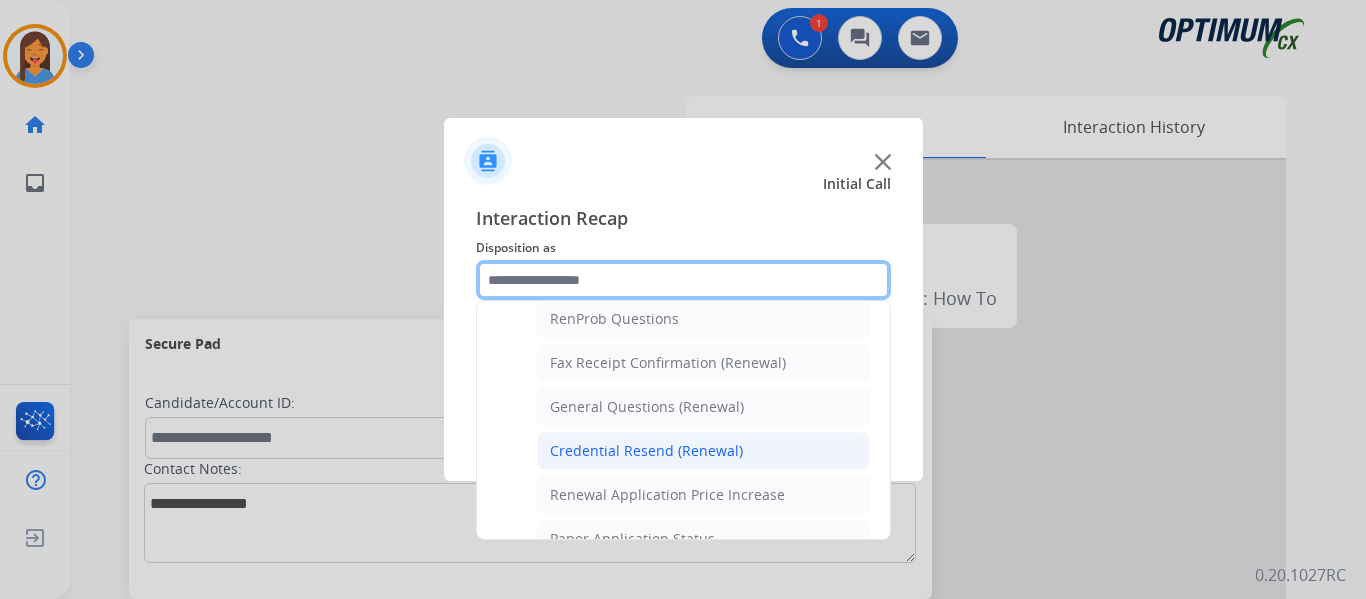 scroll, scrollTop: 536, scrollLeft: 0, axis: vertical 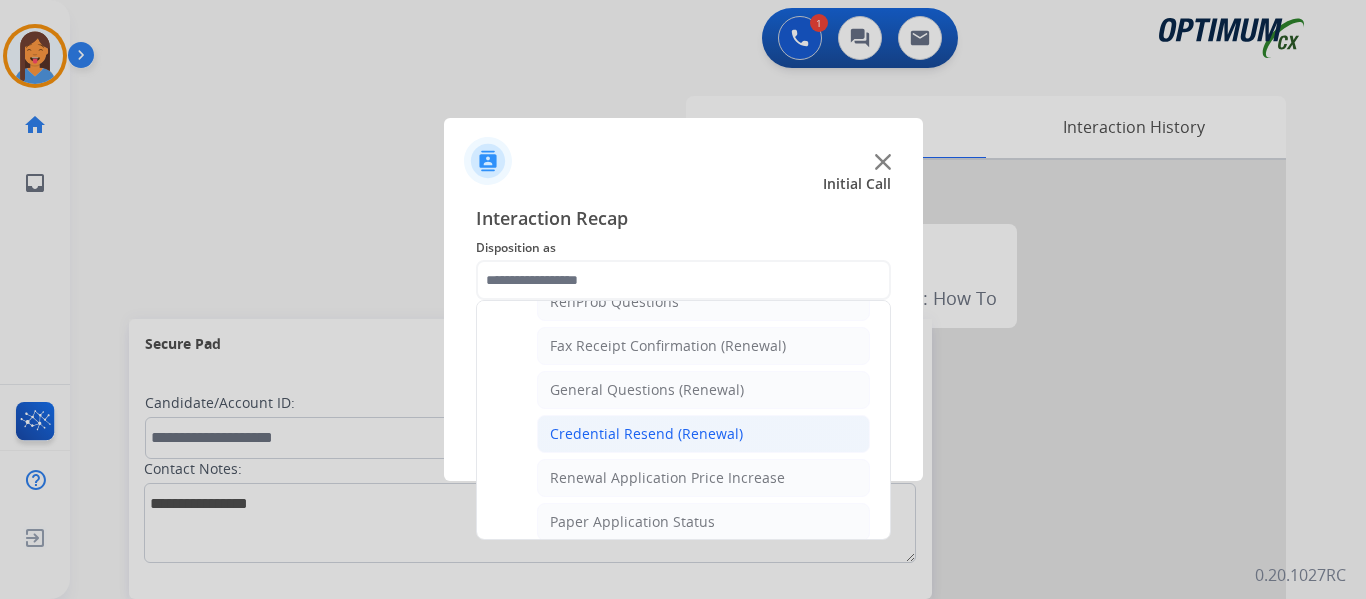 click on "Credential Resend (Renewal)" 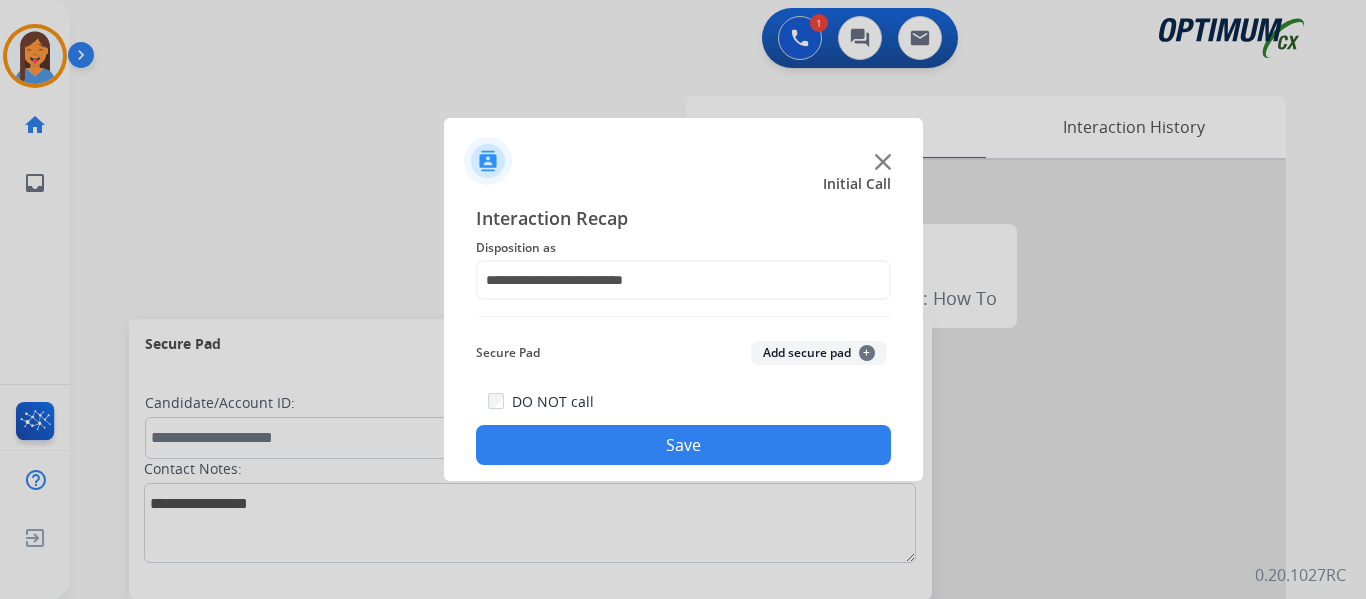 click on "Save" 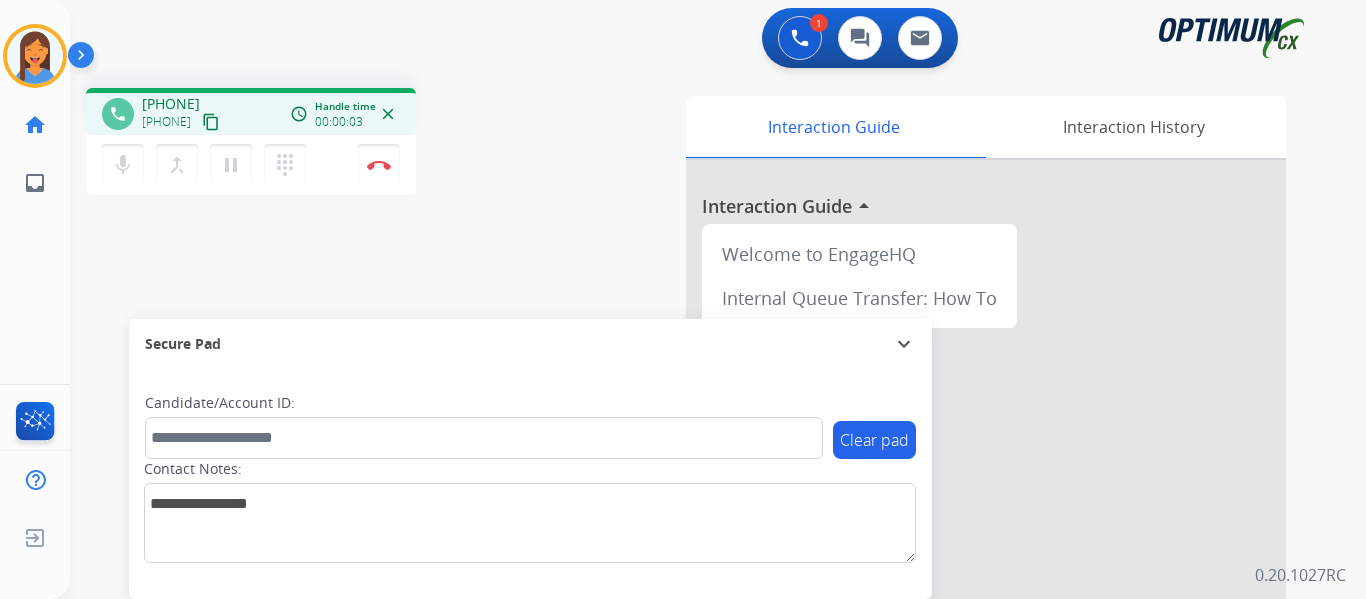 click on "content_copy" at bounding box center (211, 122) 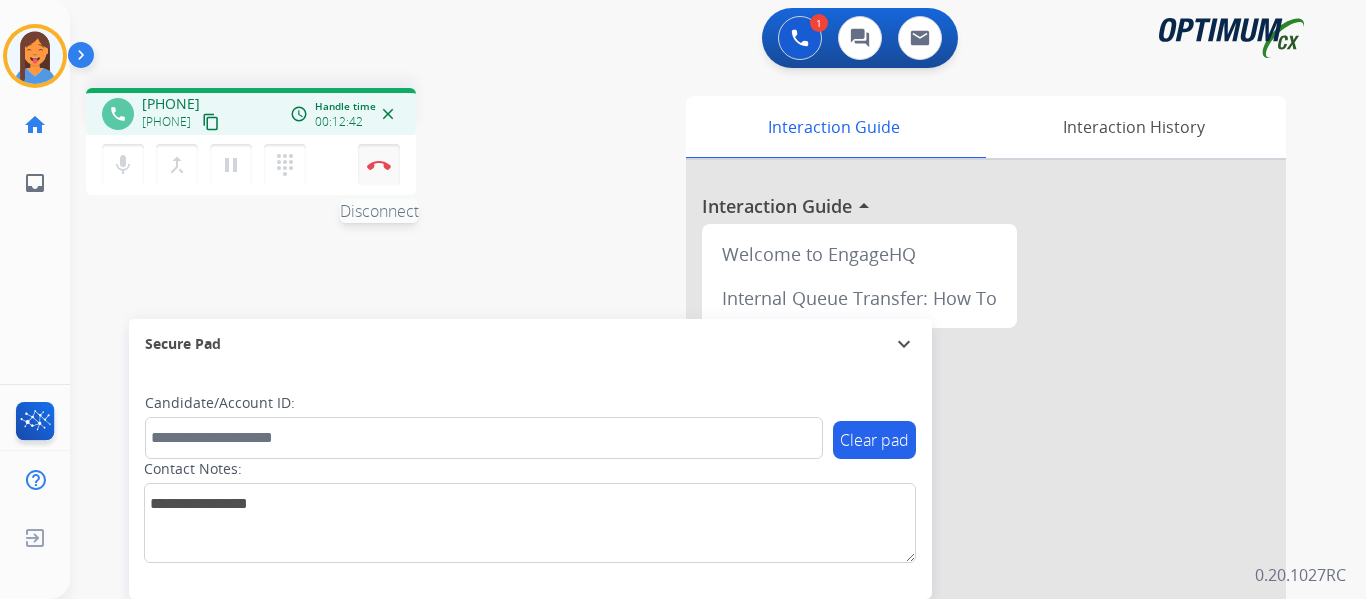 click on "Disconnect" at bounding box center (379, 165) 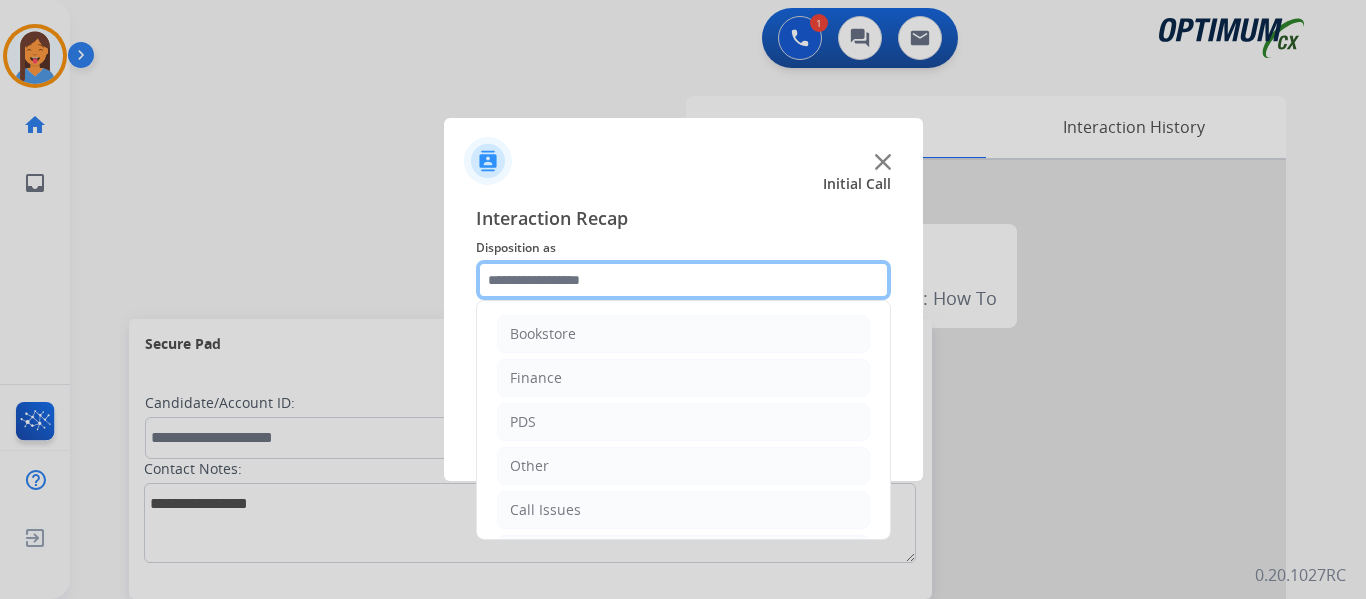 click 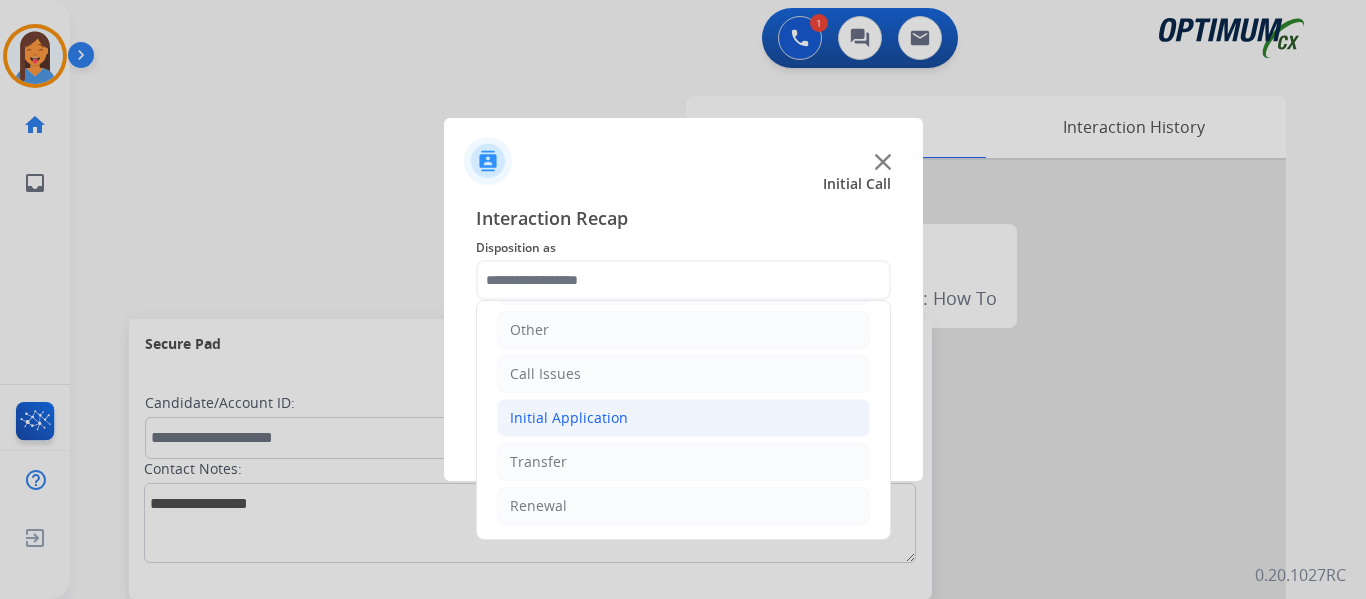 click on "Initial Application" 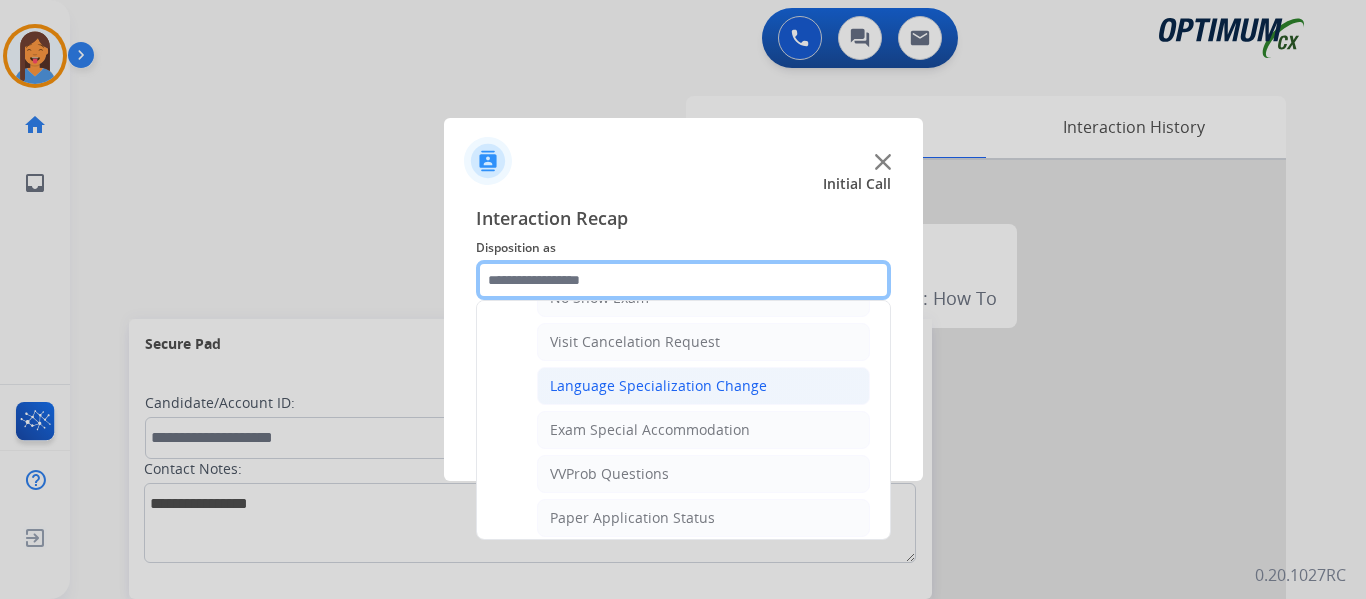 scroll, scrollTop: 836, scrollLeft: 0, axis: vertical 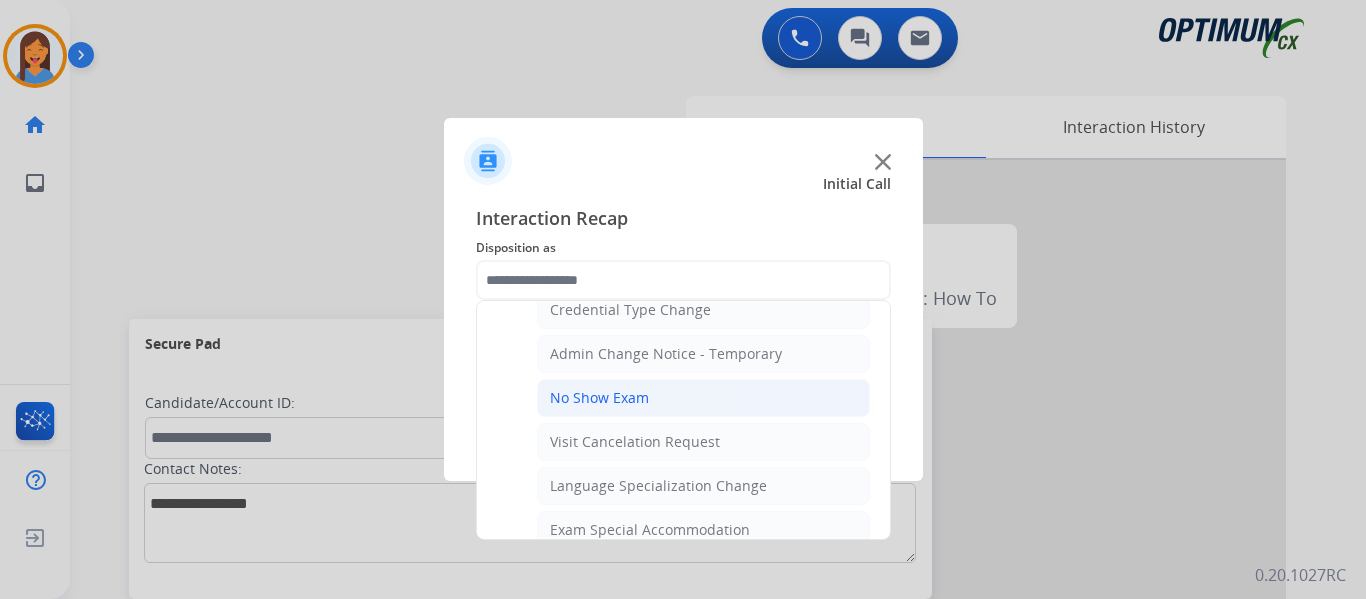 click on "No Show Exam" 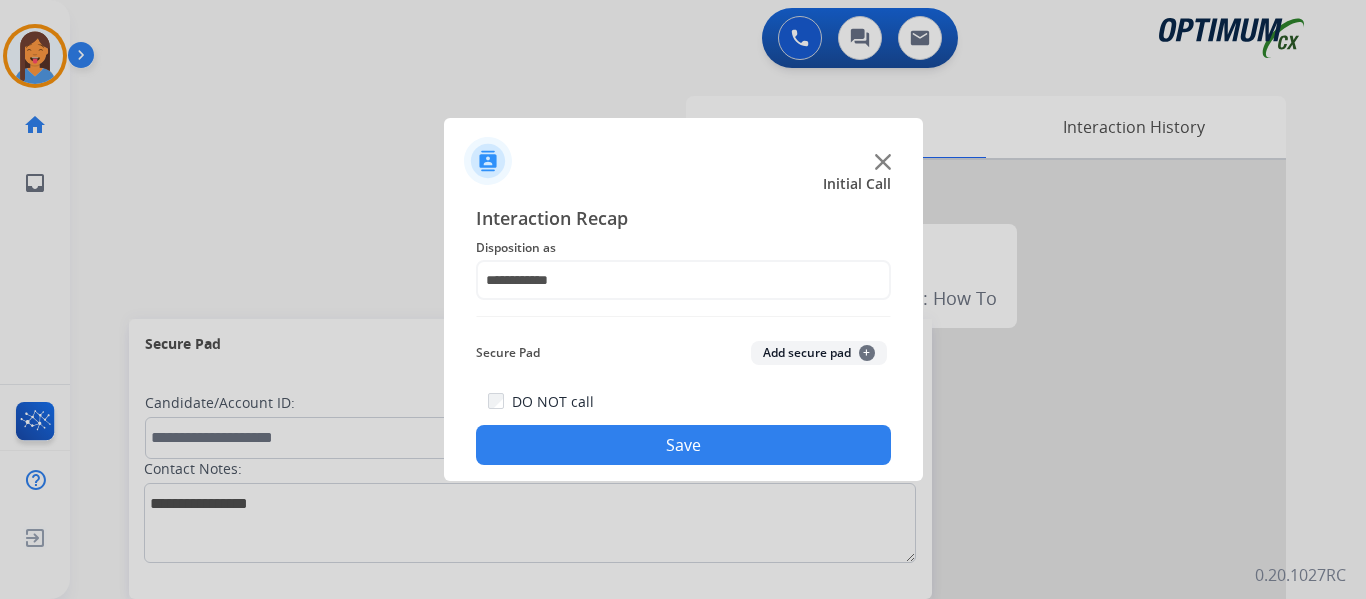 click on "Save" 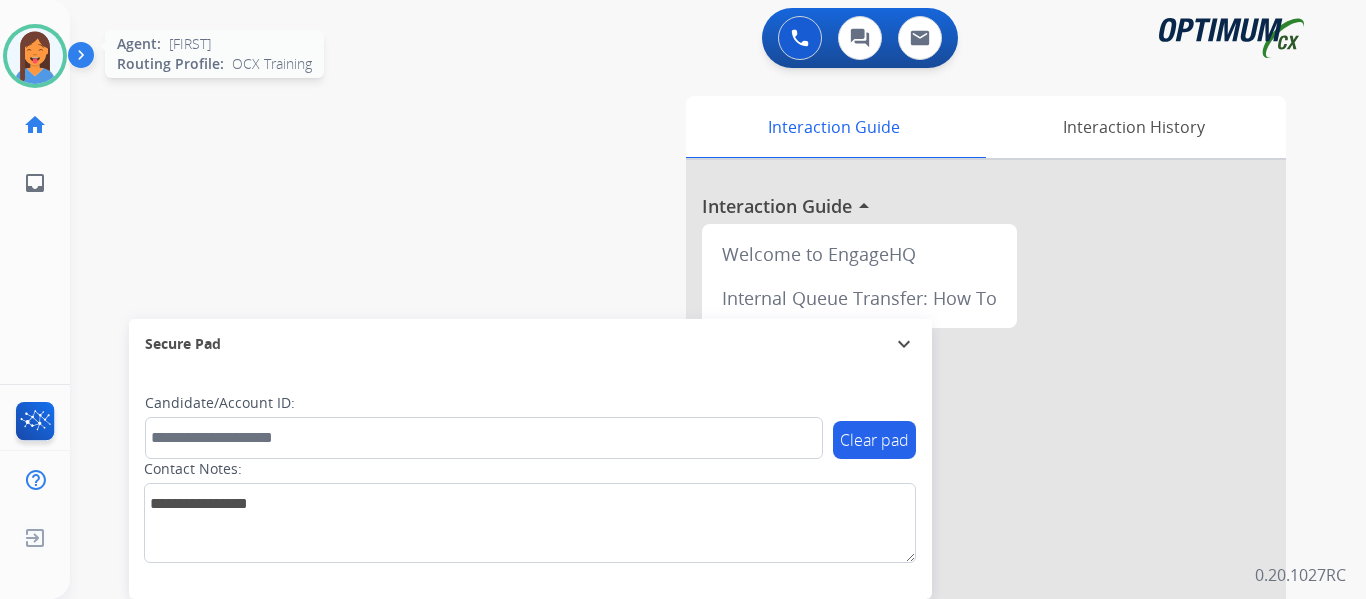 click at bounding box center [35, 56] 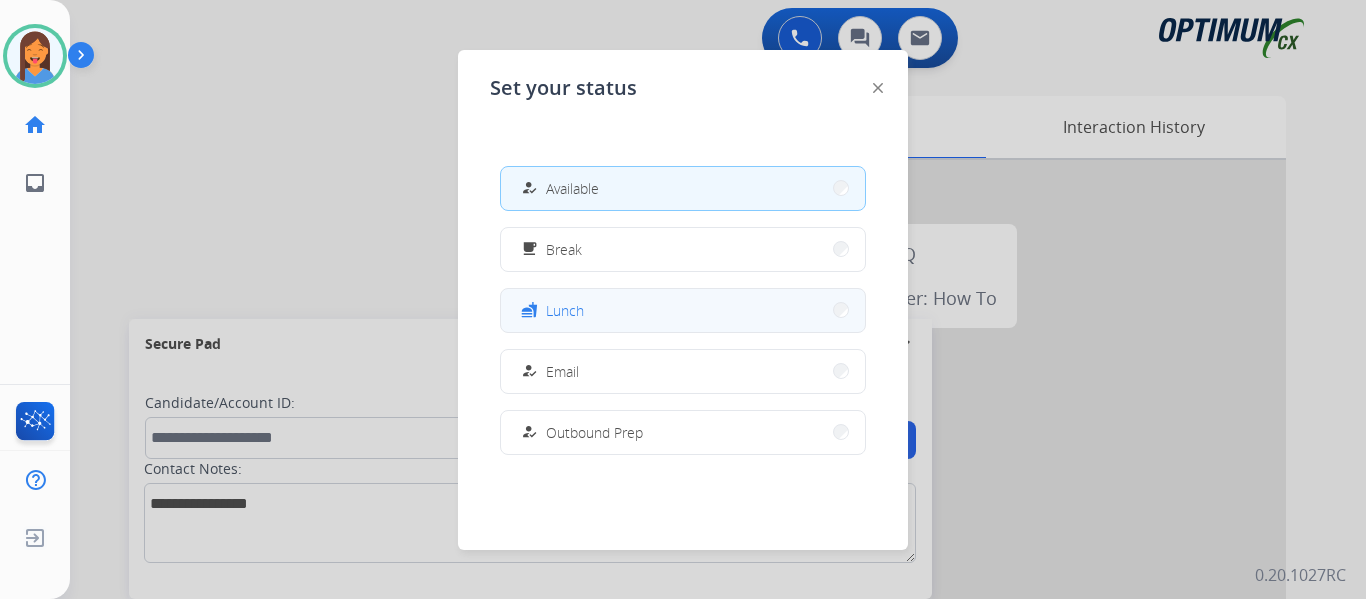 click on "fastfood Lunch" at bounding box center (683, 310) 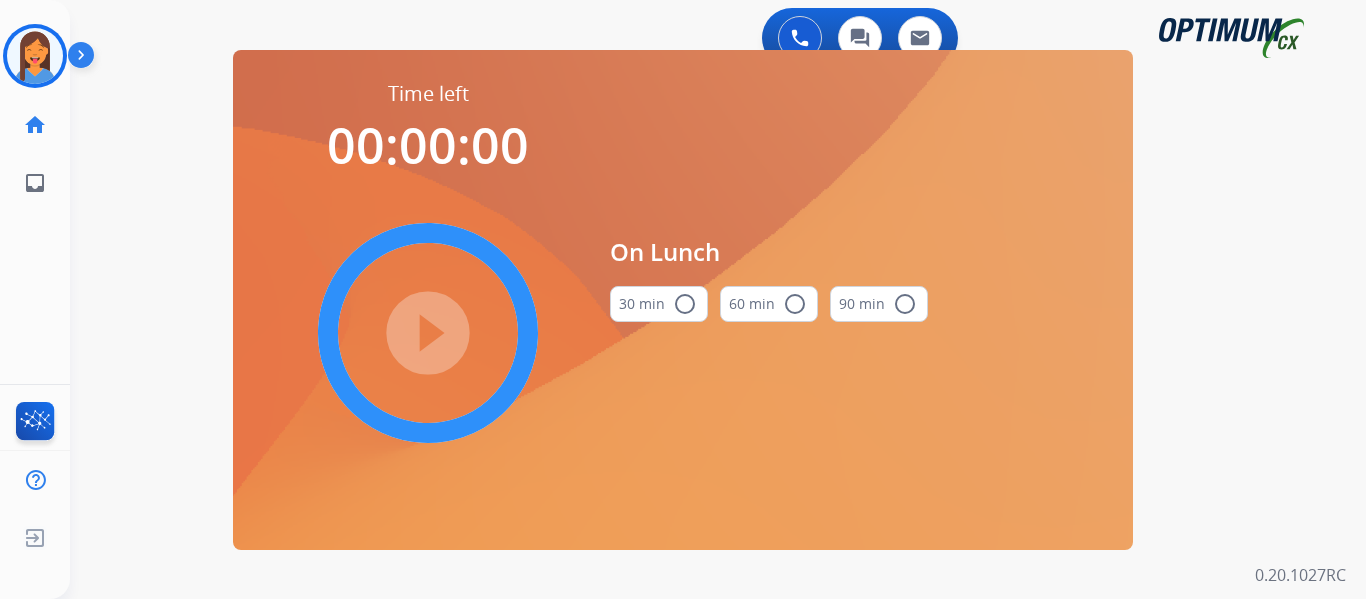 click on "30 min  radio_button_unchecked" at bounding box center (659, 304) 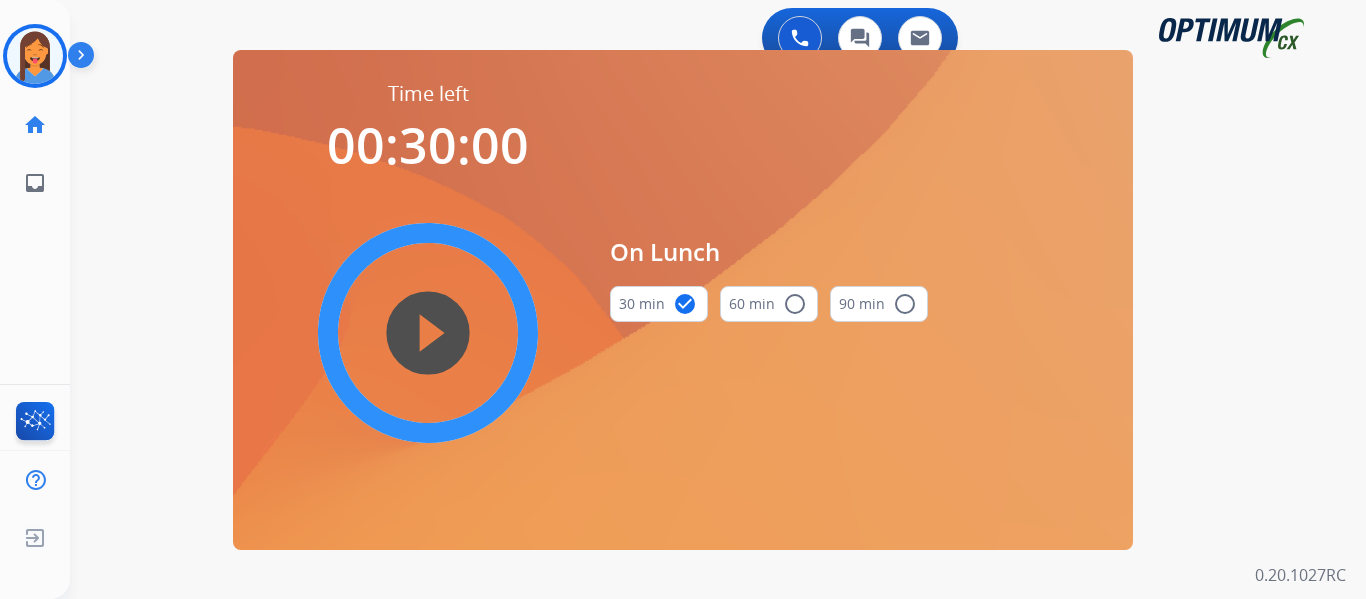 click on "play_circle_filled" at bounding box center (428, 333) 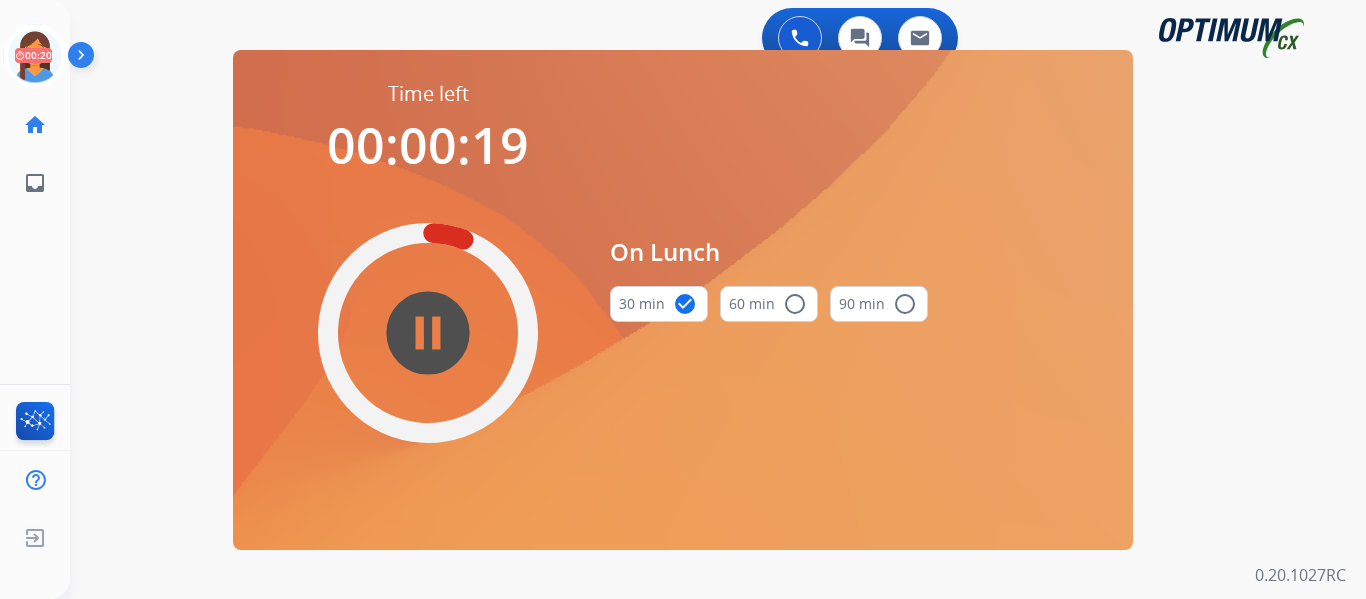 drag, startPoint x: 21, startPoint y: 42, endPoint x: 90, endPoint y: 53, distance: 69.87131 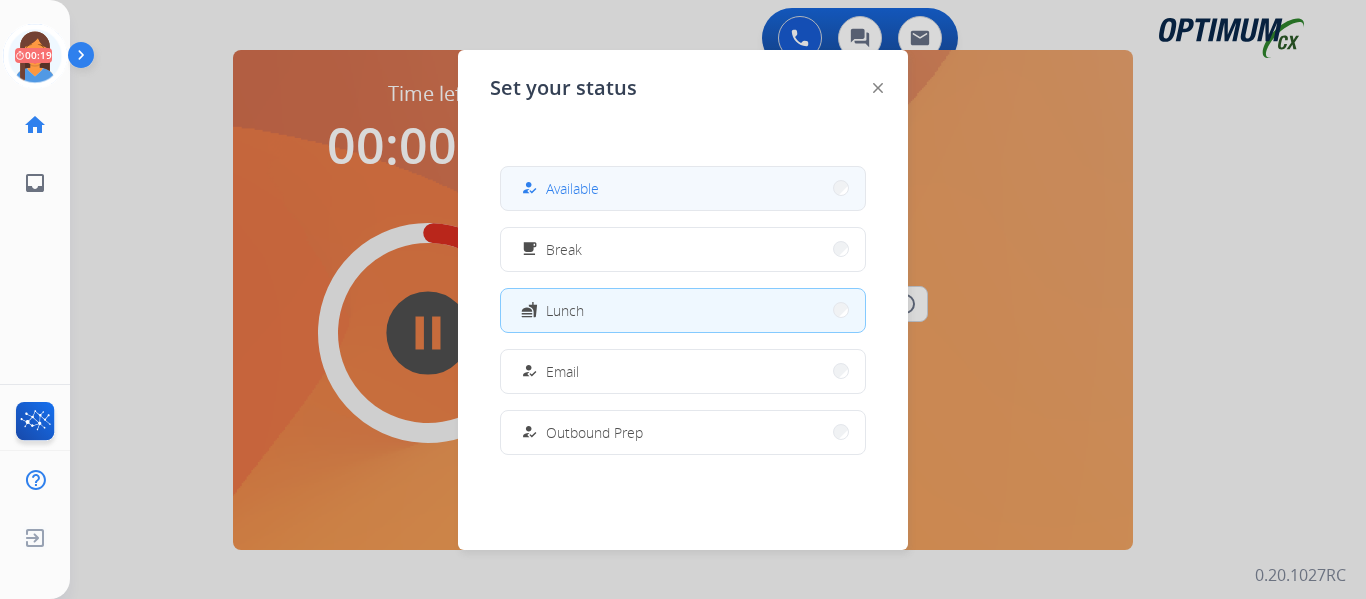 click on "Available" at bounding box center [572, 188] 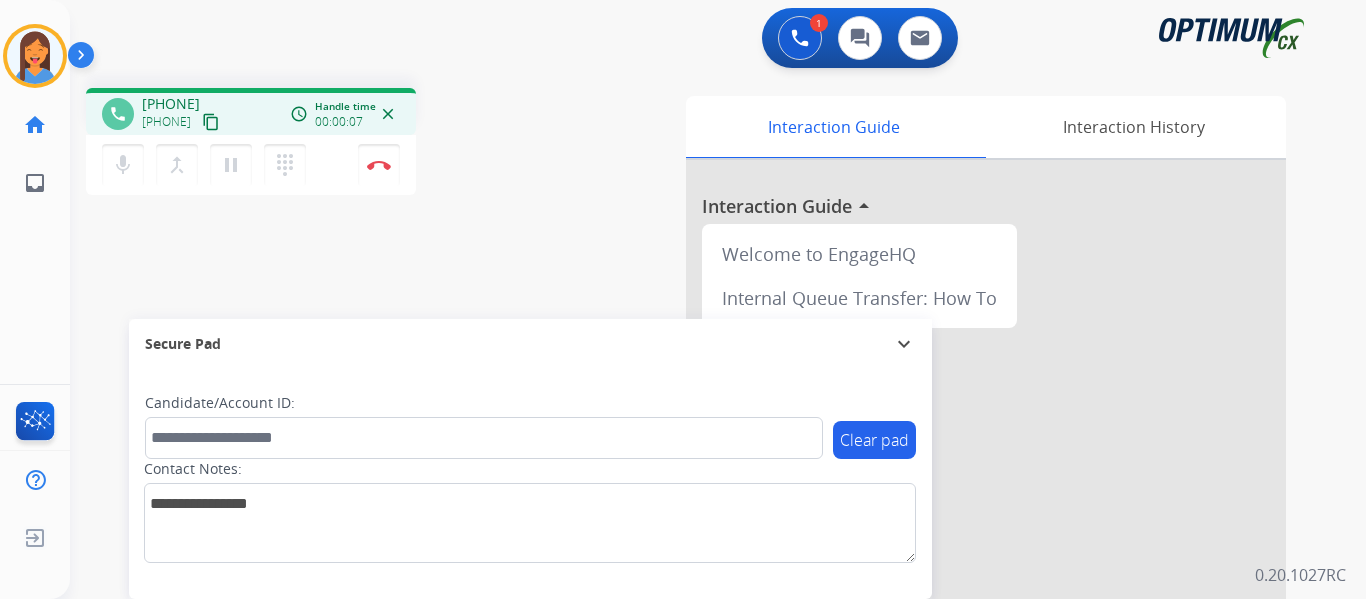 click on "content_copy" at bounding box center [211, 122] 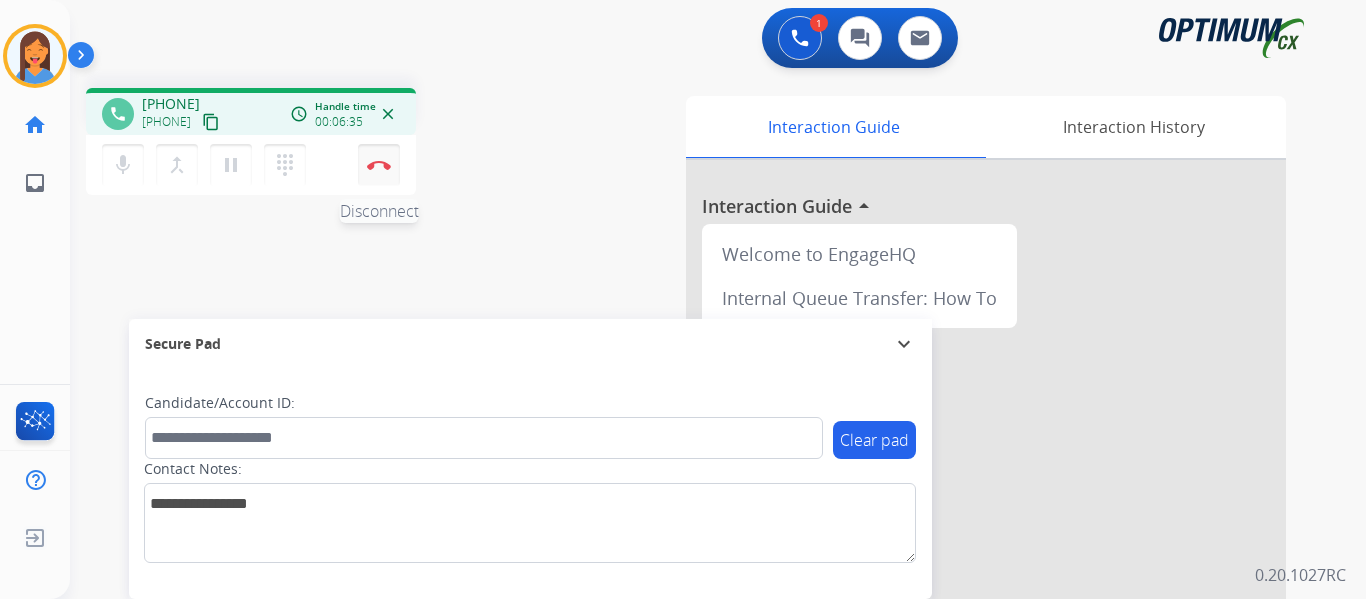 click on "Disconnect" at bounding box center (379, 165) 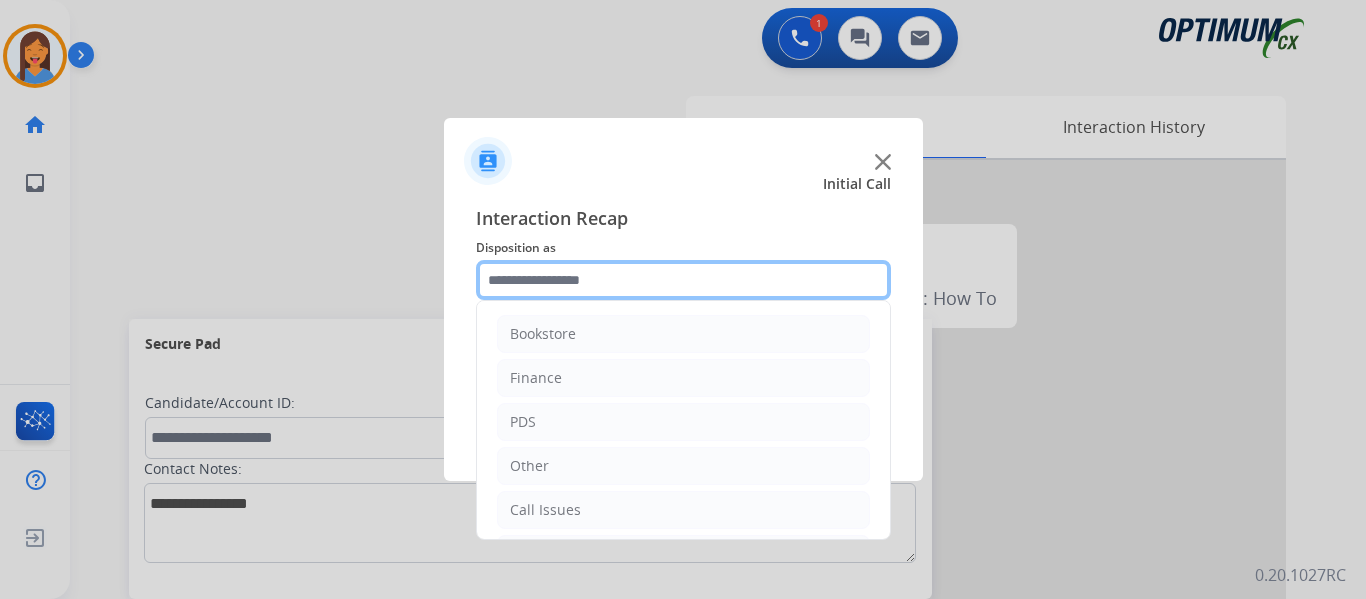 click 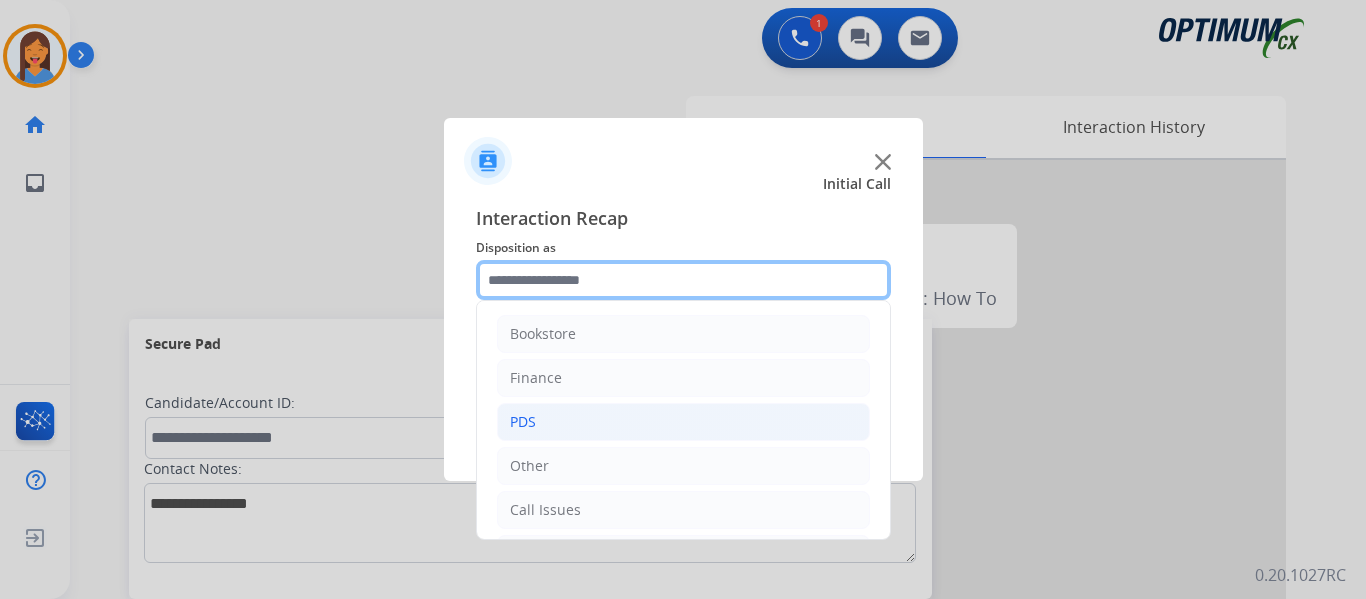 scroll, scrollTop: 136, scrollLeft: 0, axis: vertical 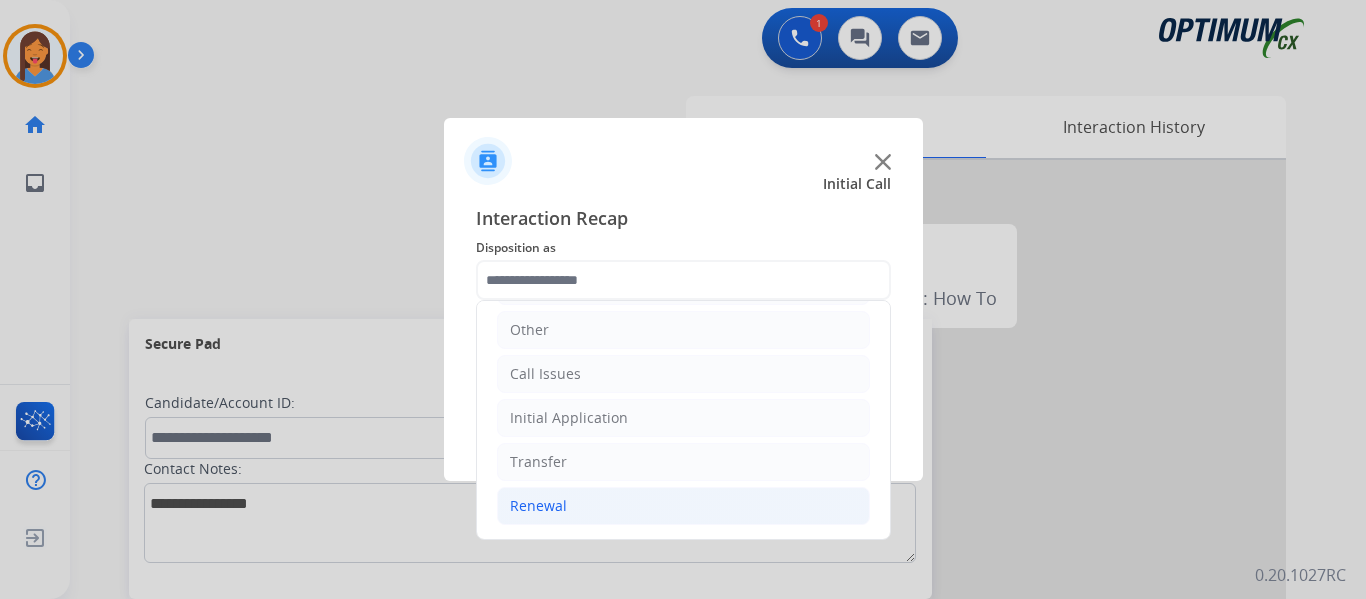 click on "Renewal" 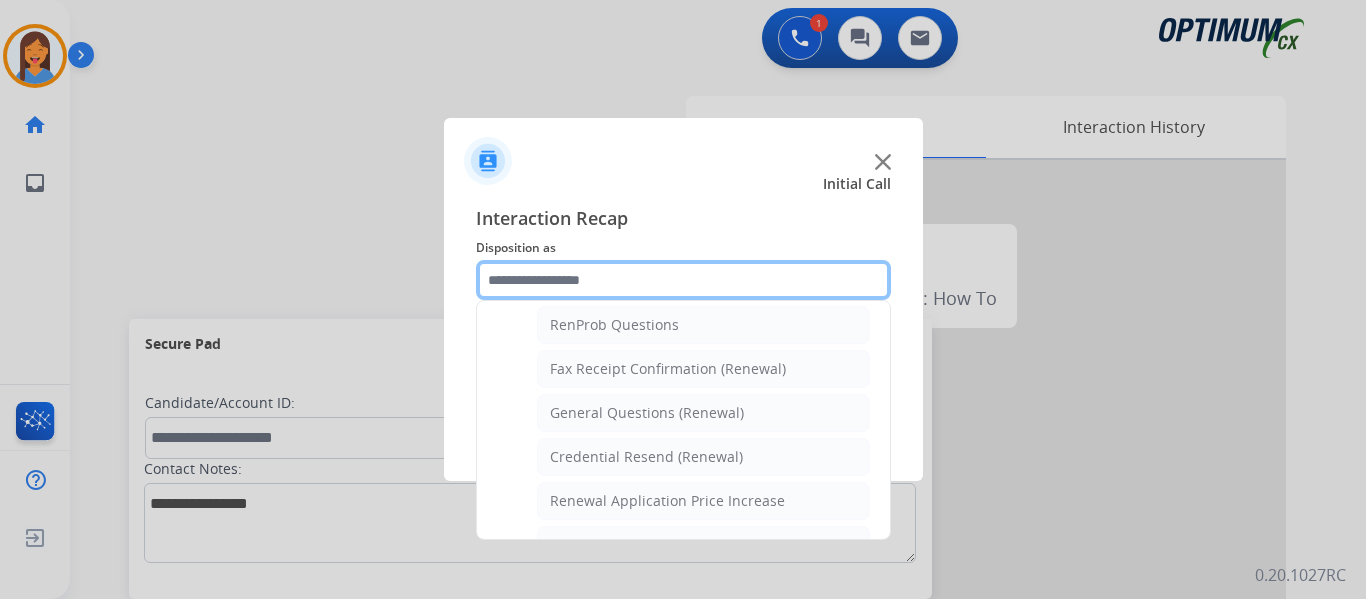 scroll, scrollTop: 536, scrollLeft: 0, axis: vertical 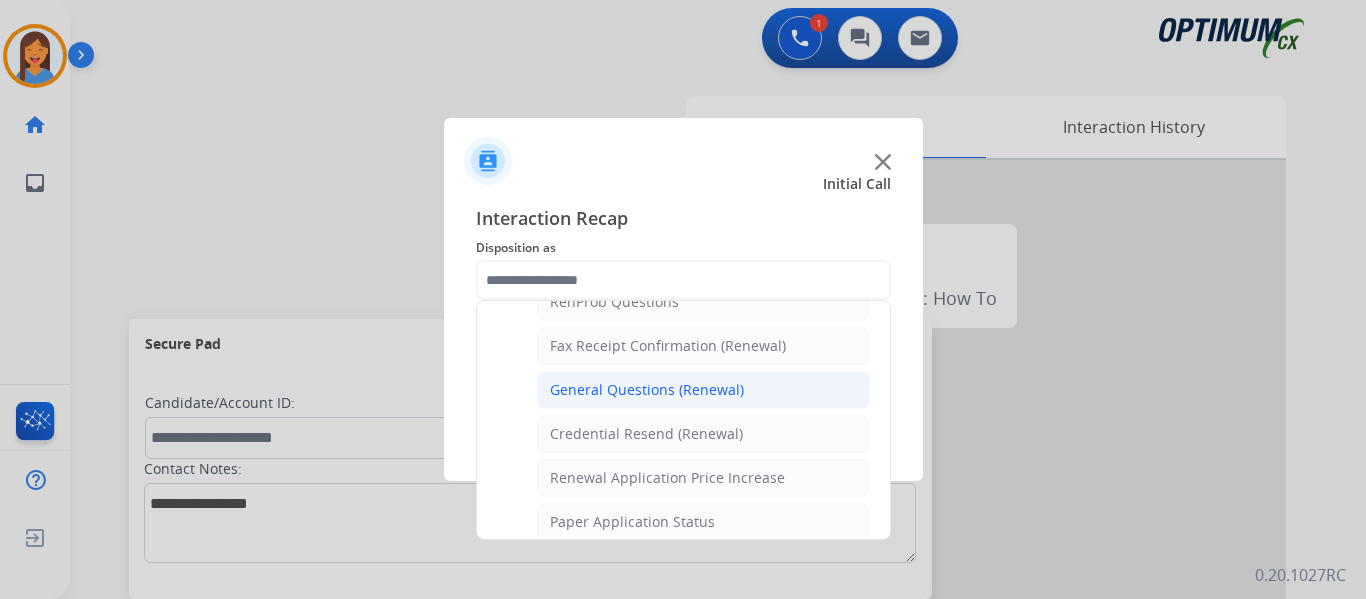click on "General Questions (Renewal)" 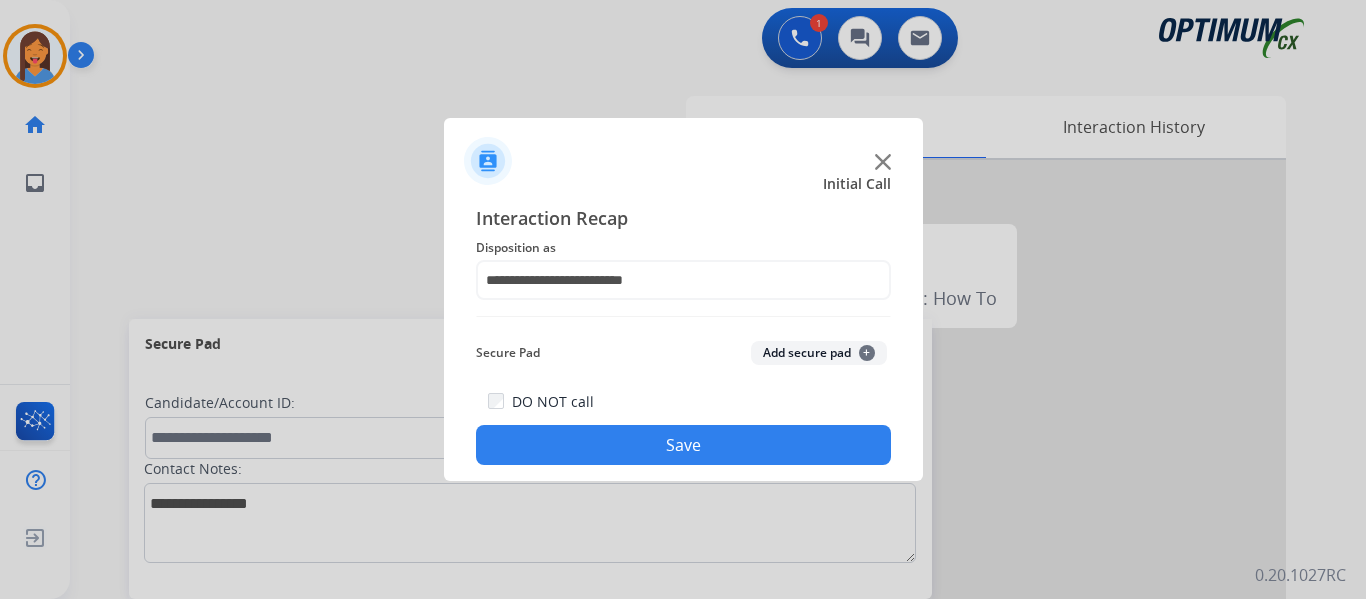click on "Save" 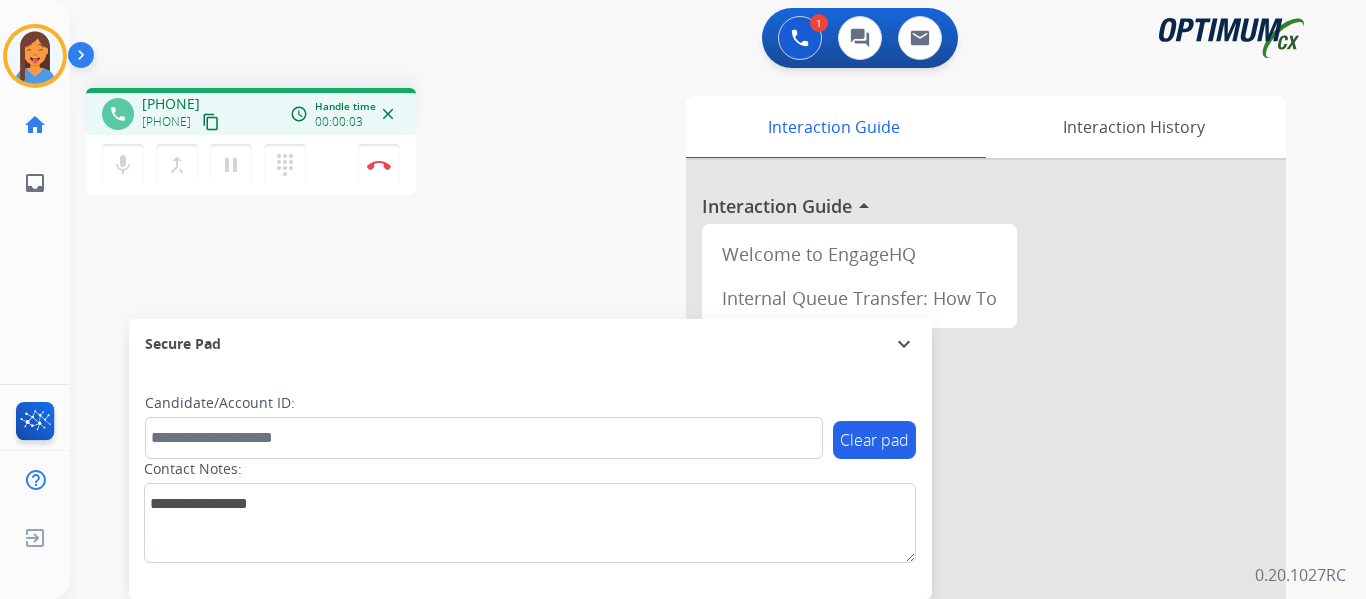 click on "content_copy" at bounding box center [211, 122] 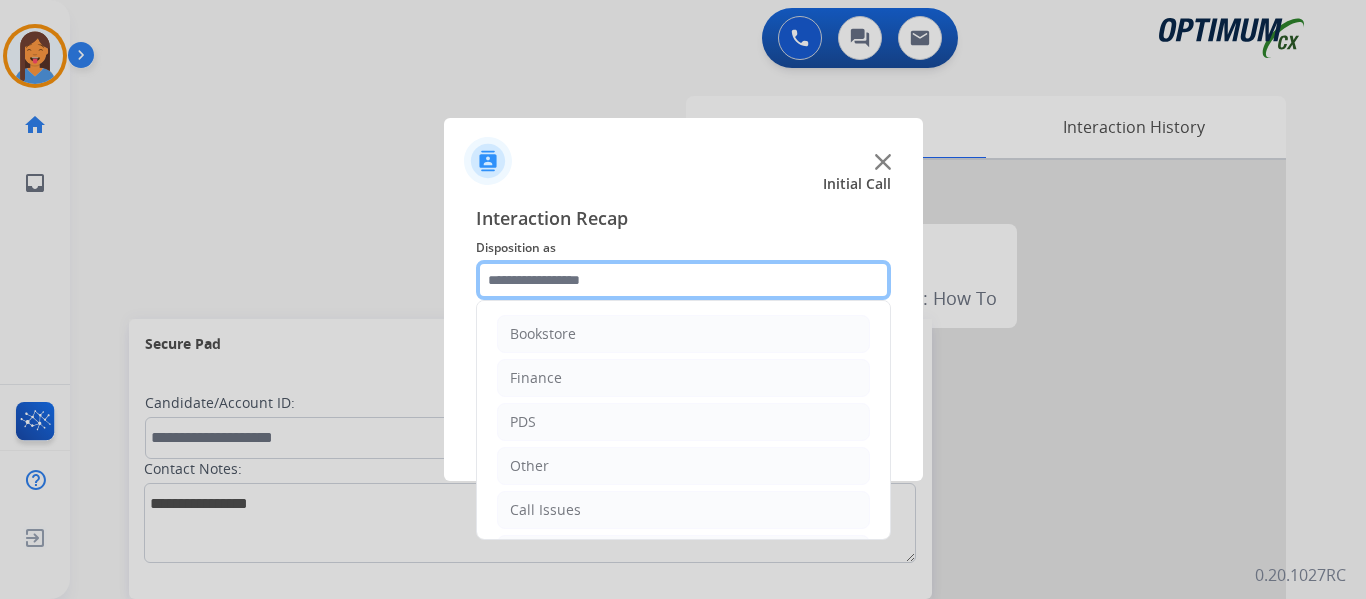 click 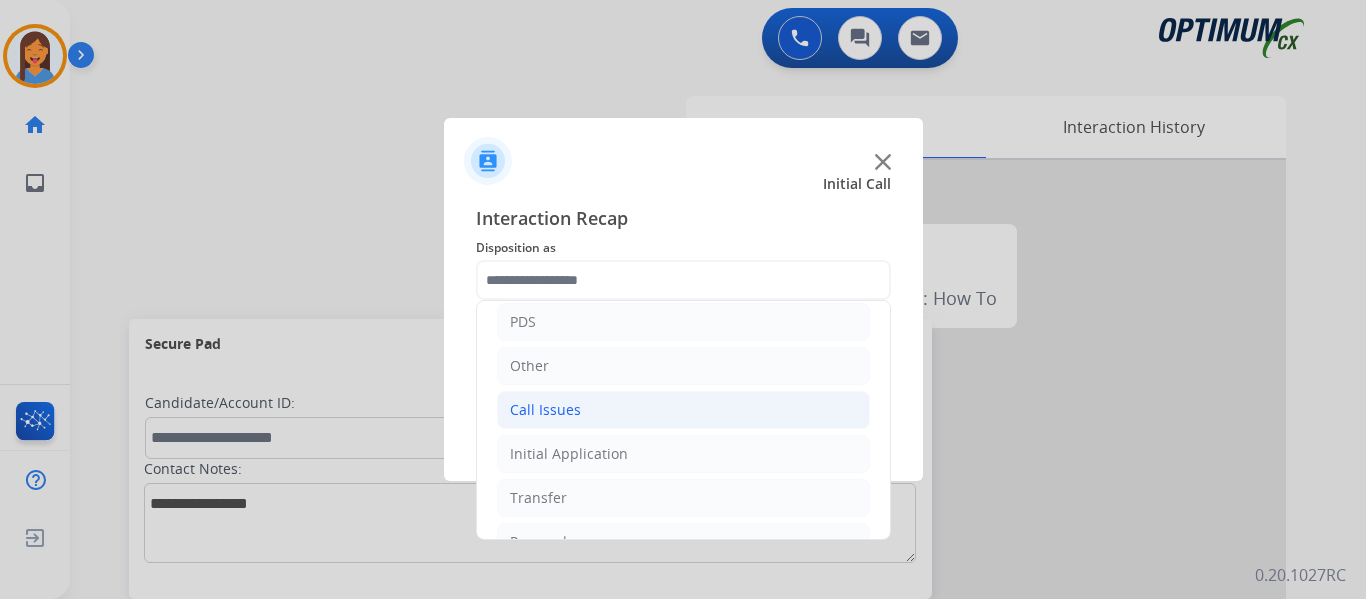 click on "Call Issues" 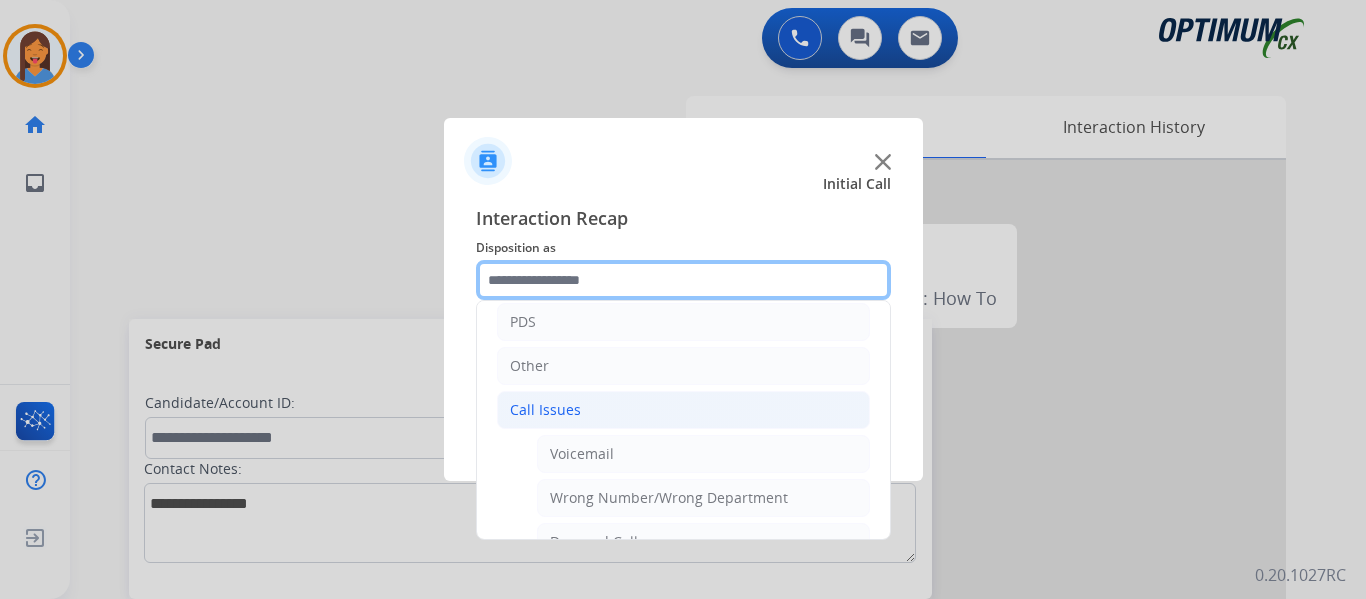 scroll, scrollTop: 200, scrollLeft: 0, axis: vertical 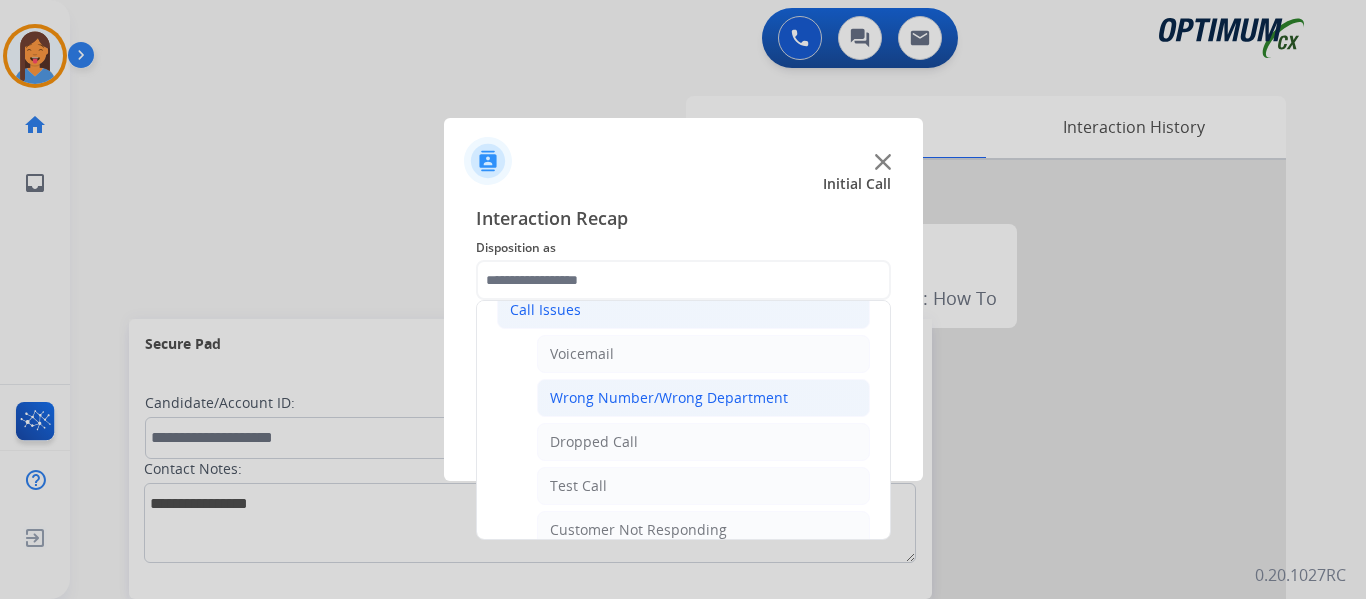 click on "Wrong Number/Wrong Department" 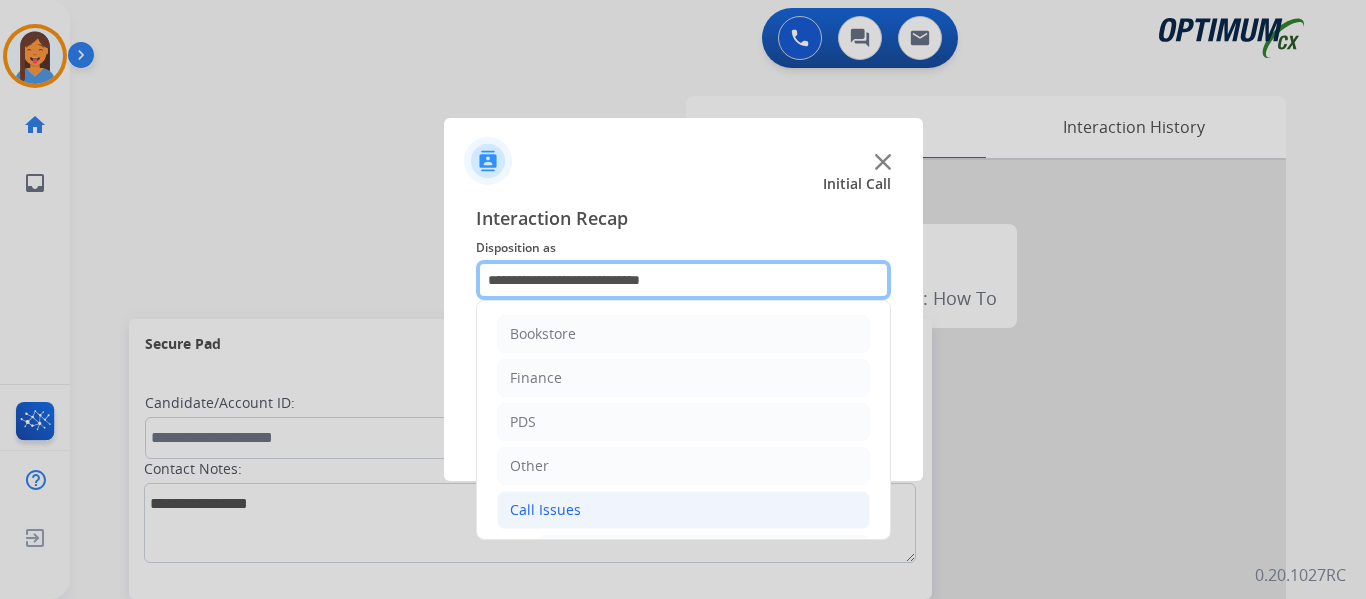 click on "**********" 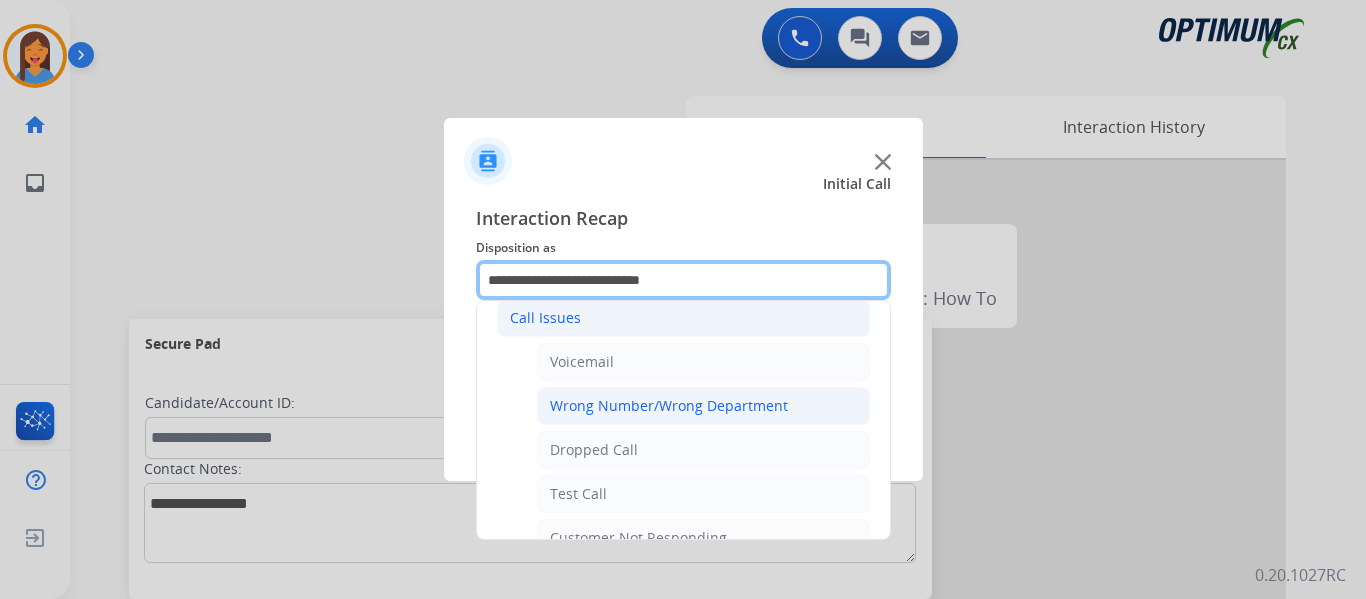 scroll, scrollTop: 200, scrollLeft: 0, axis: vertical 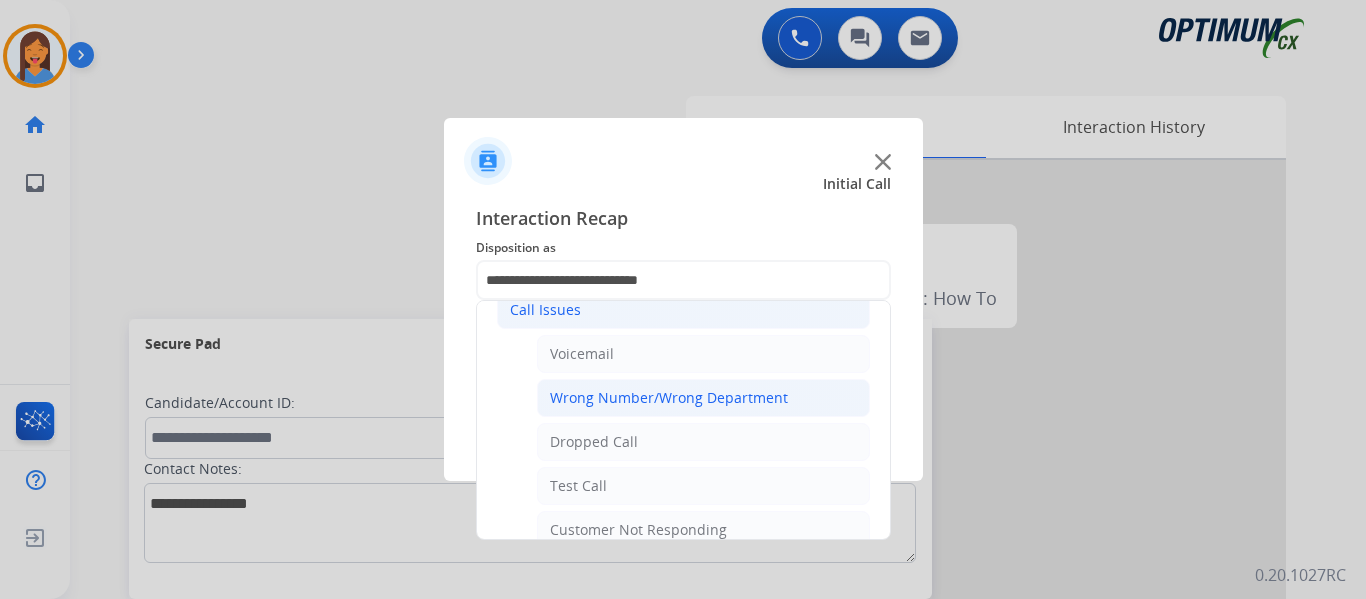 click on "Dropped Call" 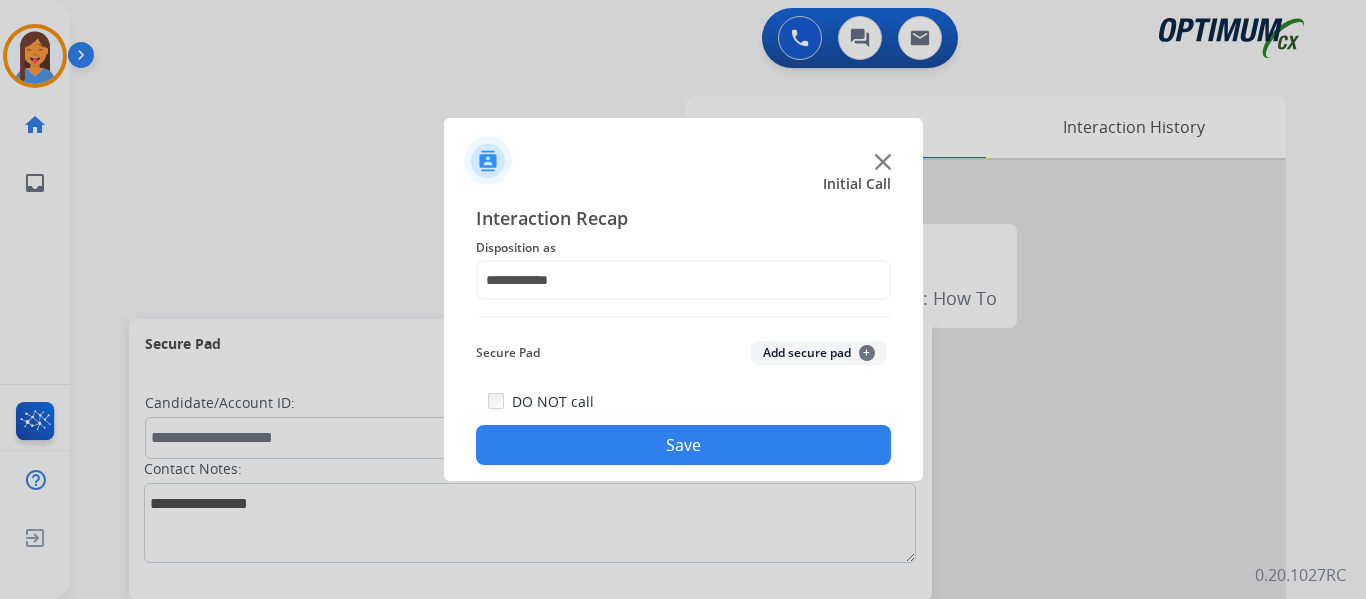 click on "Save" 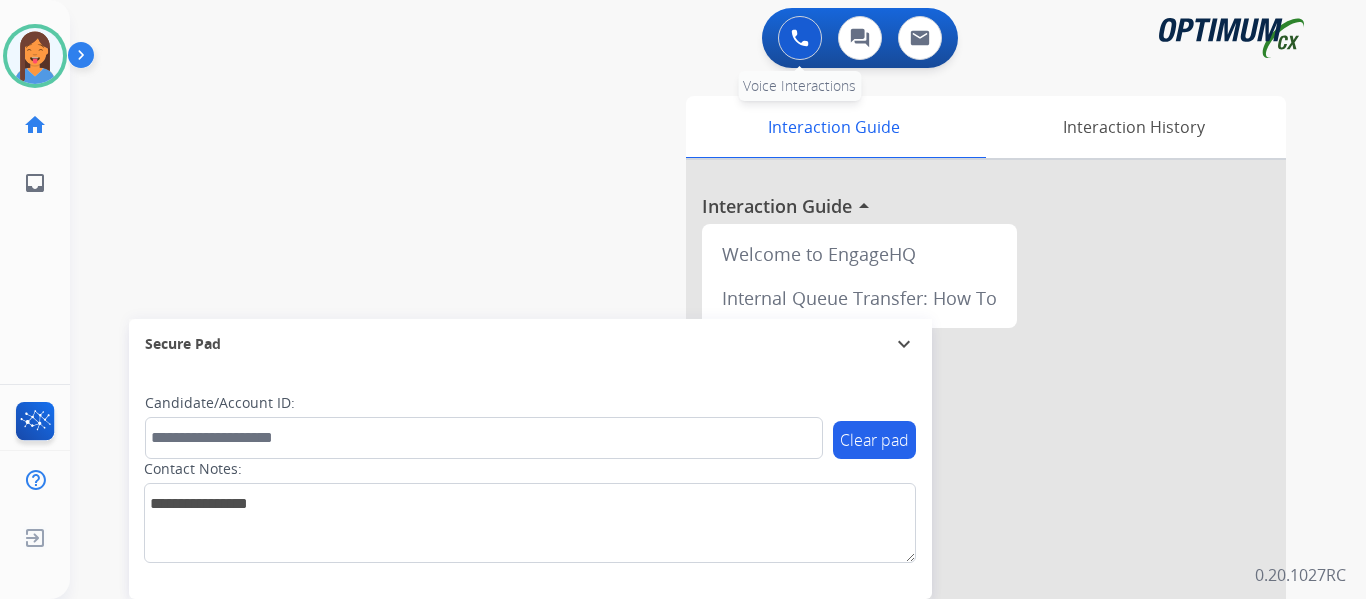 click at bounding box center [800, 38] 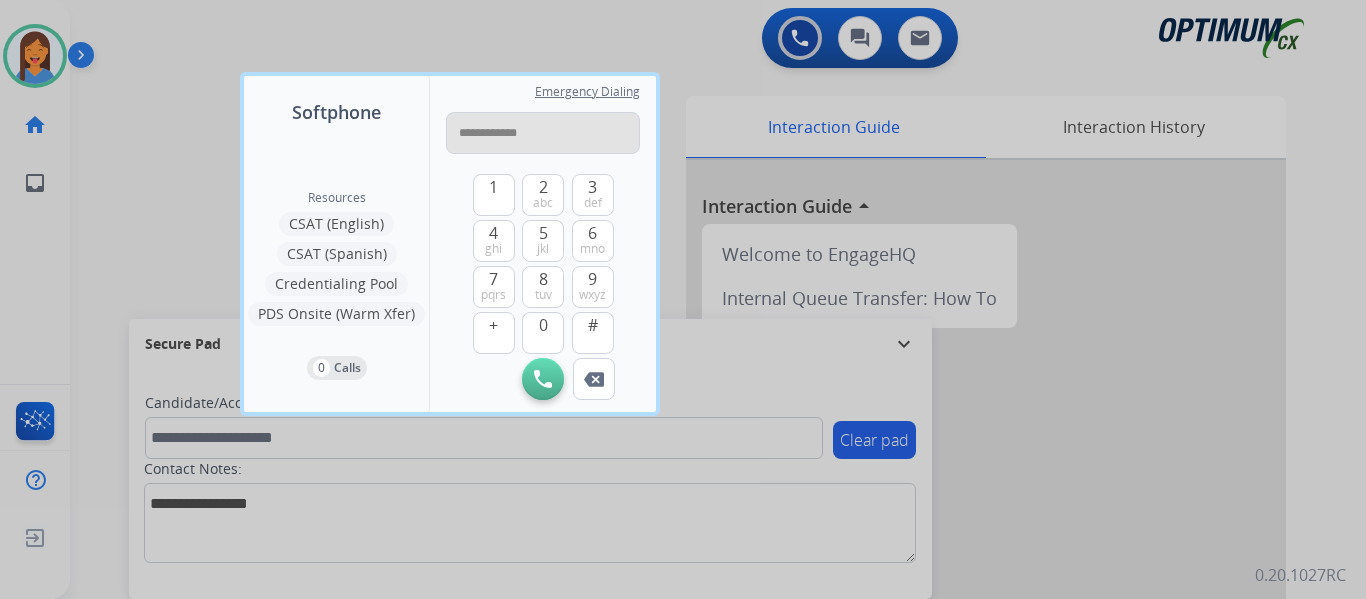 drag, startPoint x: 470, startPoint y: 136, endPoint x: 544, endPoint y: 151, distance: 75.50497 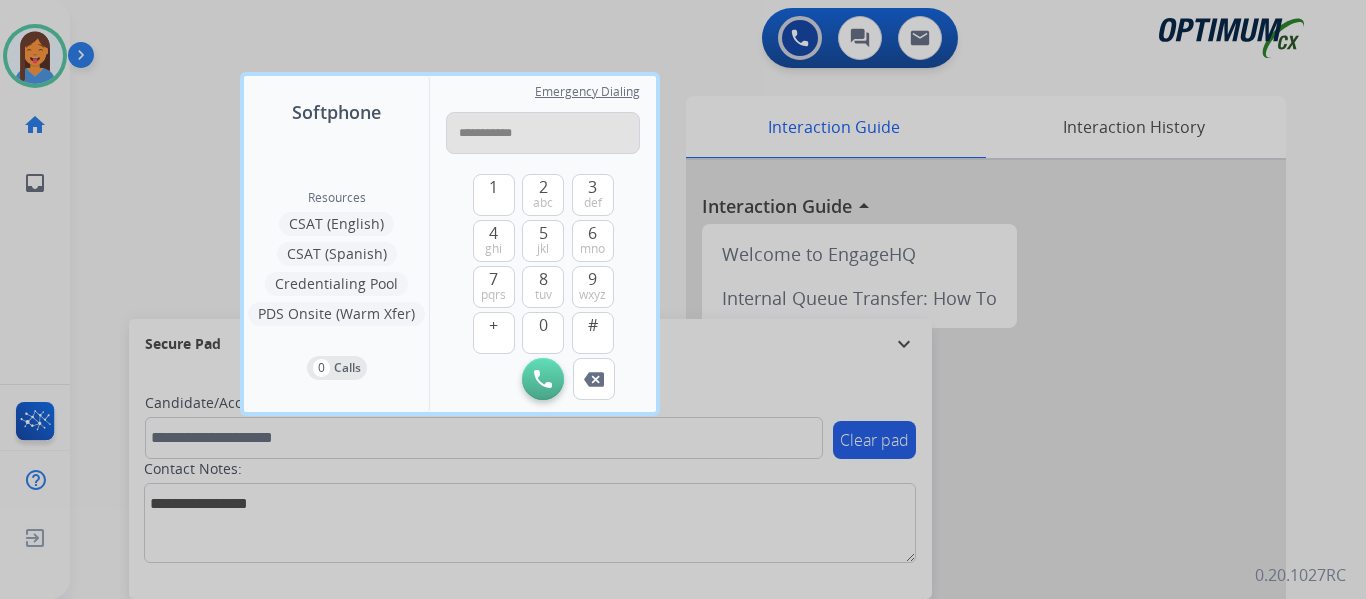 type on "**********" 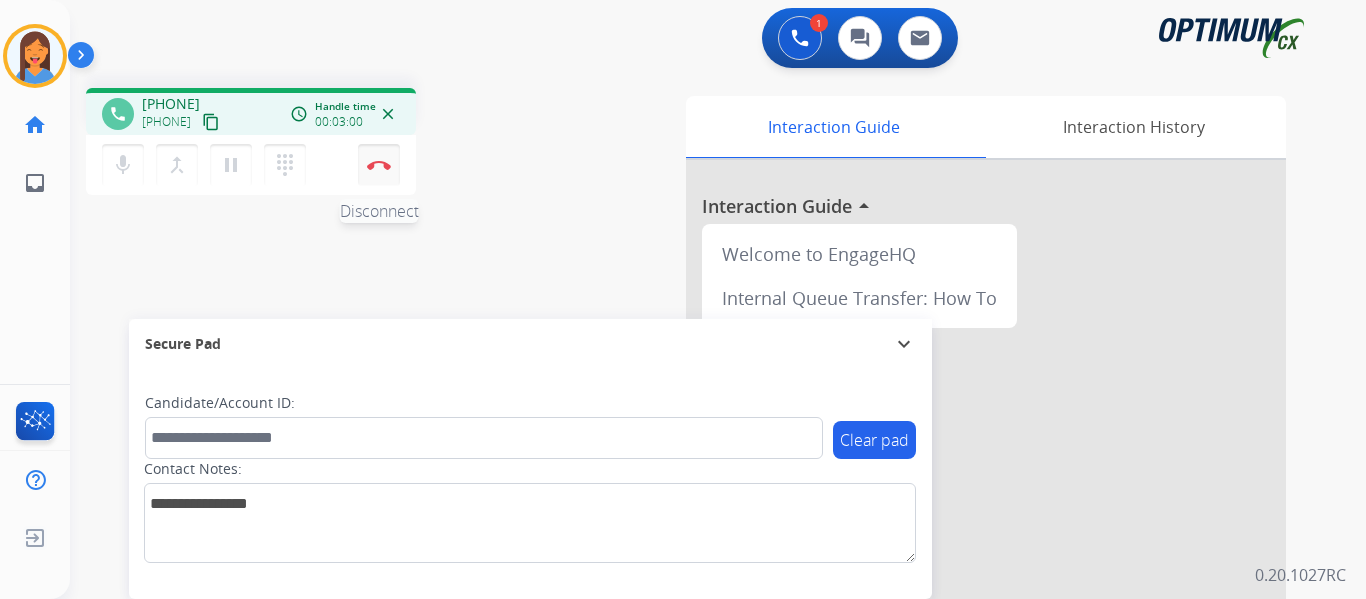click at bounding box center [379, 165] 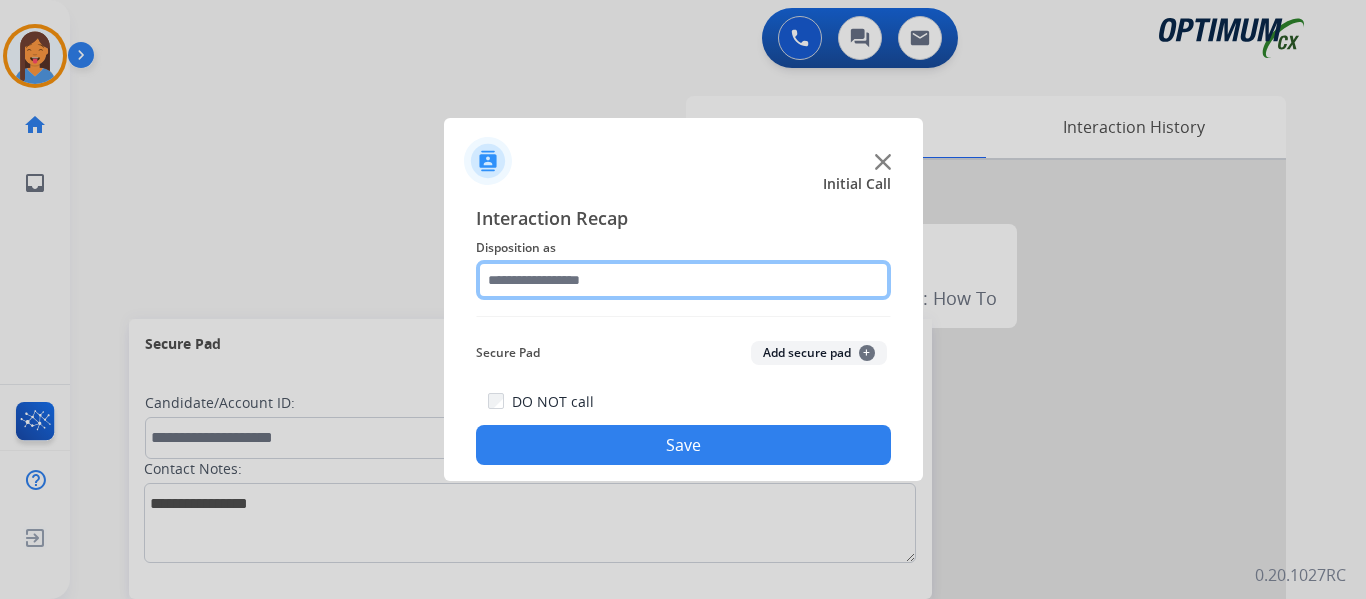 click 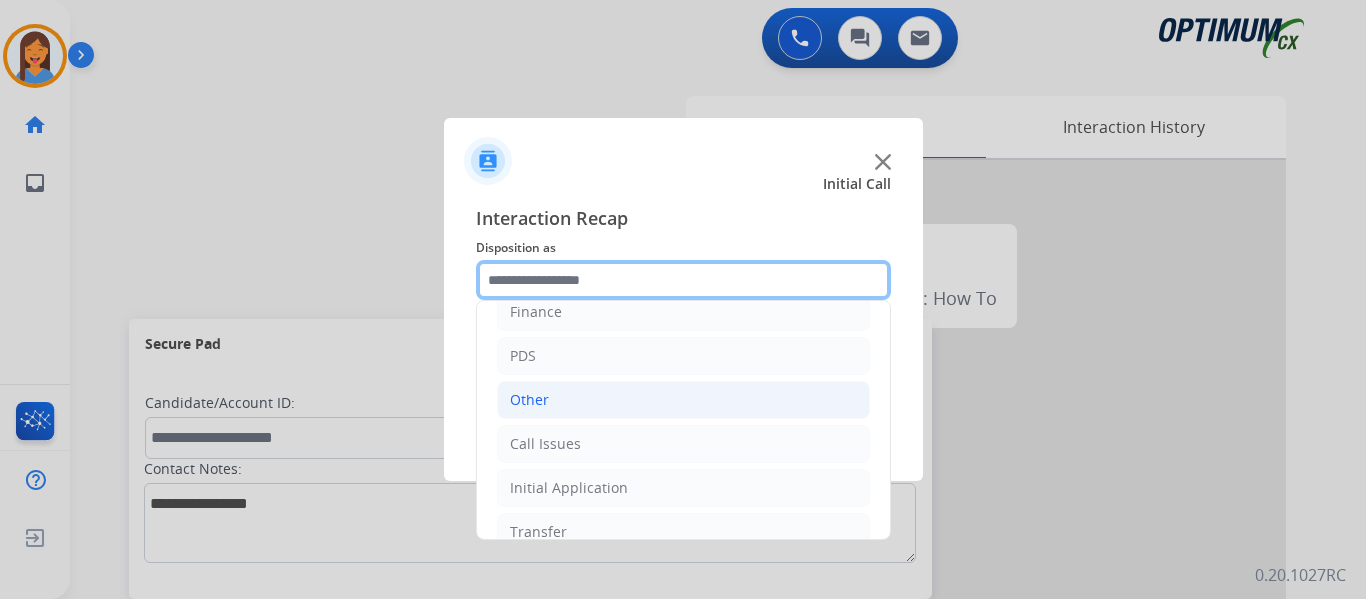 scroll, scrollTop: 100, scrollLeft: 0, axis: vertical 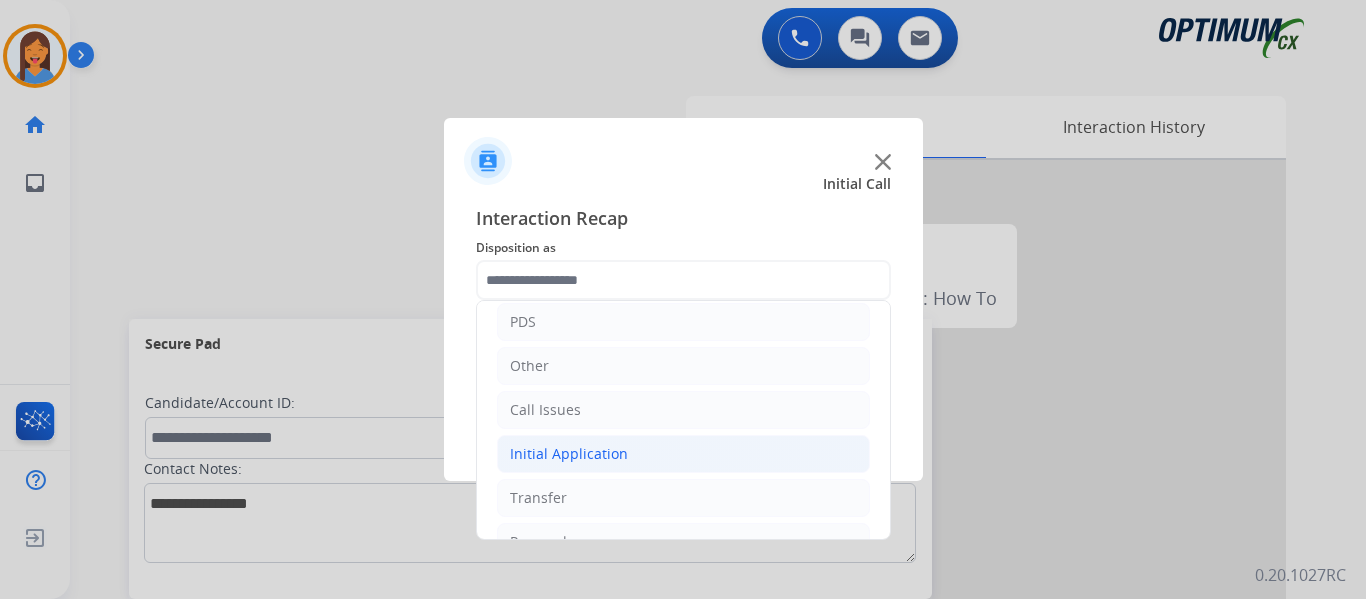 click on "Initial Application" 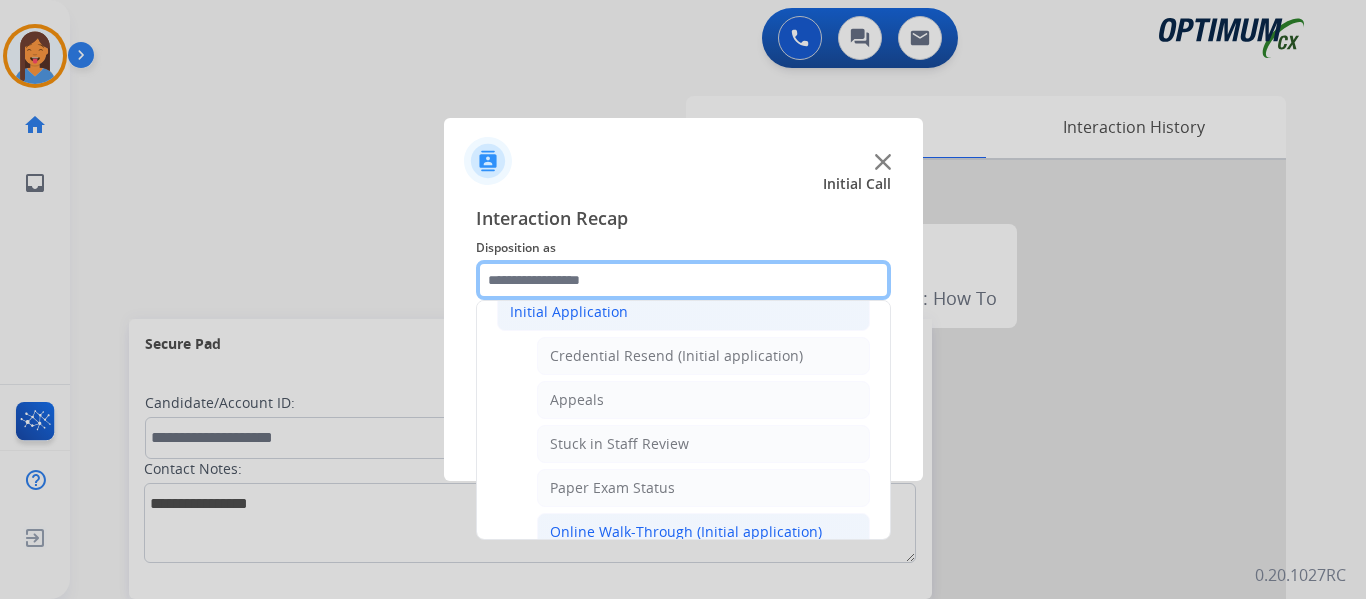 scroll, scrollTop: 300, scrollLeft: 0, axis: vertical 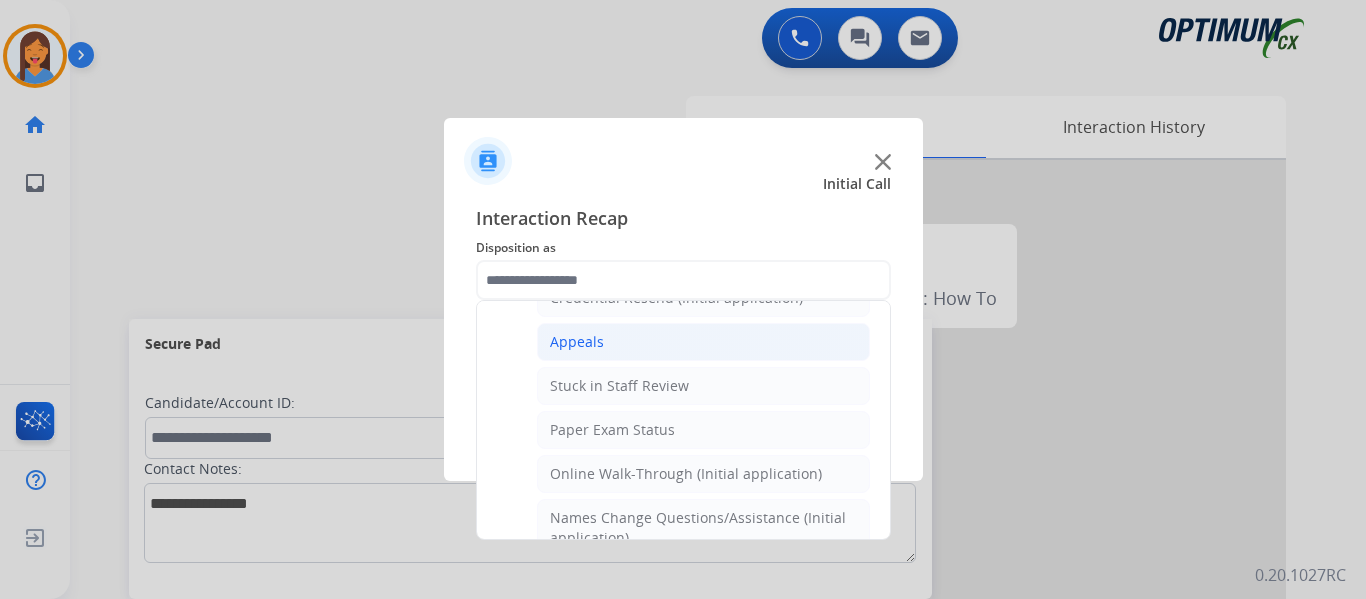 click on "Appeals" 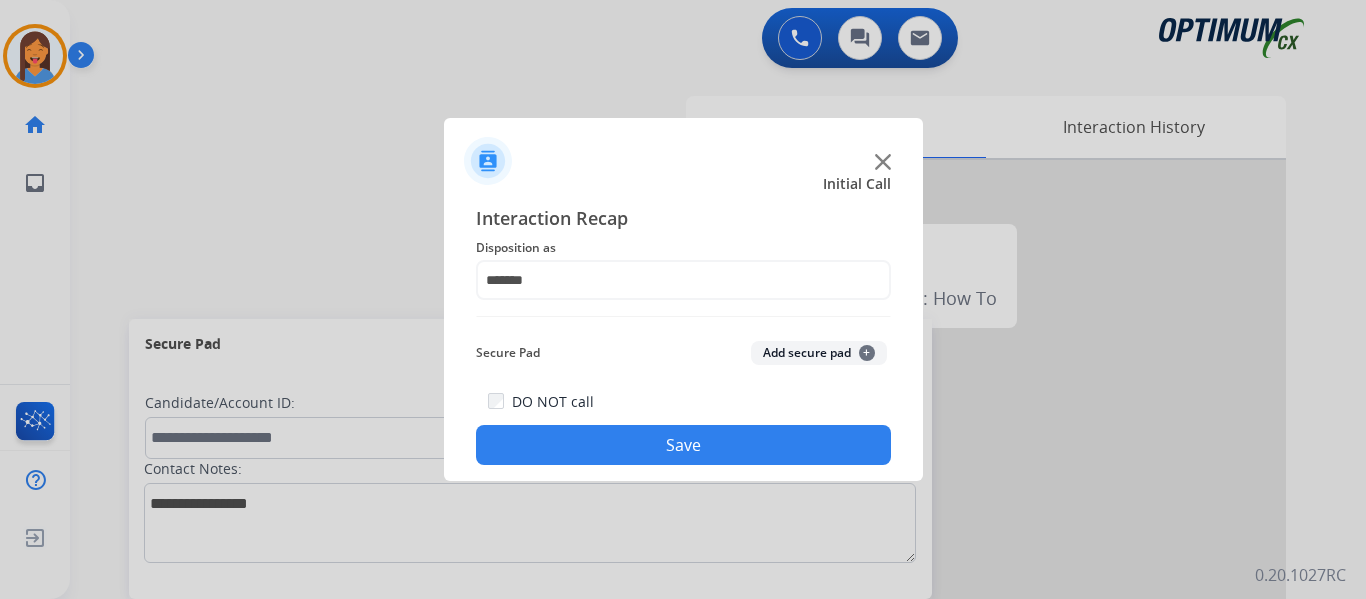 click on "Save" 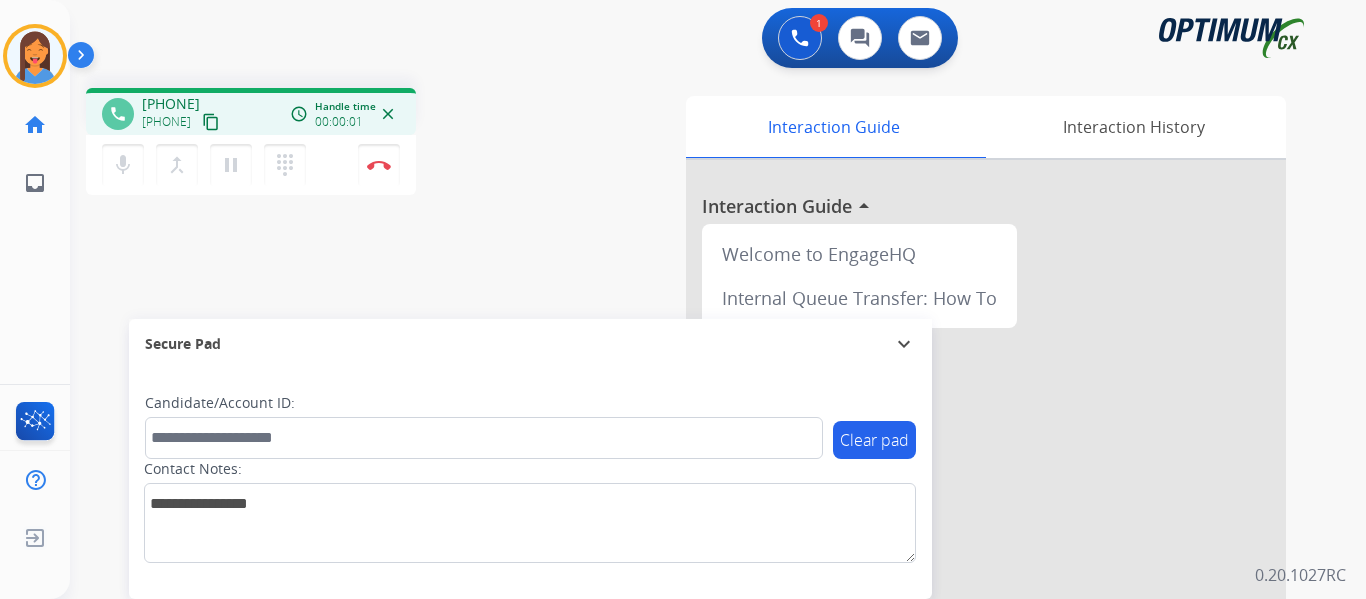 click on "content_copy" at bounding box center [211, 122] 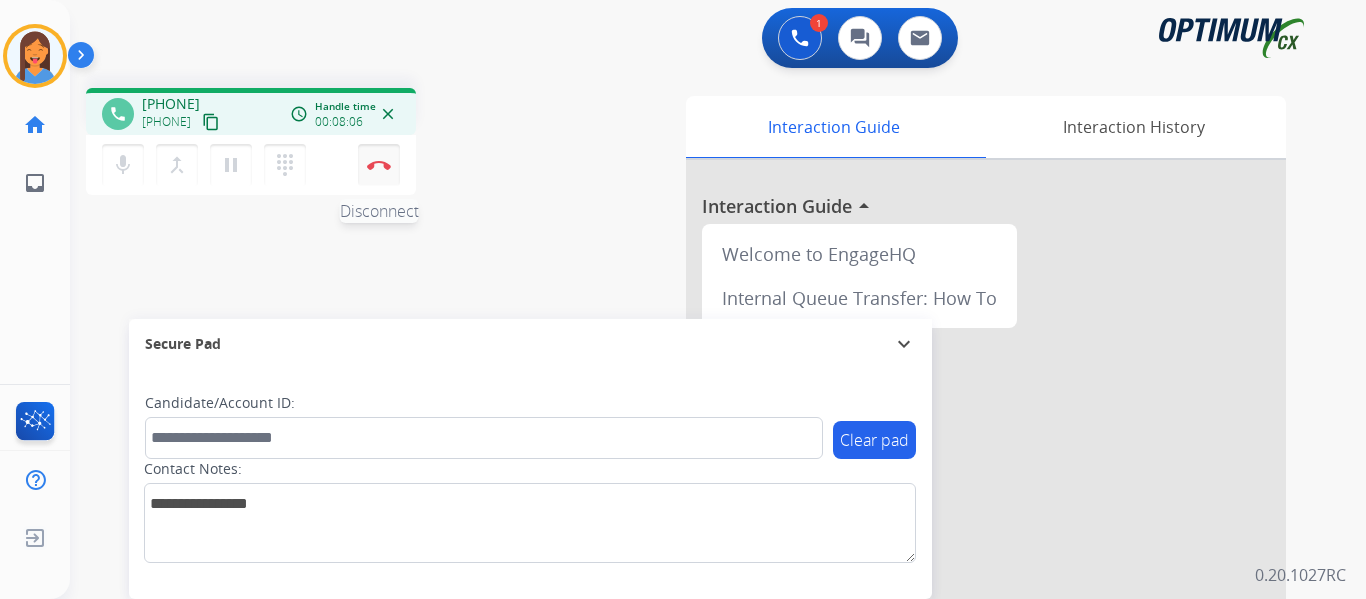 click on "Disconnect" at bounding box center (379, 165) 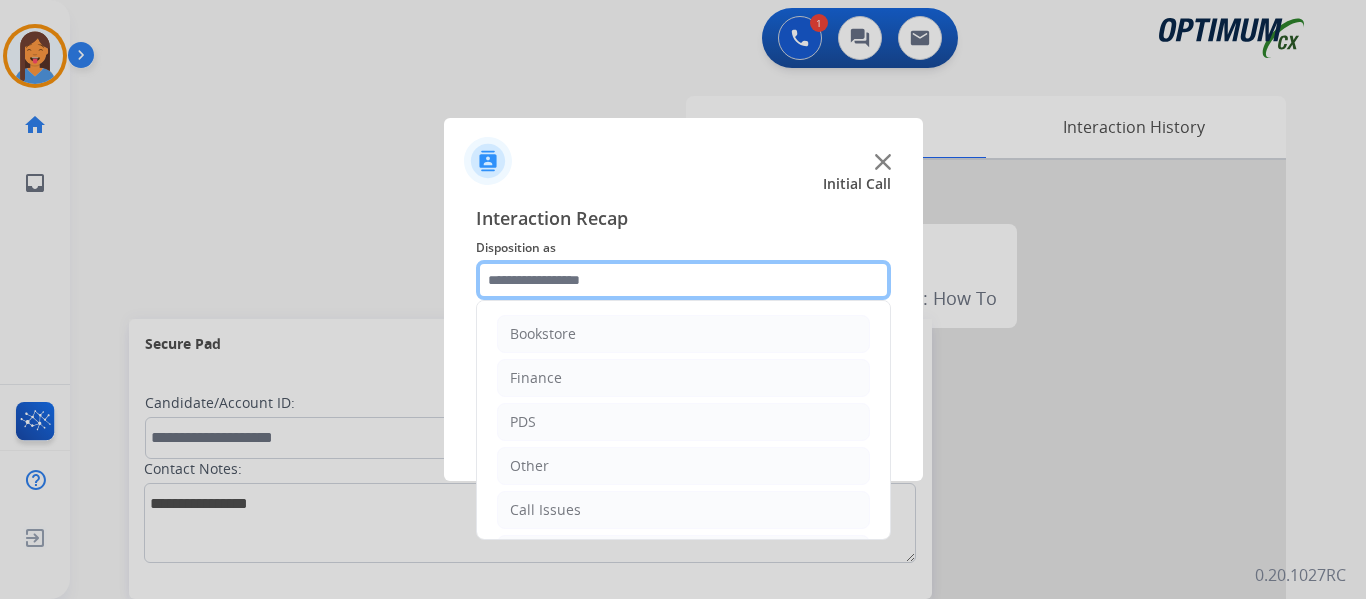 click 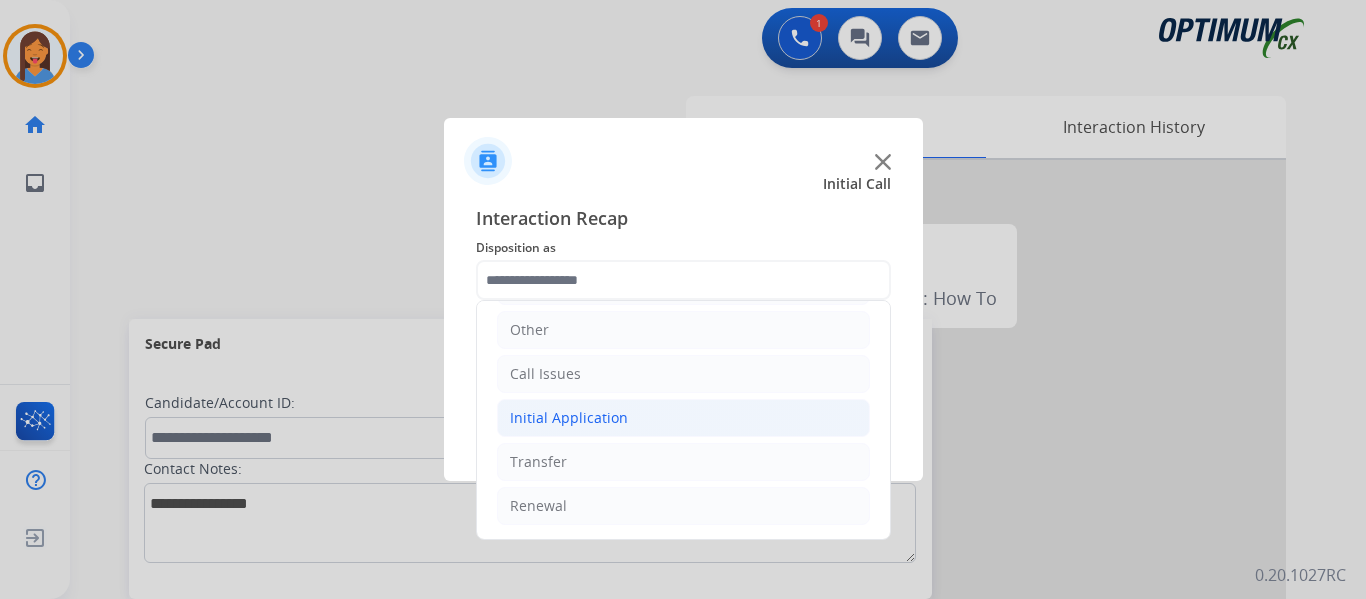 click on "Initial Application" 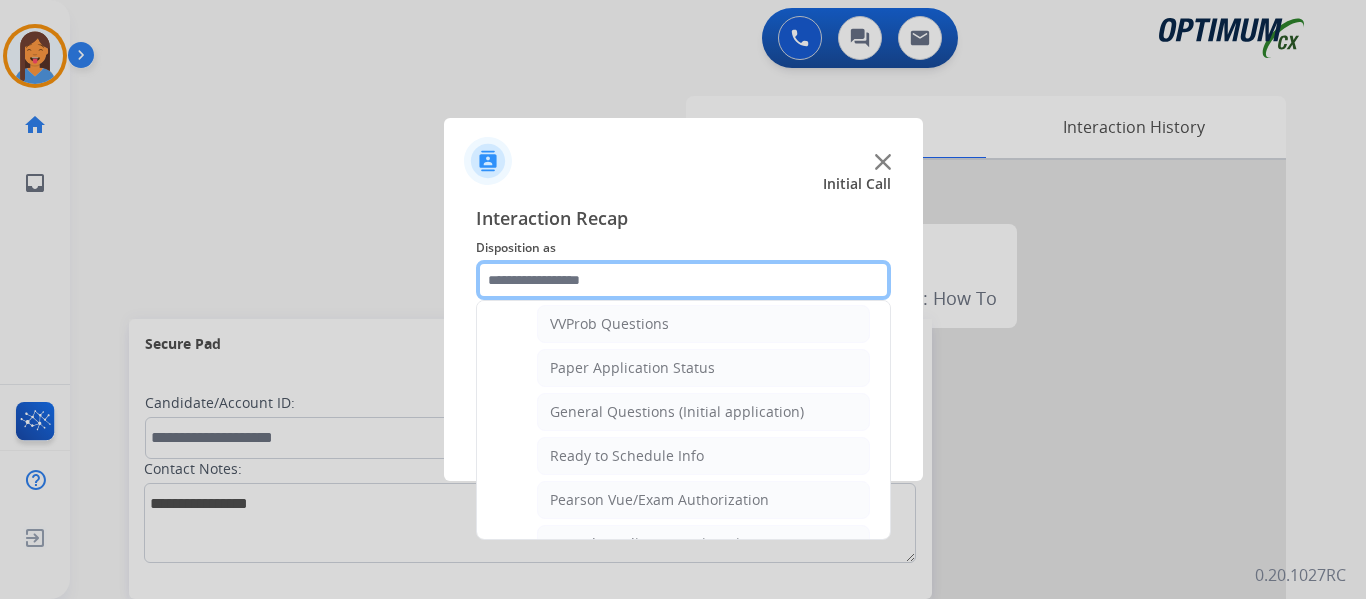 scroll, scrollTop: 1136, scrollLeft: 0, axis: vertical 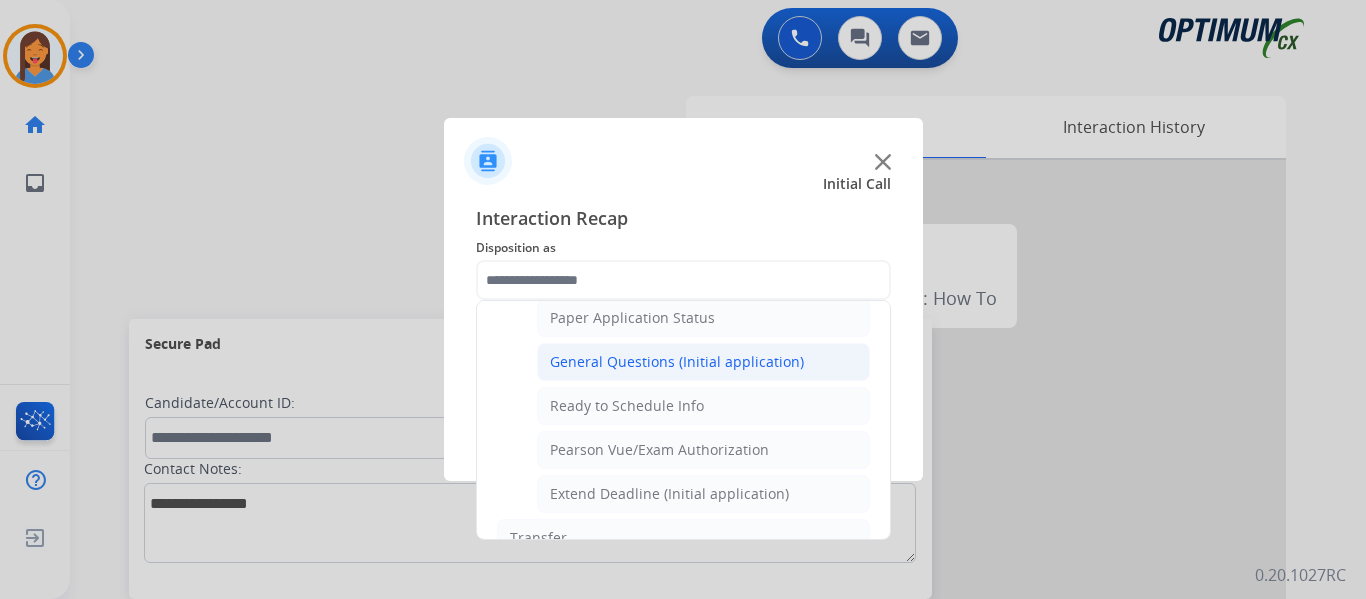 click on "General Questions (Initial application)" 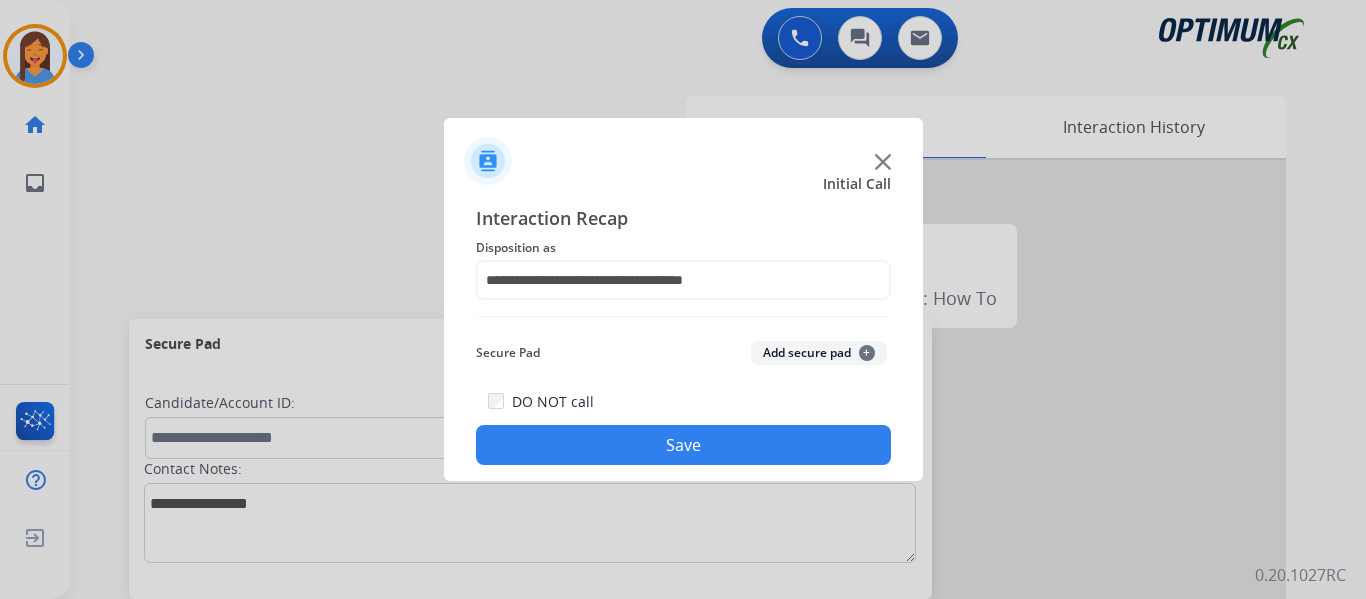 click on "Save" 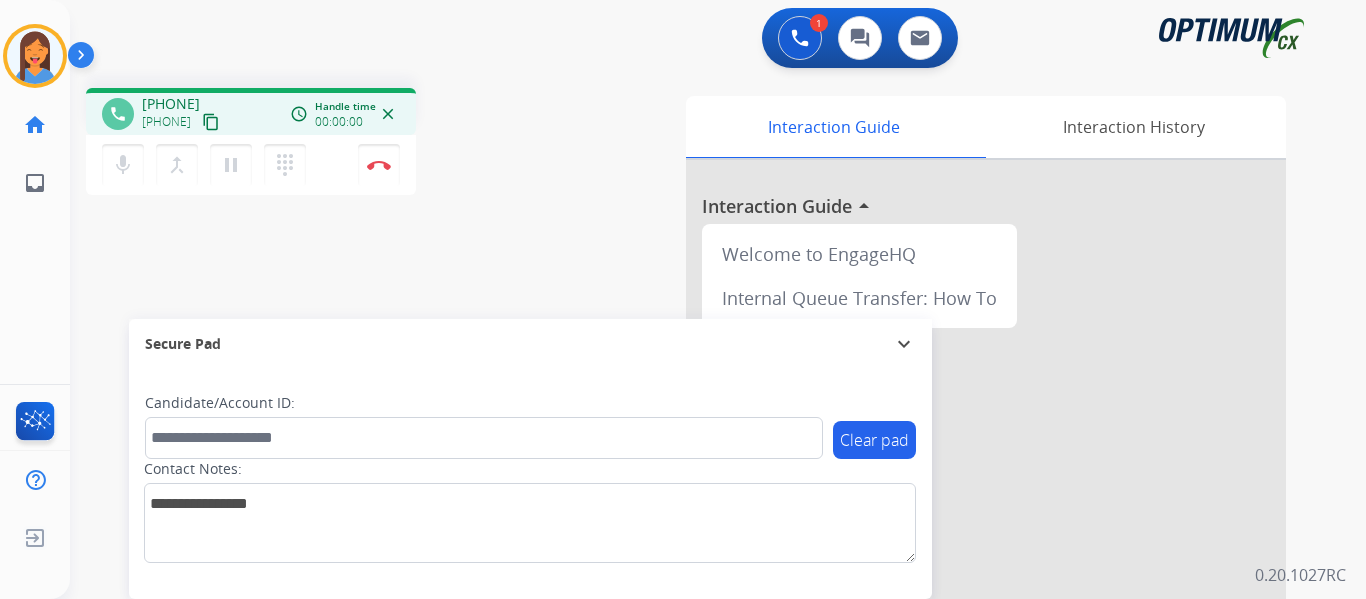 click on "content_copy" at bounding box center [211, 122] 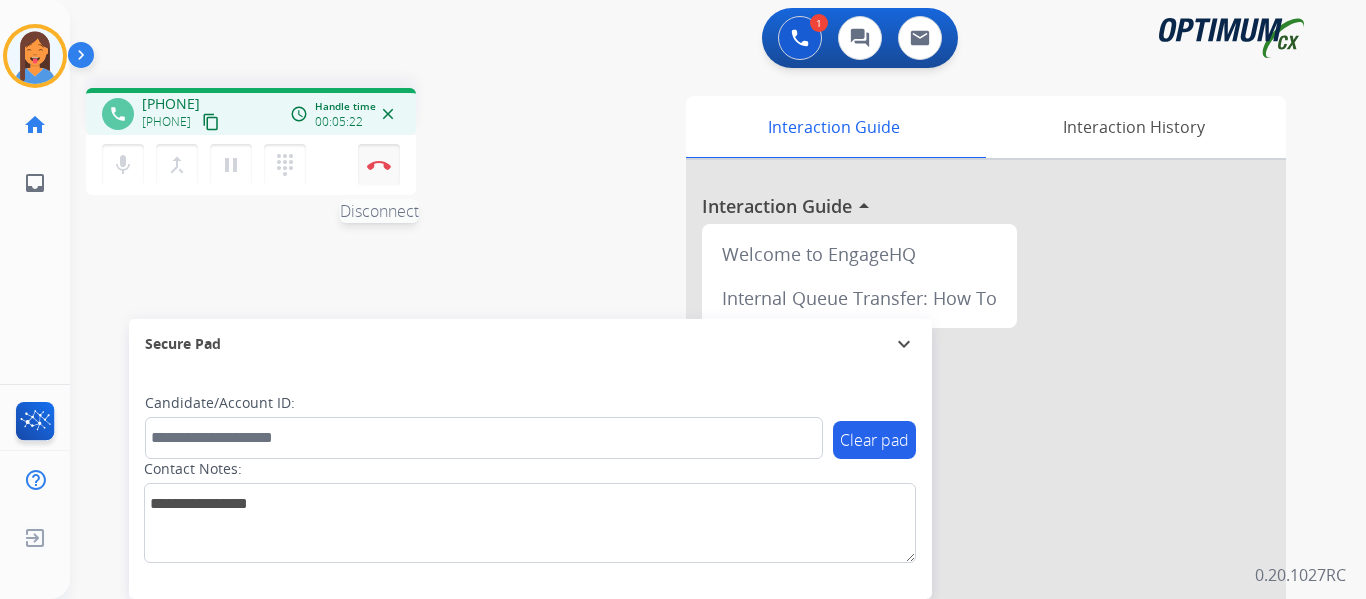 click at bounding box center [379, 165] 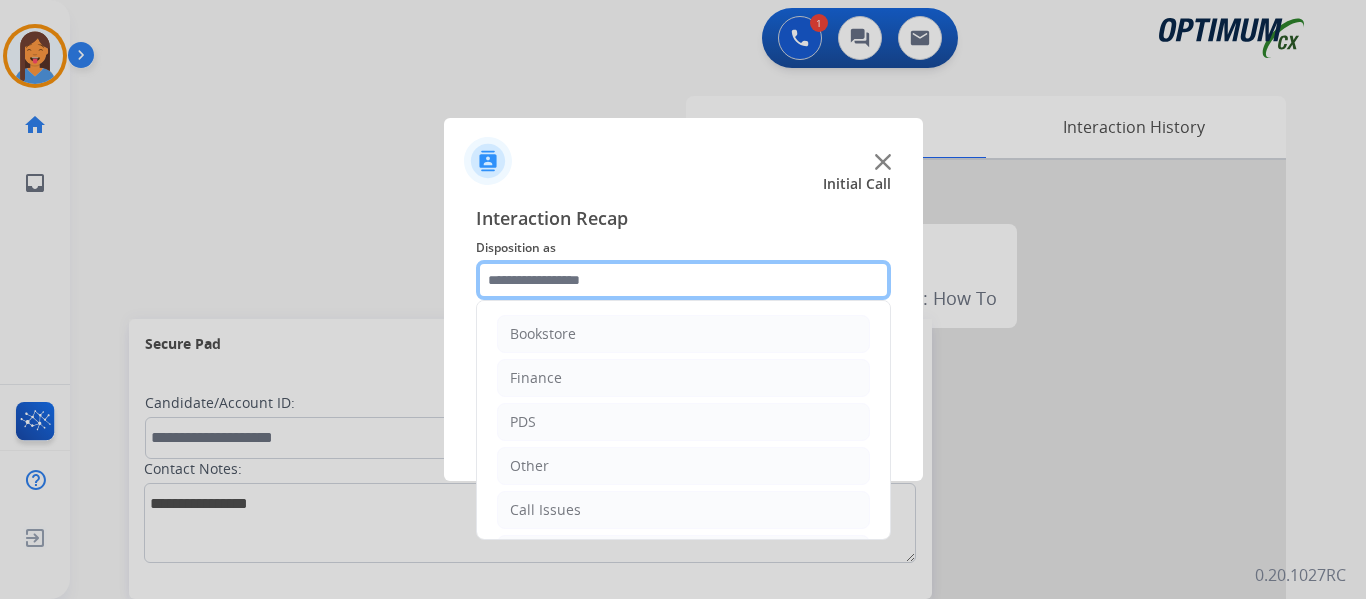 click 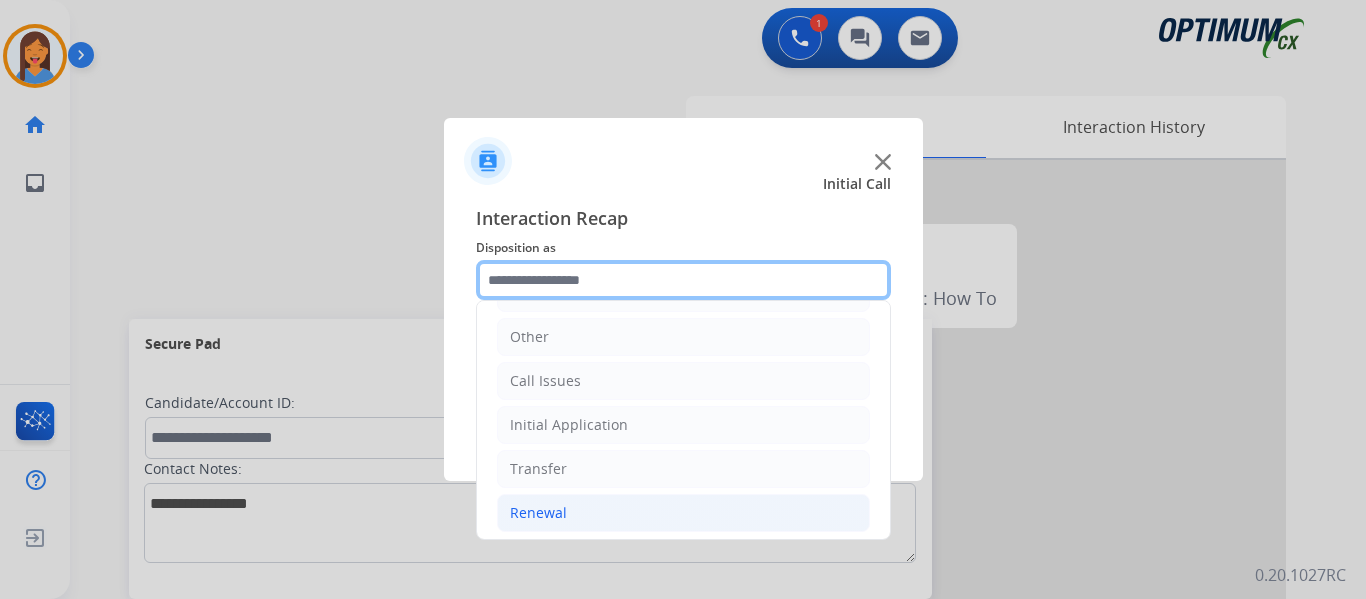 scroll, scrollTop: 136, scrollLeft: 0, axis: vertical 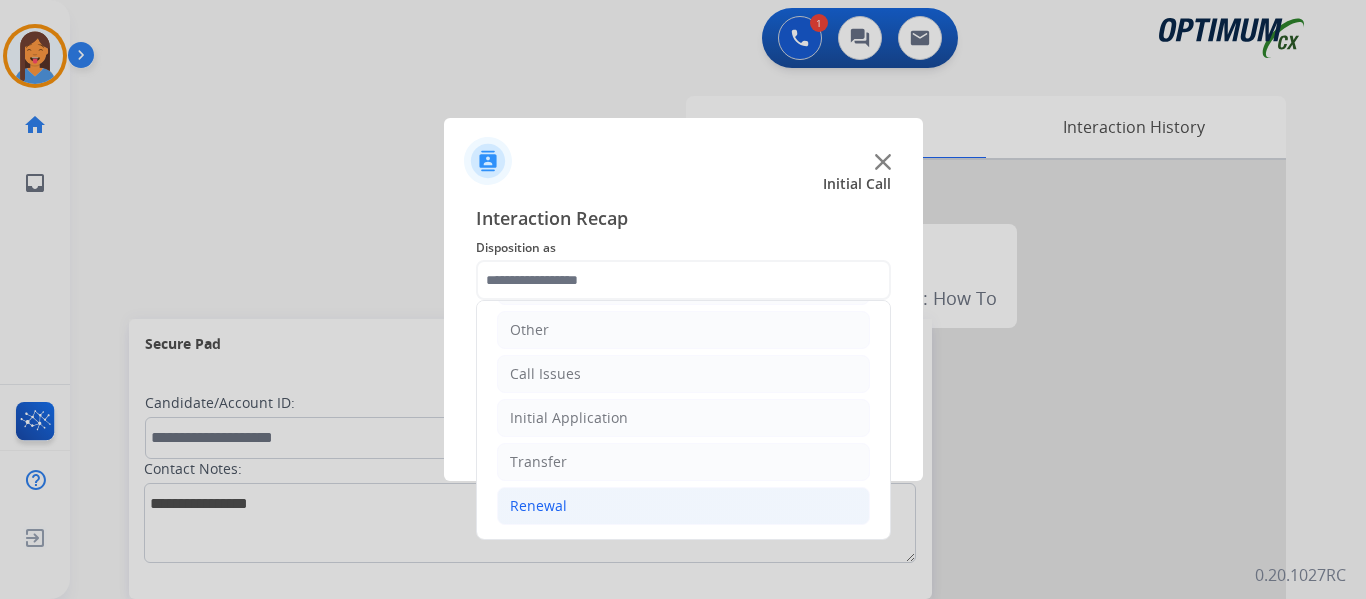 click on "Renewal" 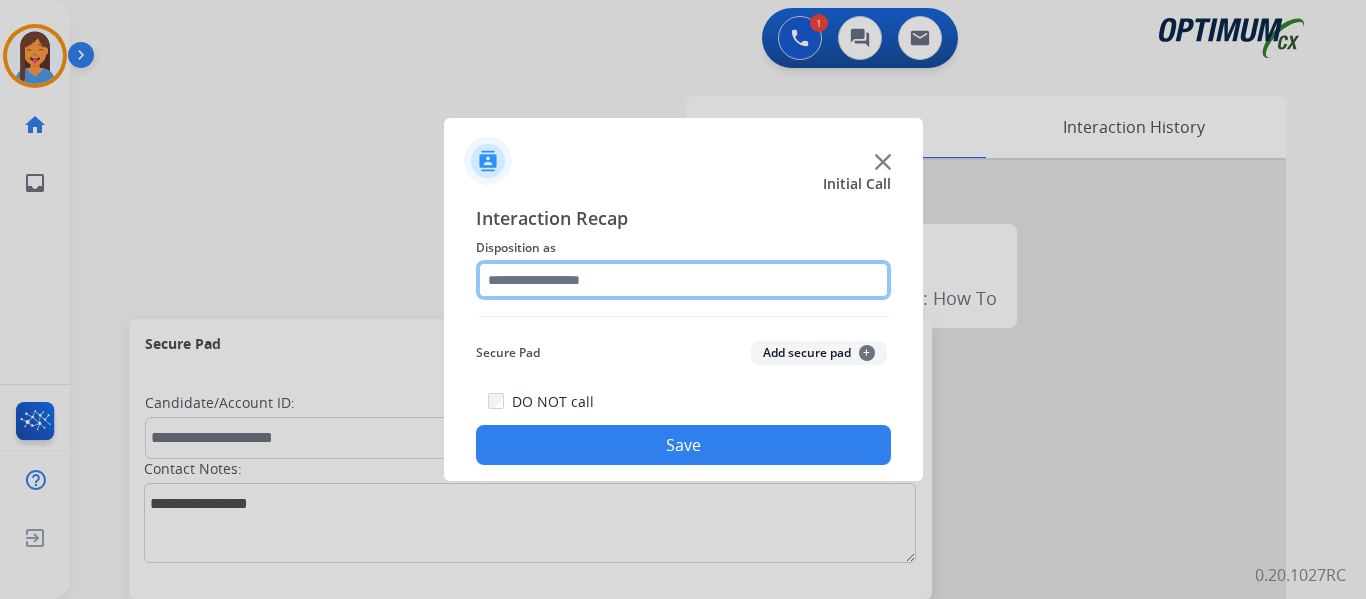 click 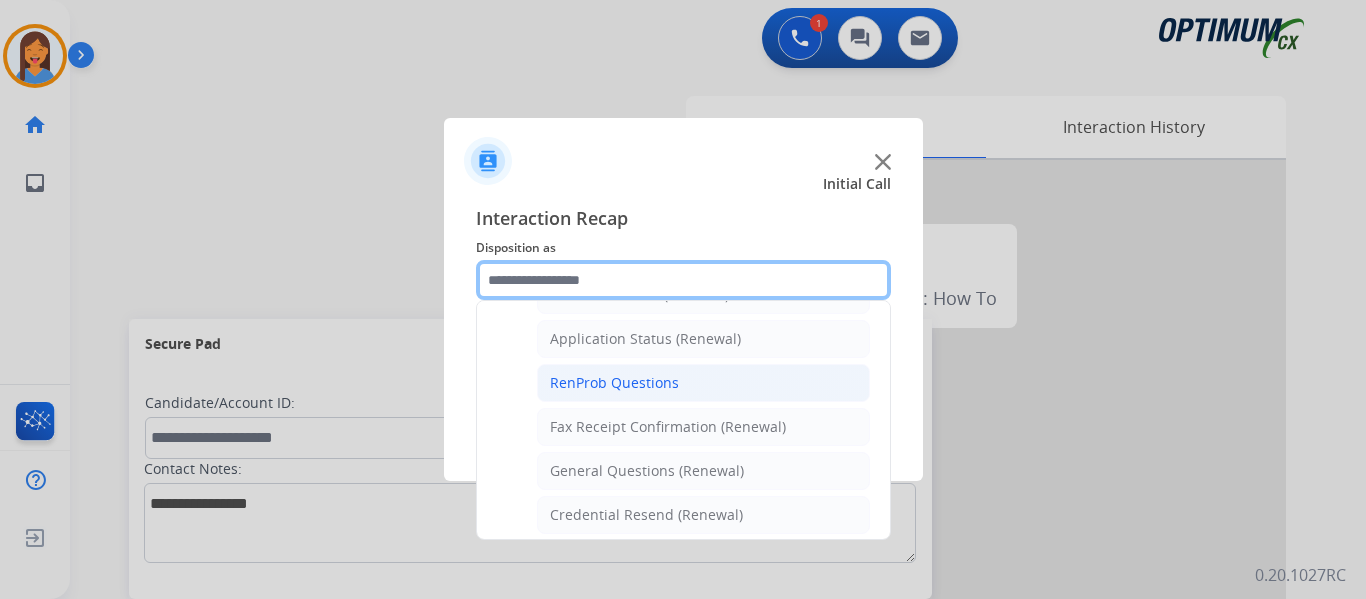 scroll, scrollTop: 500, scrollLeft: 0, axis: vertical 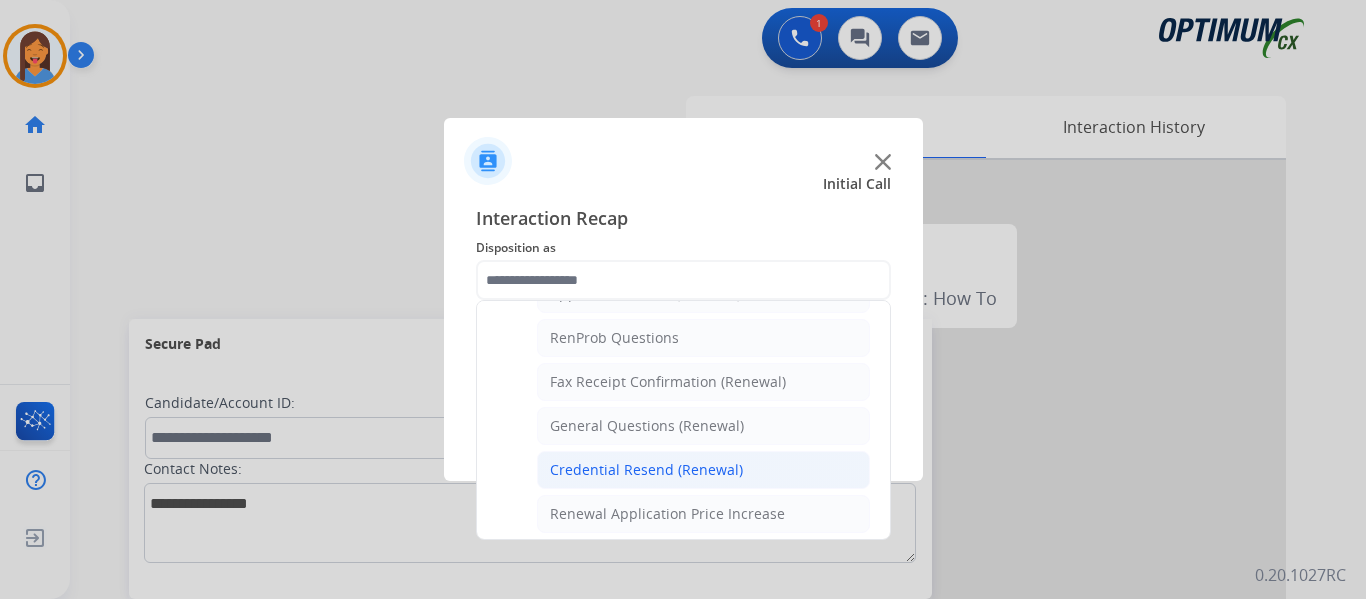 click on "Credential Resend (Renewal)" 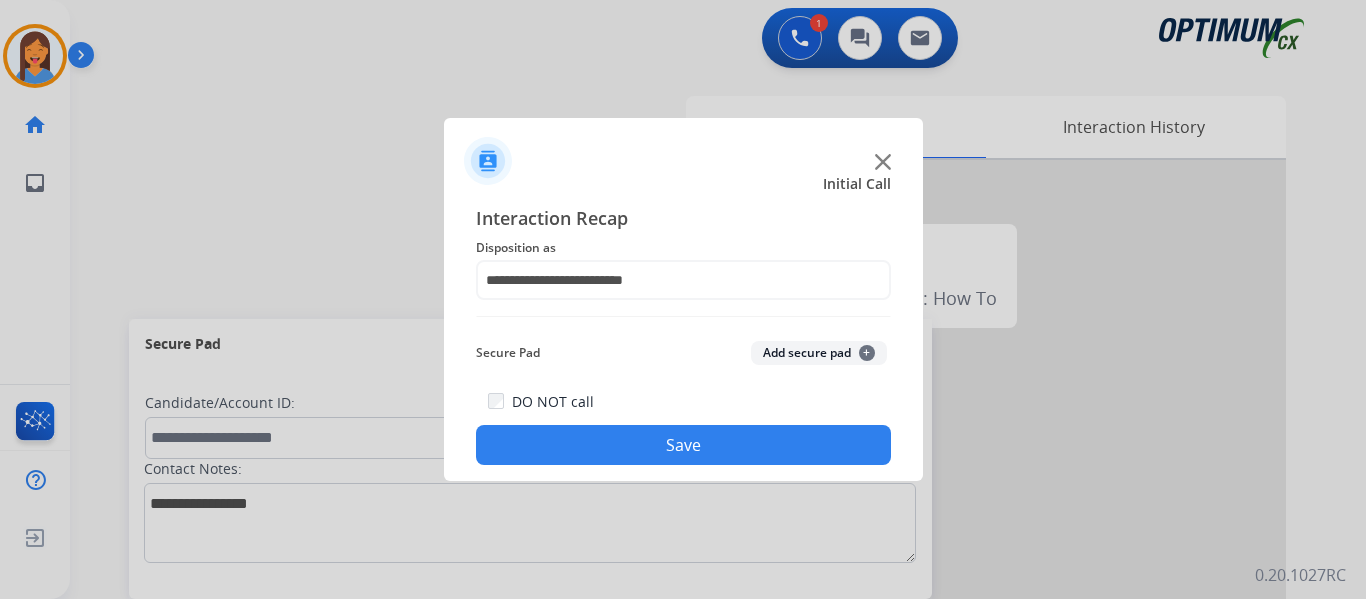 click on "Save" 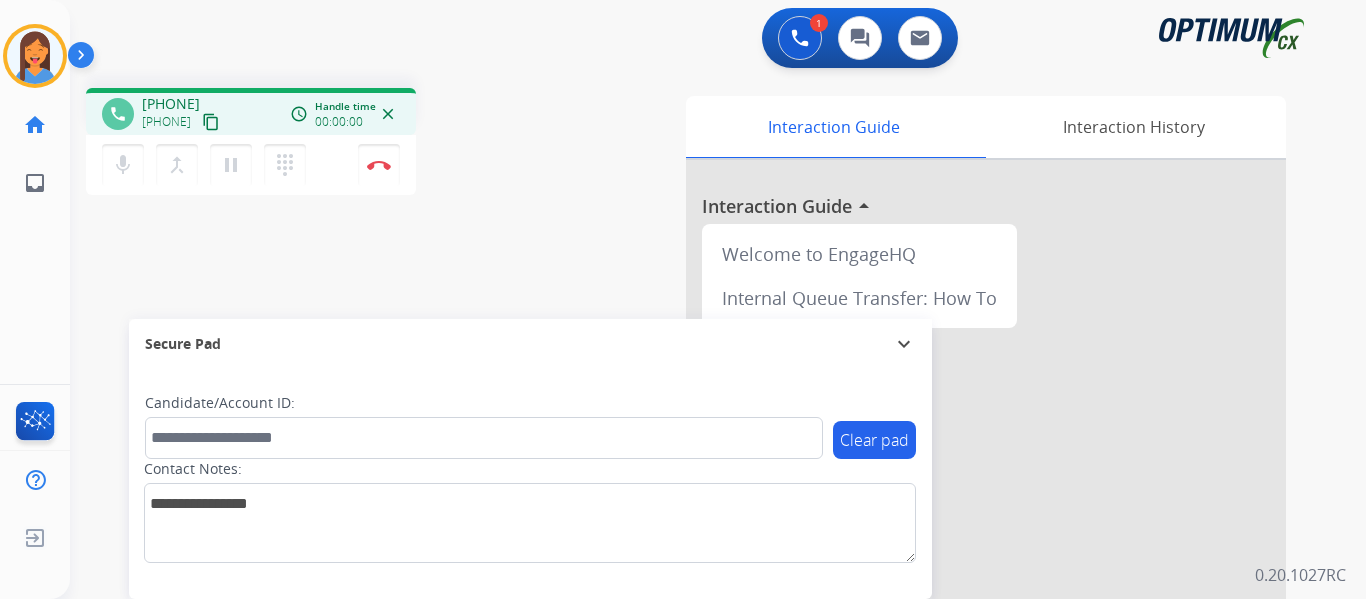 click on "content_copy" at bounding box center [211, 122] 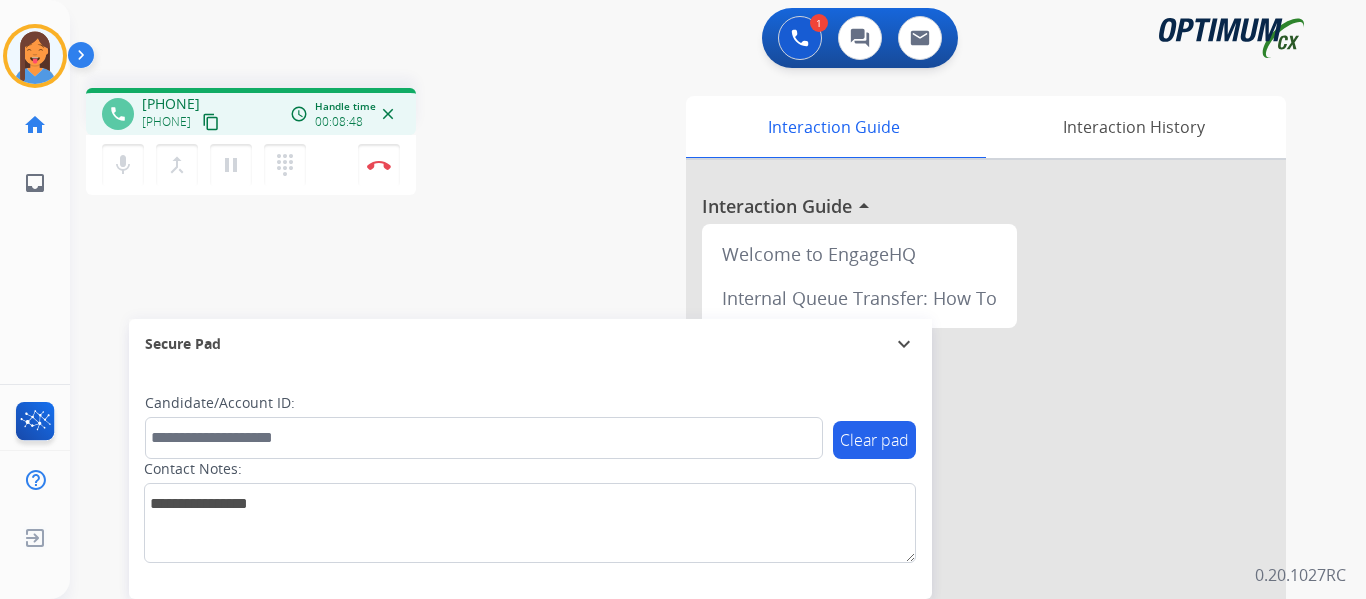 click on "content_copy" at bounding box center [211, 122] 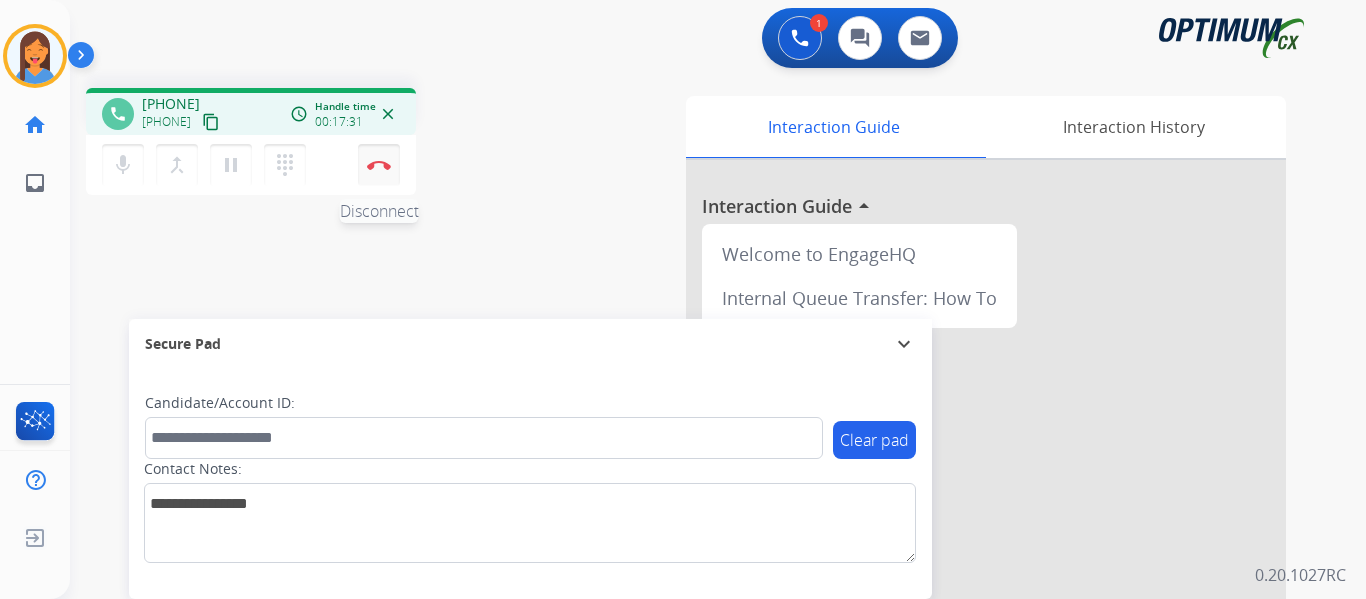 click at bounding box center [379, 165] 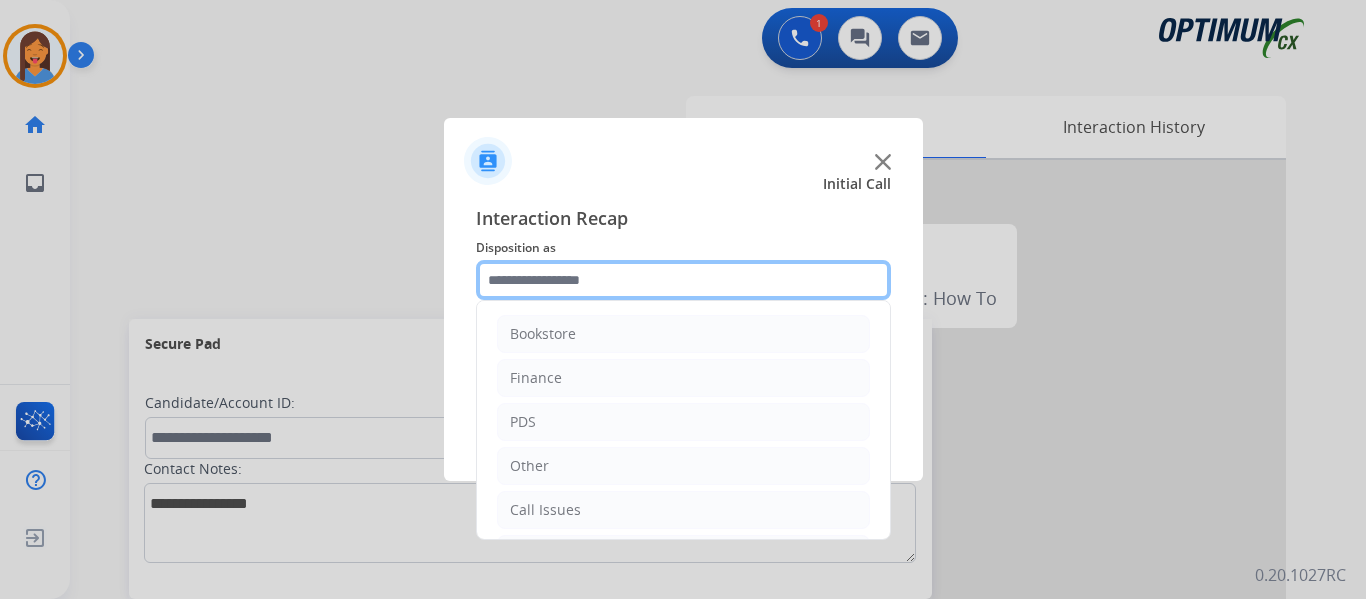 click 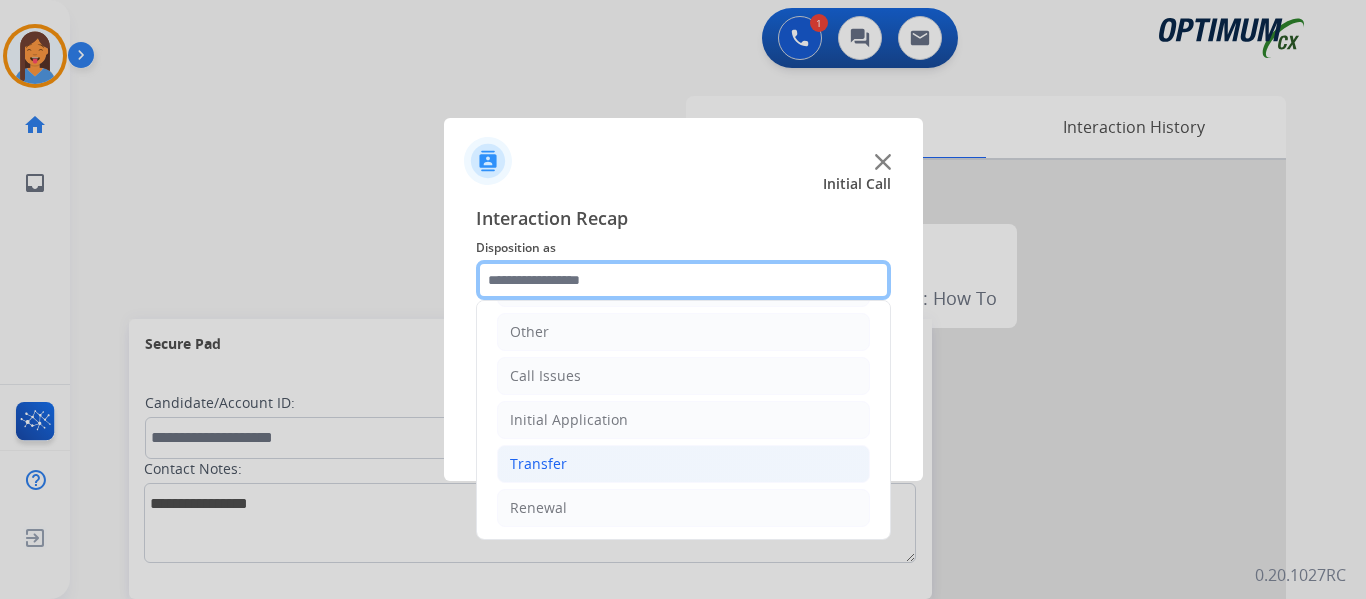 scroll, scrollTop: 136, scrollLeft: 0, axis: vertical 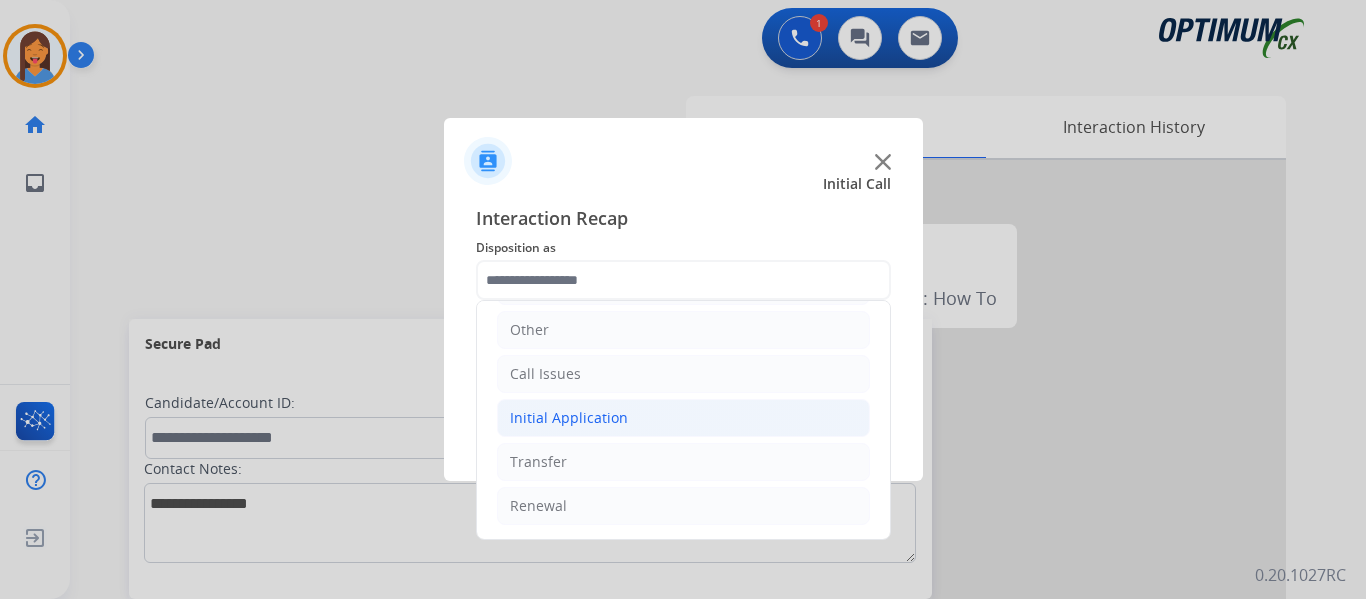 click on "Initial Application" 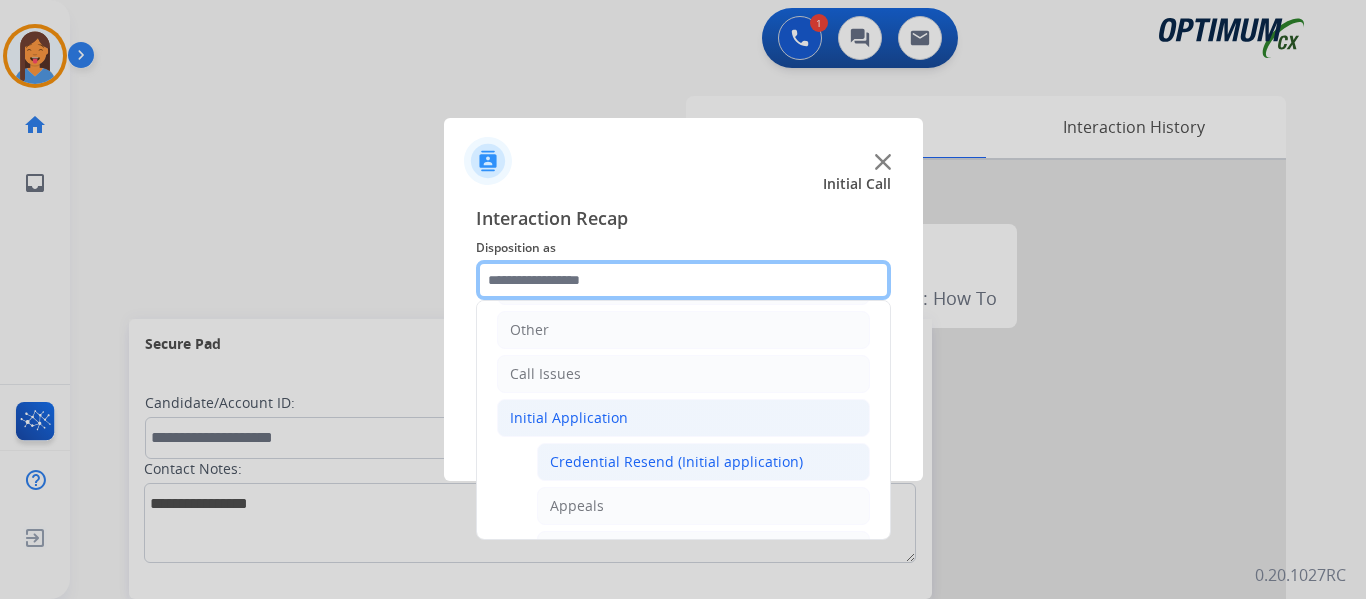 scroll, scrollTop: 236, scrollLeft: 0, axis: vertical 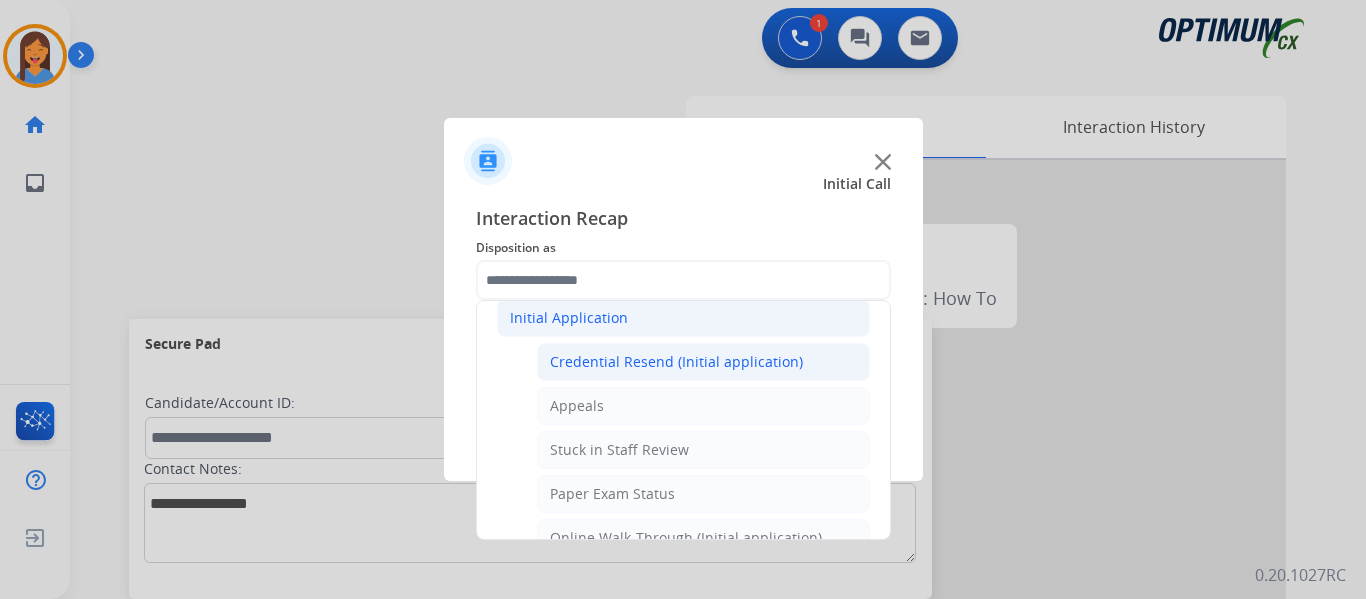 click on "Credential Resend (Initial application)" 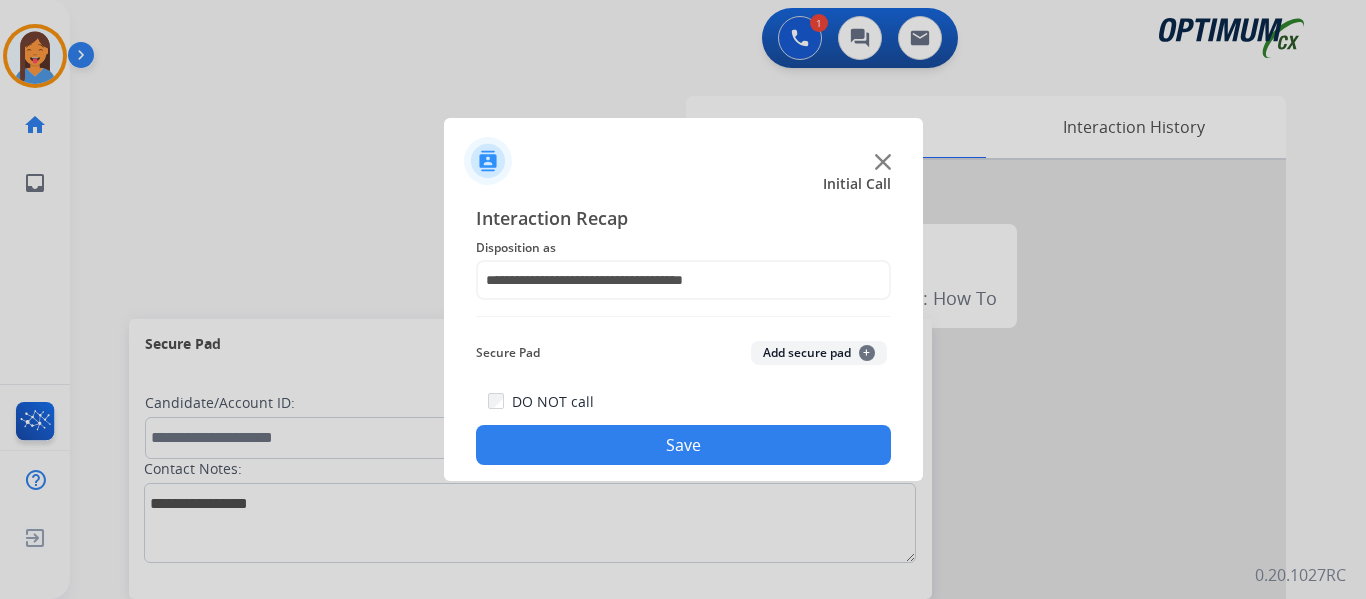 click on "Save" 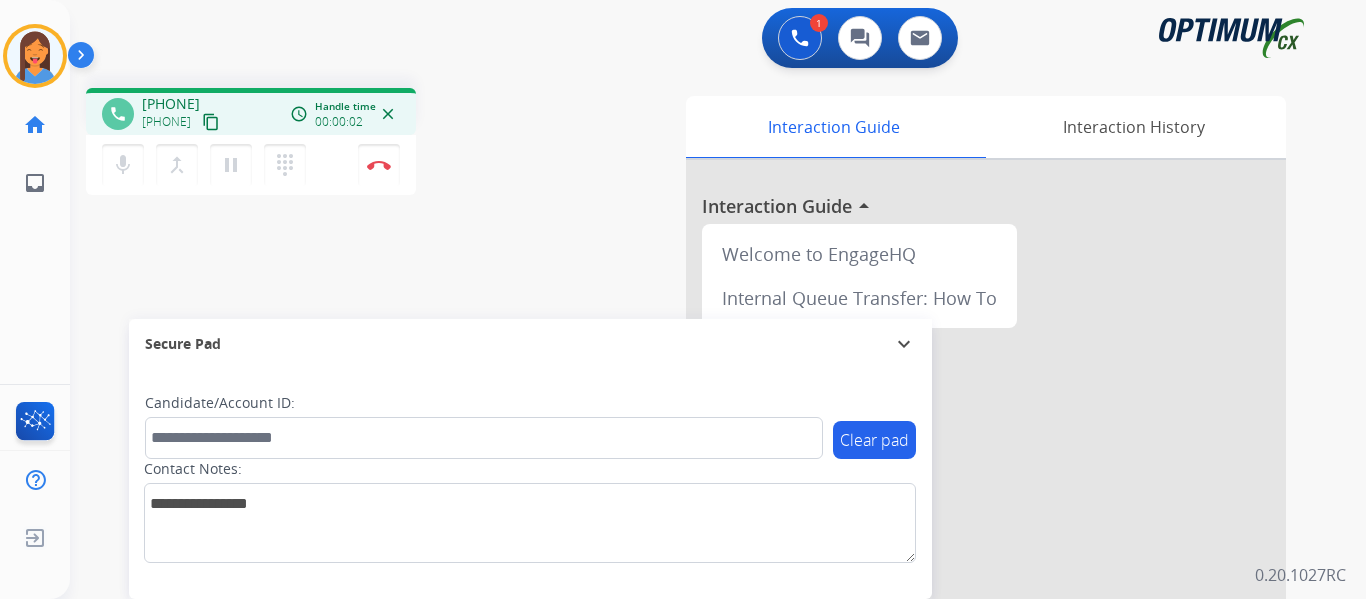 click on "content_copy" at bounding box center [211, 122] 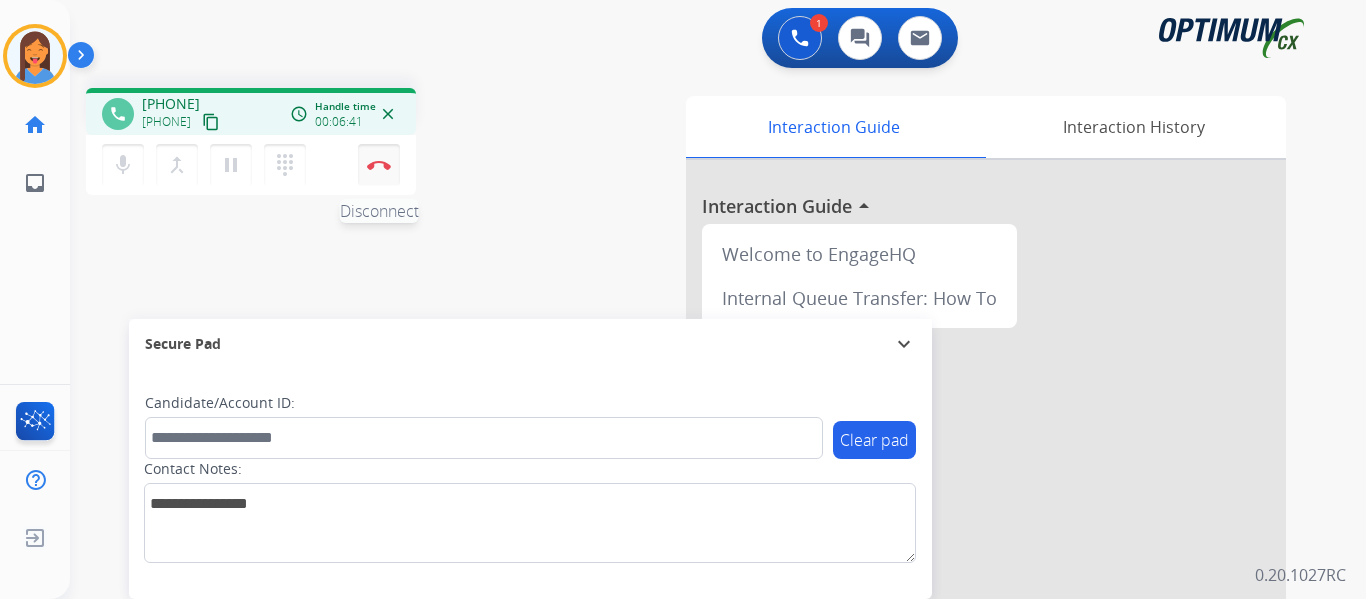 click at bounding box center [379, 165] 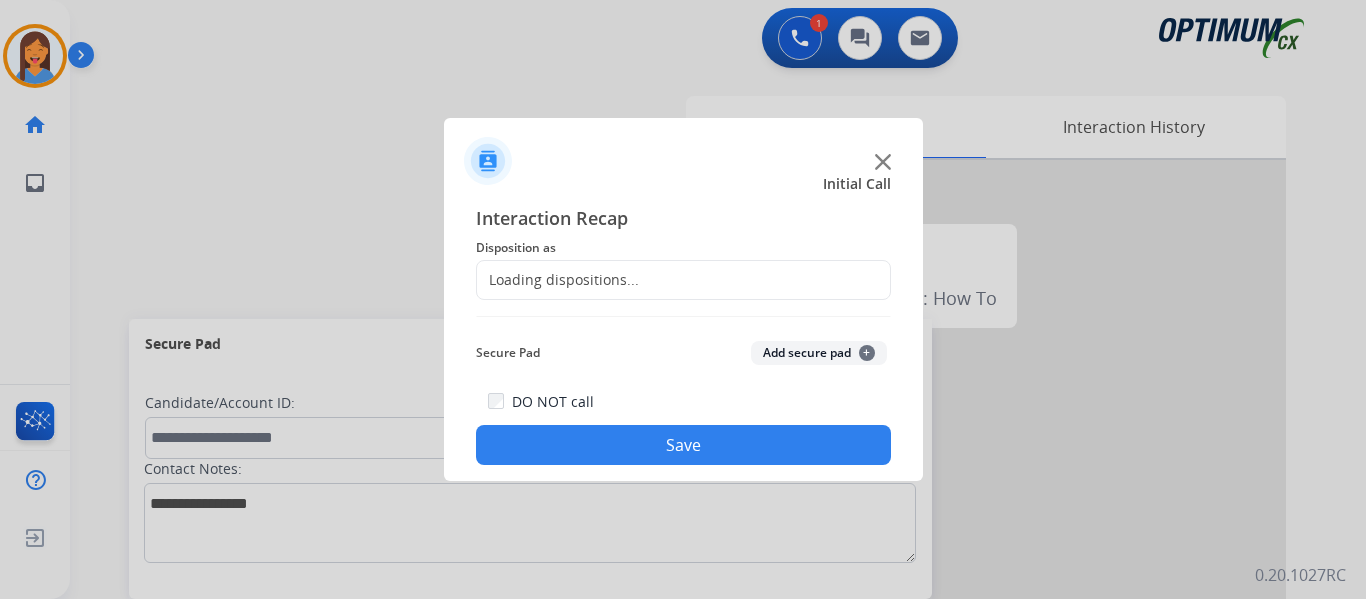 click on "Loading dispositions..." 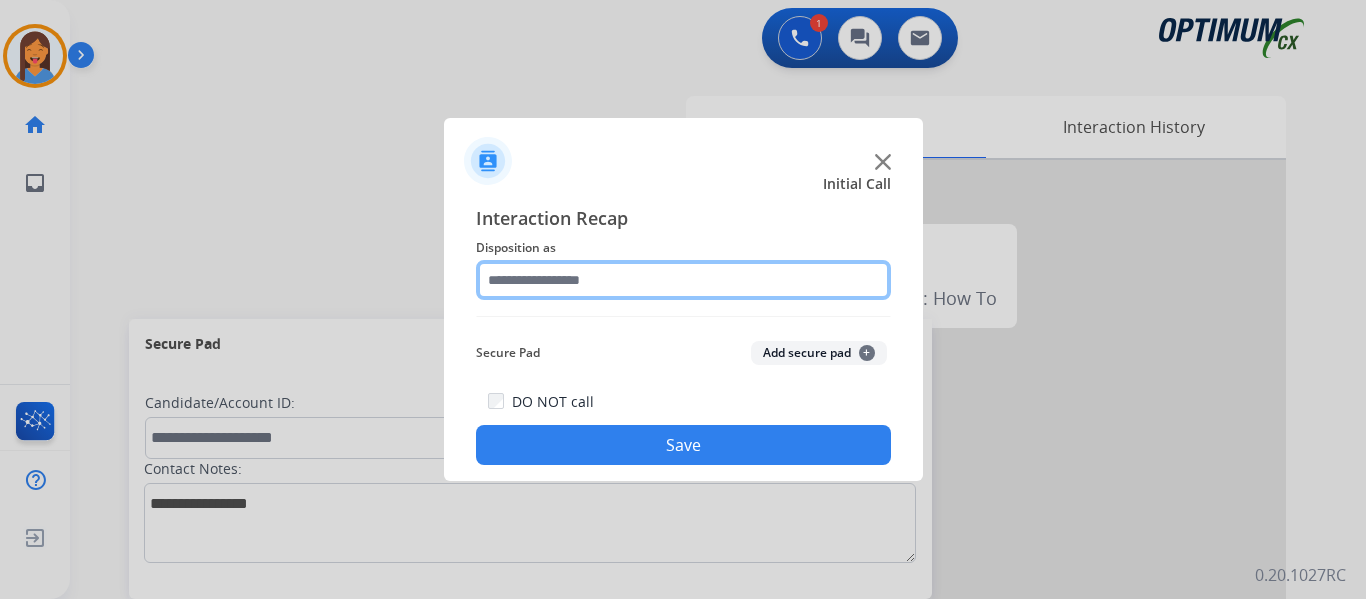 click 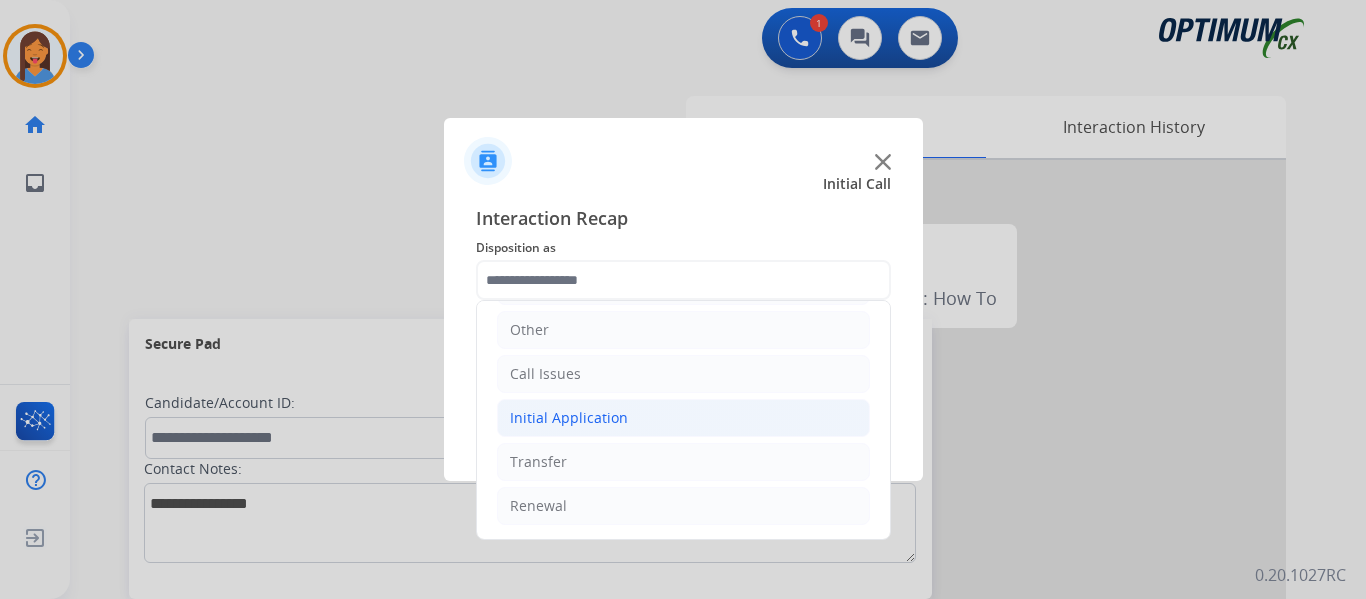 click on "Initial Application" 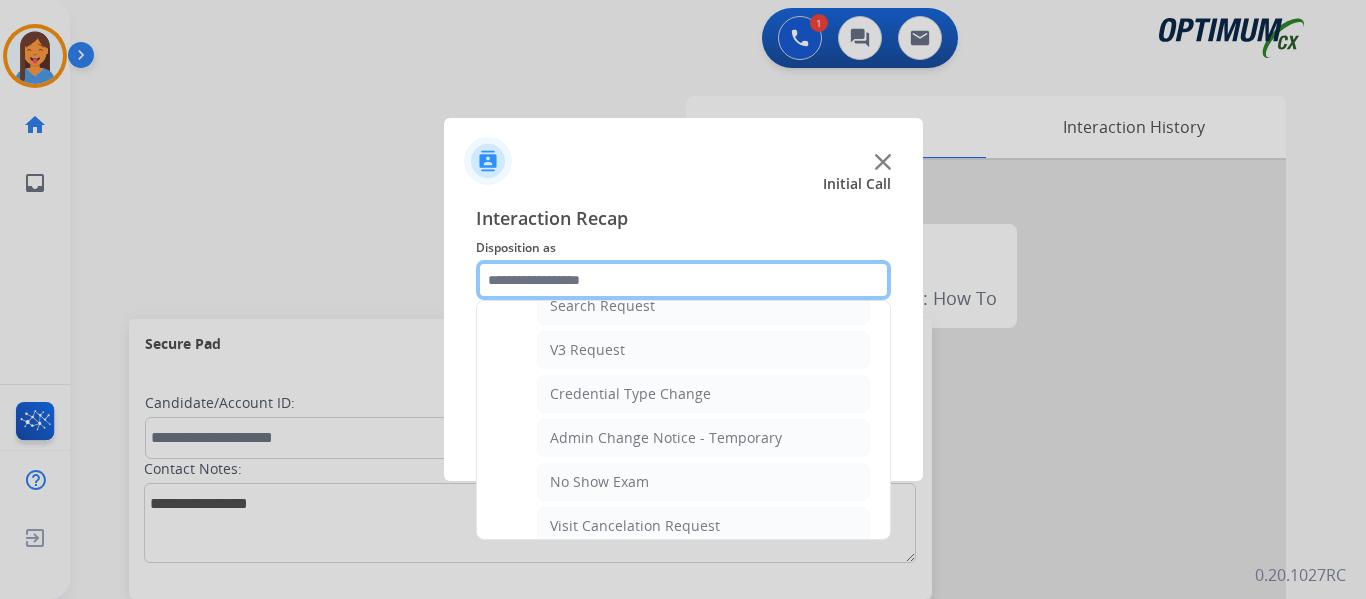 scroll, scrollTop: 836, scrollLeft: 0, axis: vertical 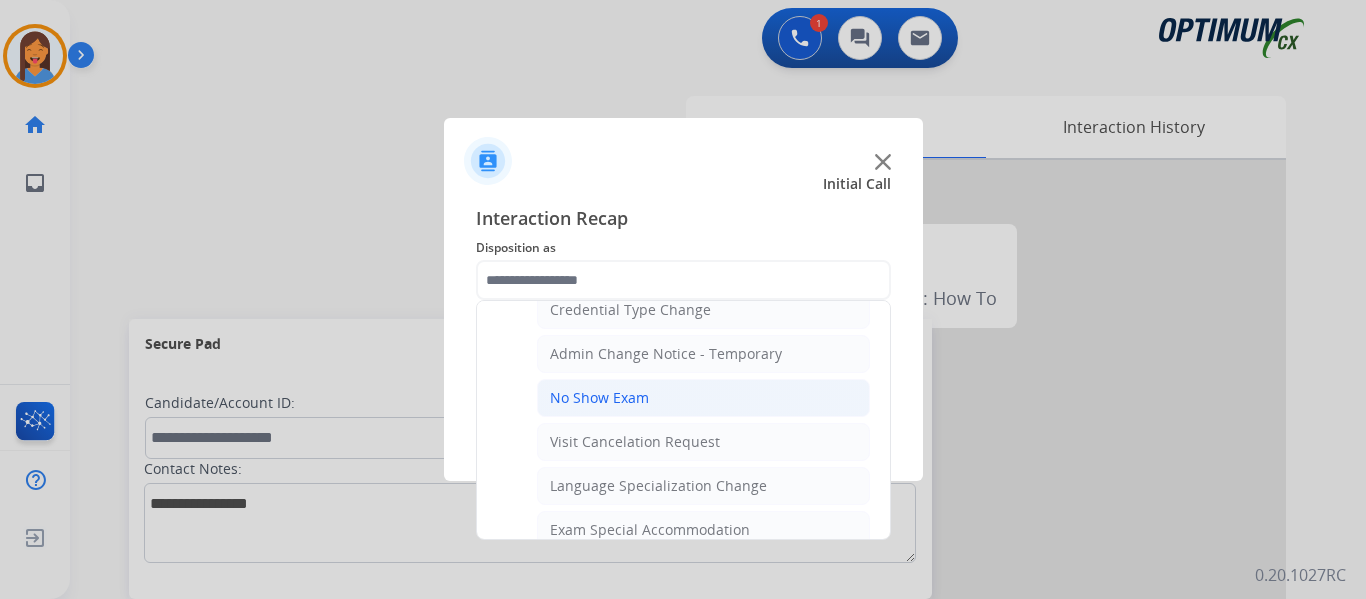 click on "No Show Exam" 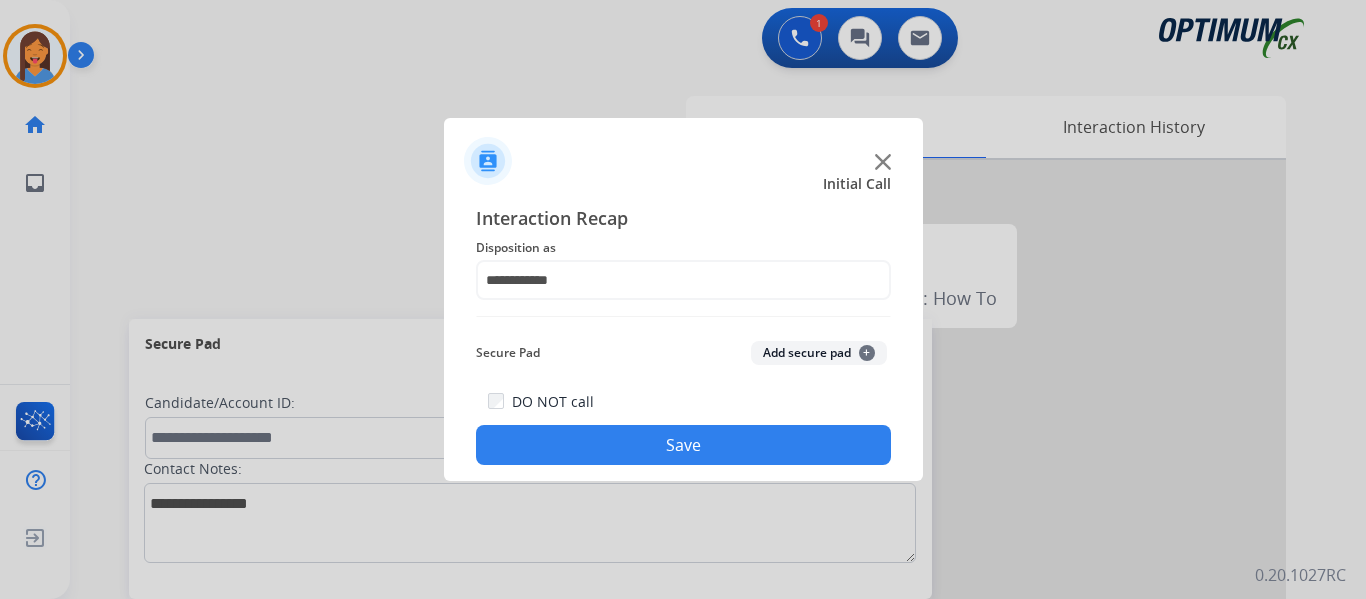 click on "Save" 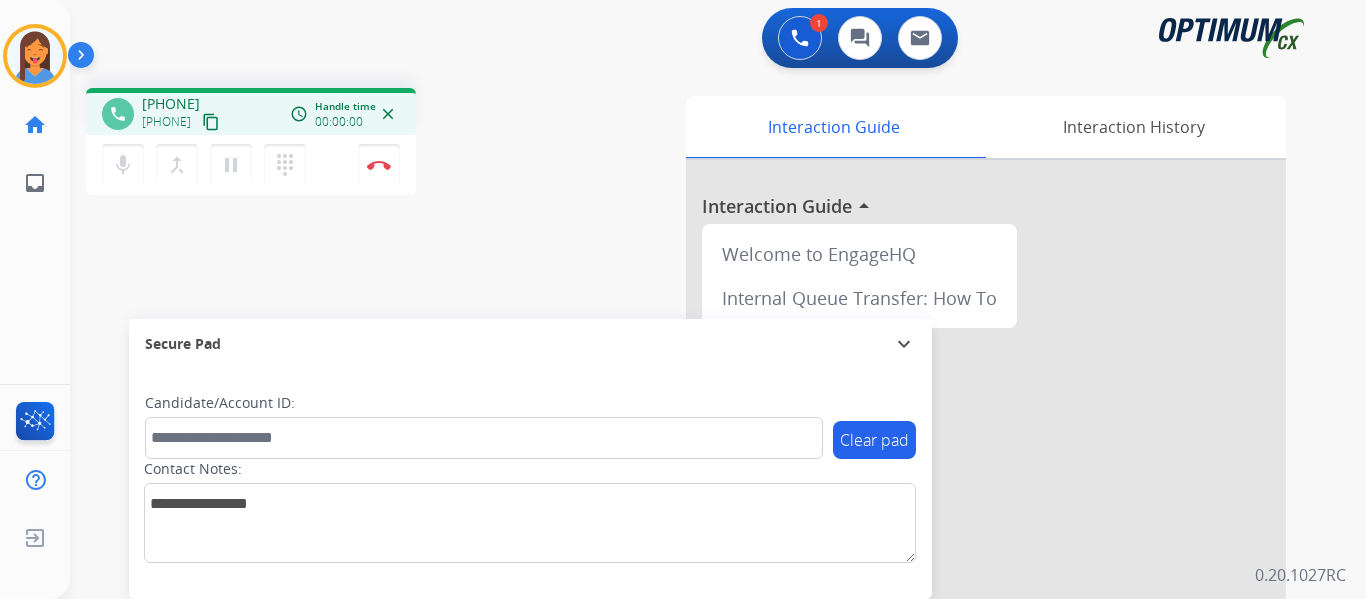 drag, startPoint x: 238, startPoint y: 122, endPoint x: 404, endPoint y: 108, distance: 166.58931 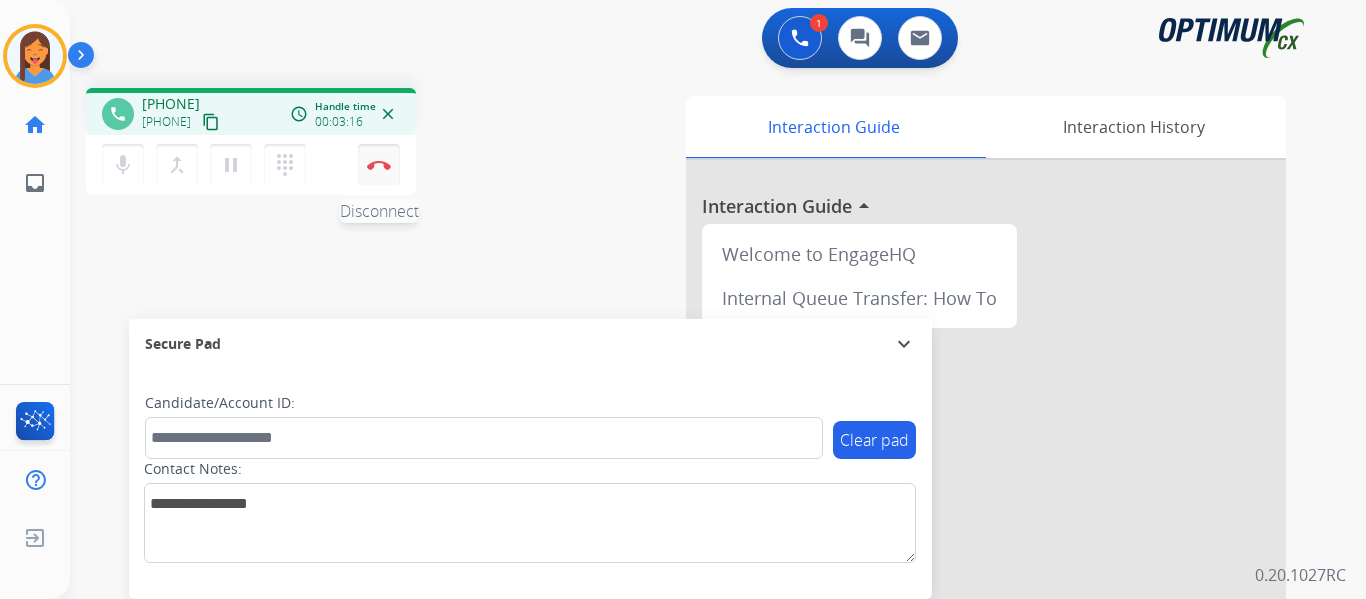 click at bounding box center [379, 165] 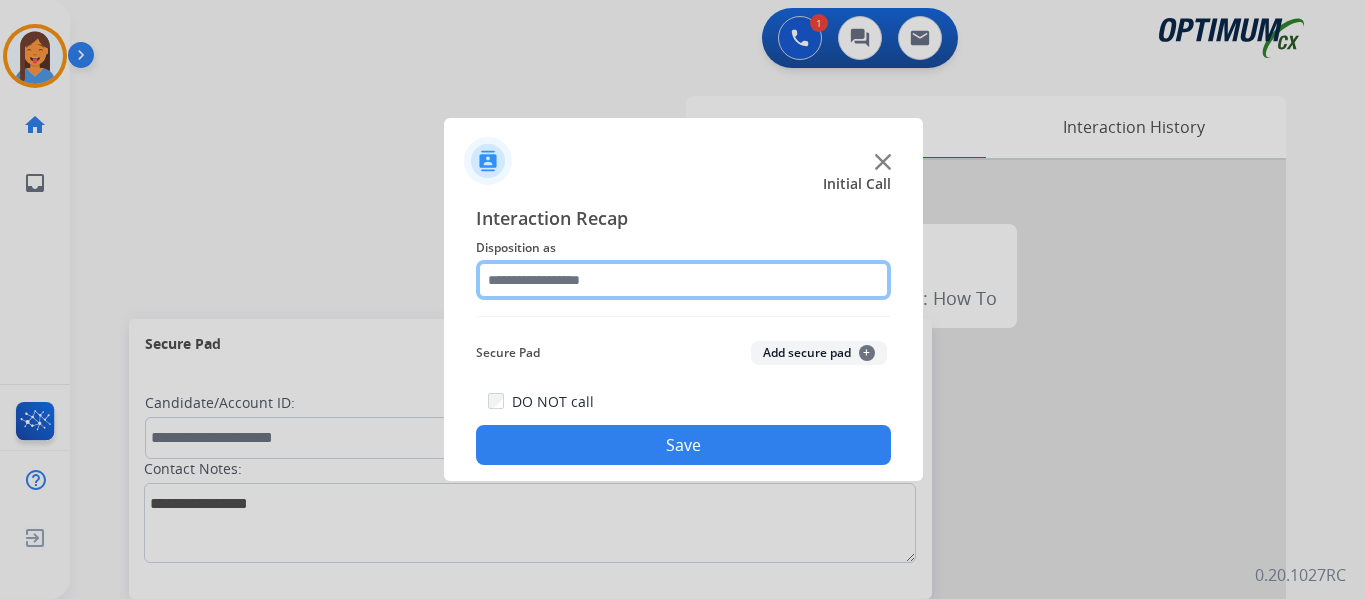 click 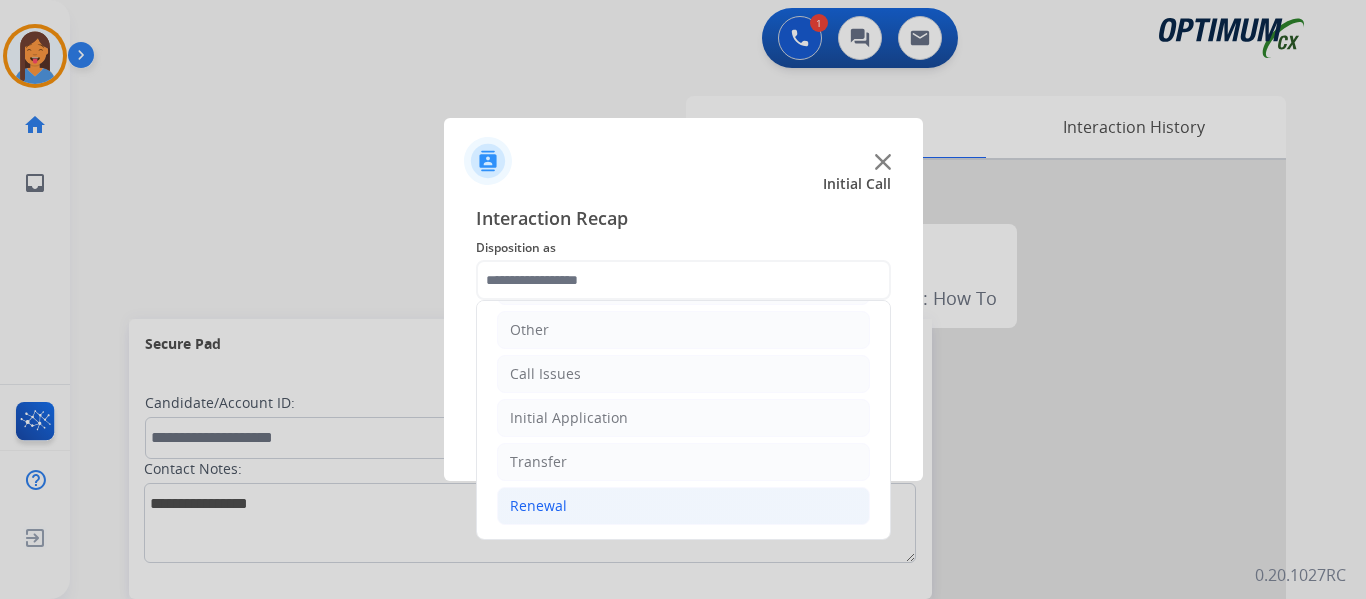 click on "Renewal" 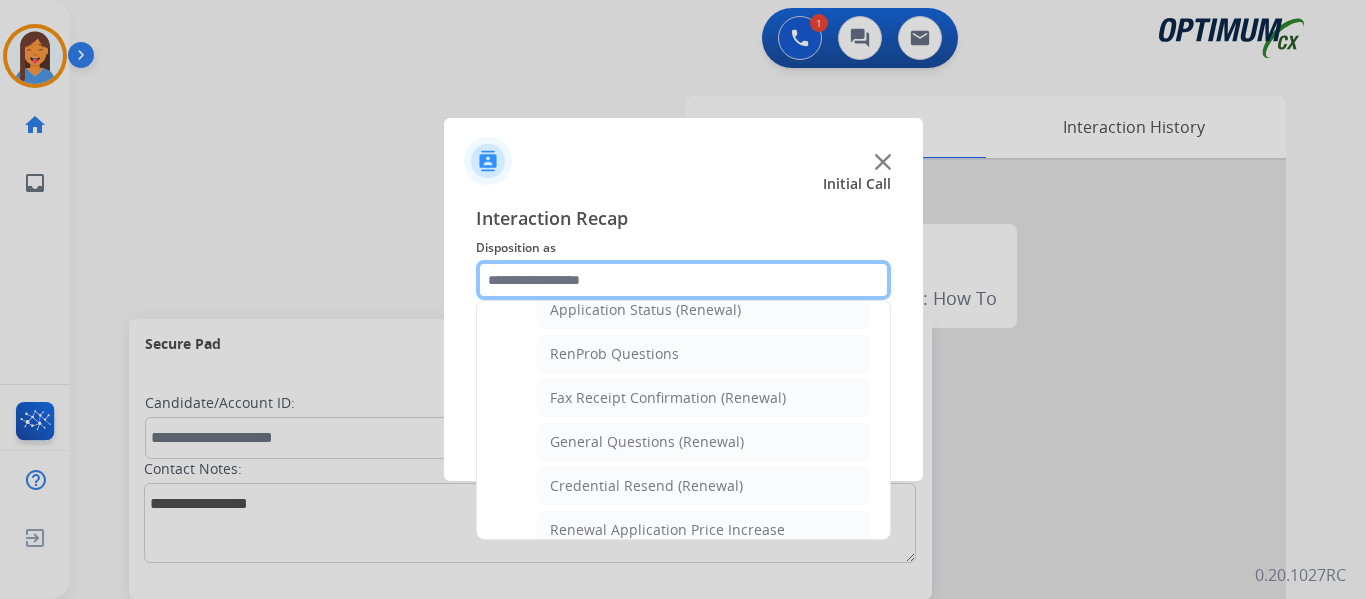 scroll, scrollTop: 536, scrollLeft: 0, axis: vertical 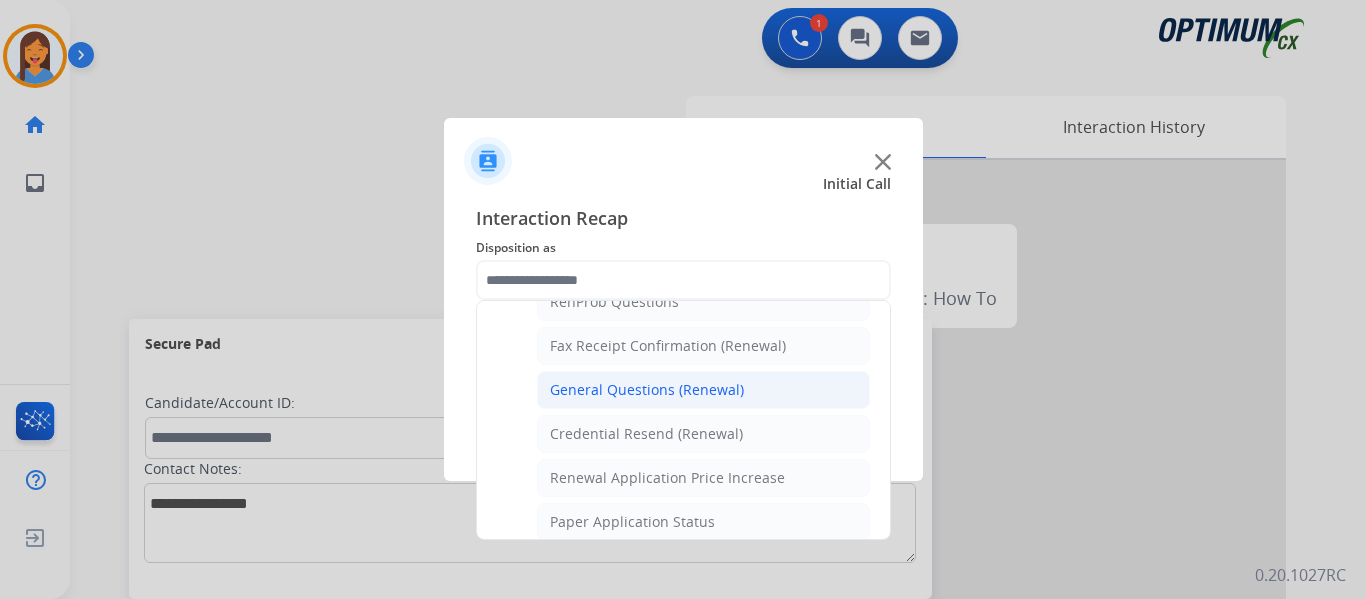 click on "General Questions (Renewal)" 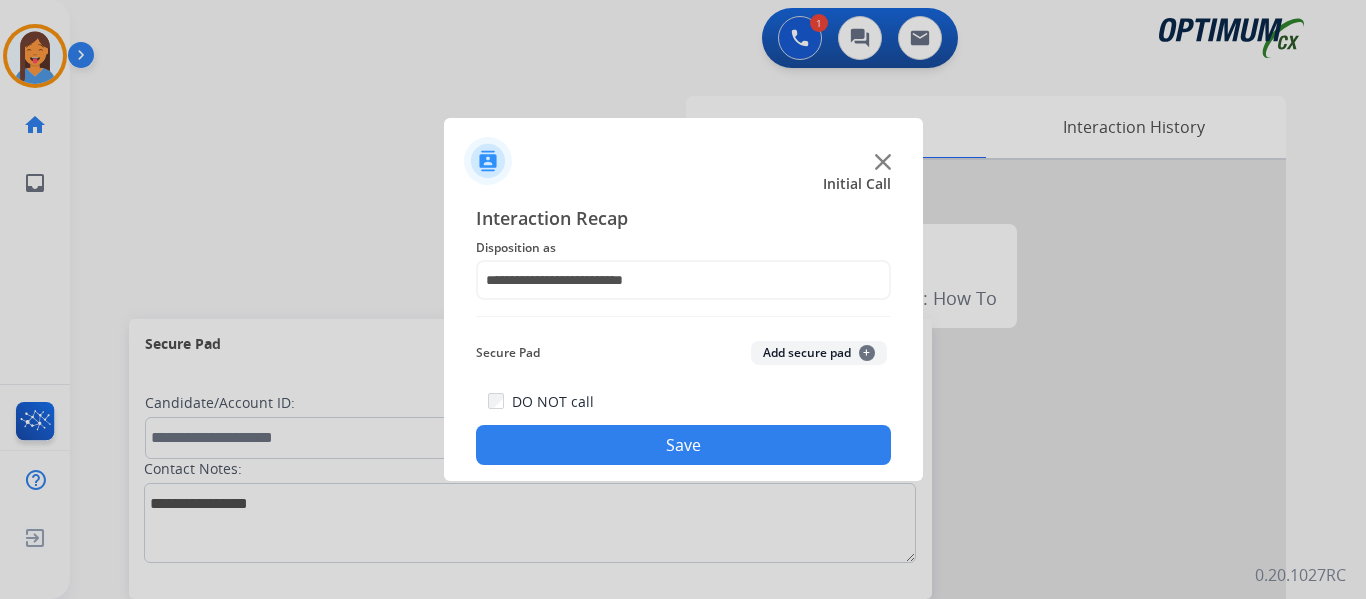 click on "Save" 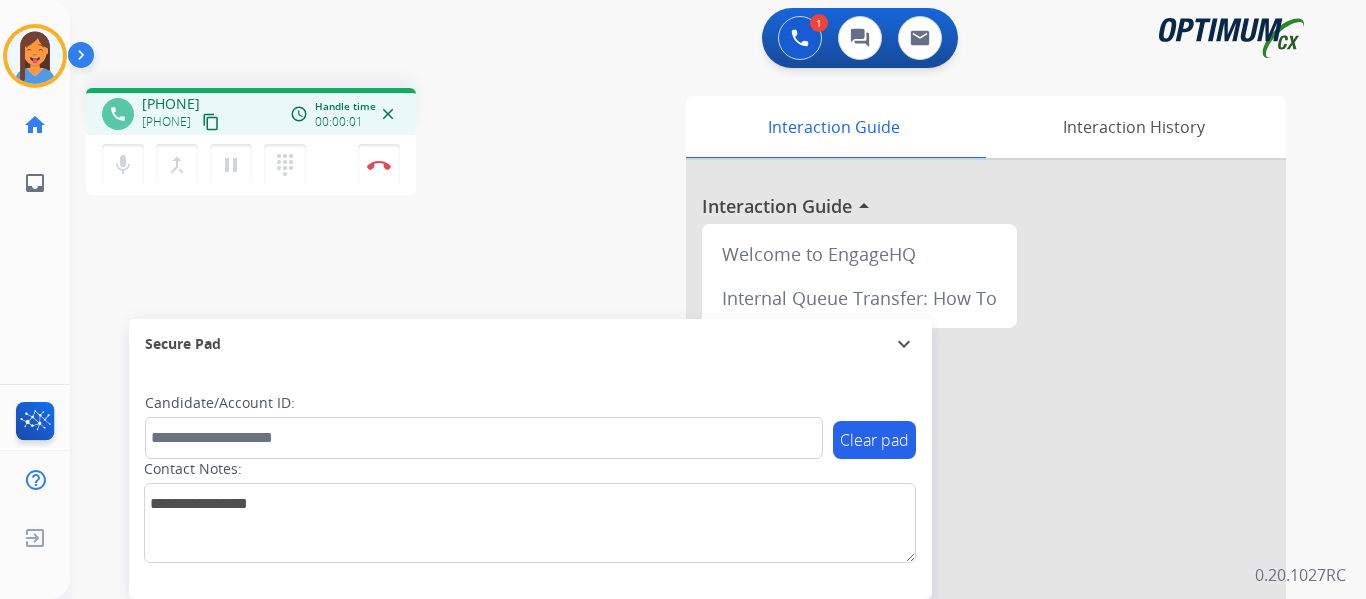 click on "content_copy" at bounding box center (211, 122) 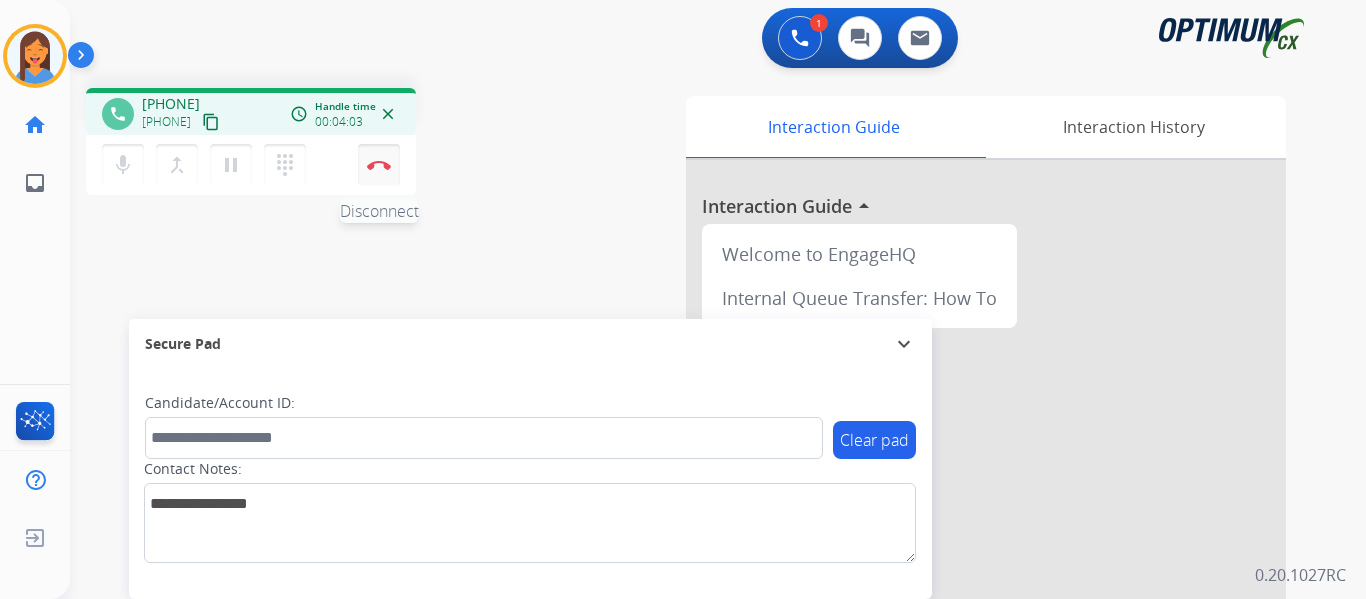 click on "Disconnect" at bounding box center (379, 165) 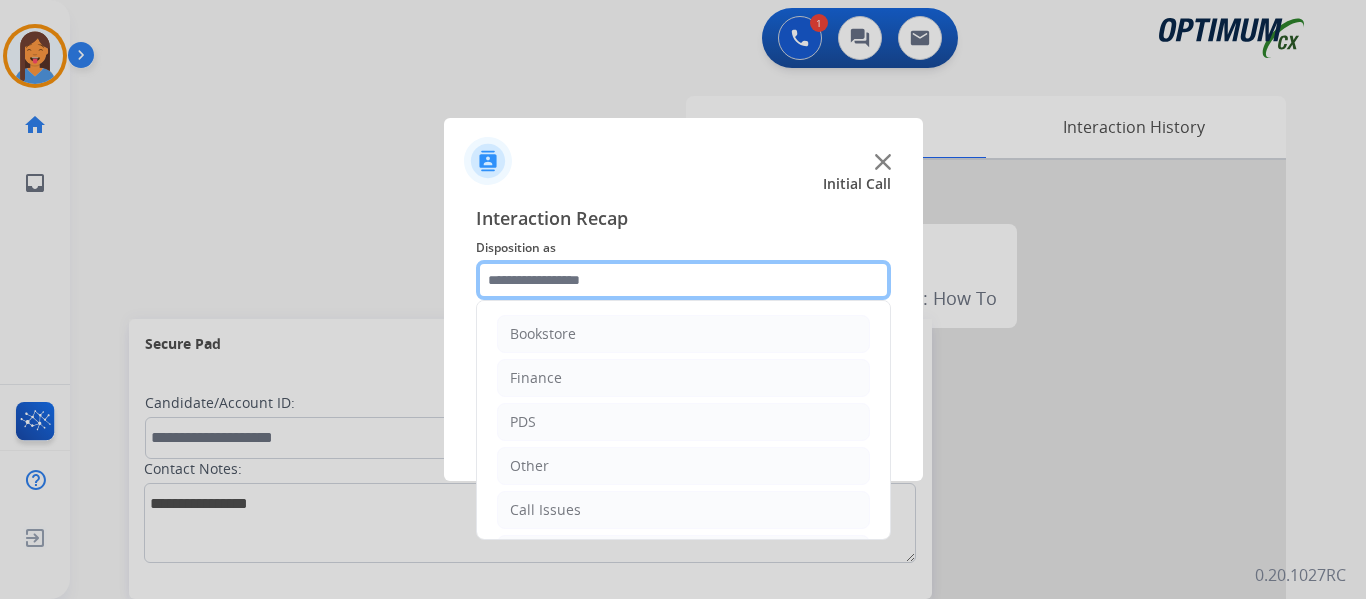 click 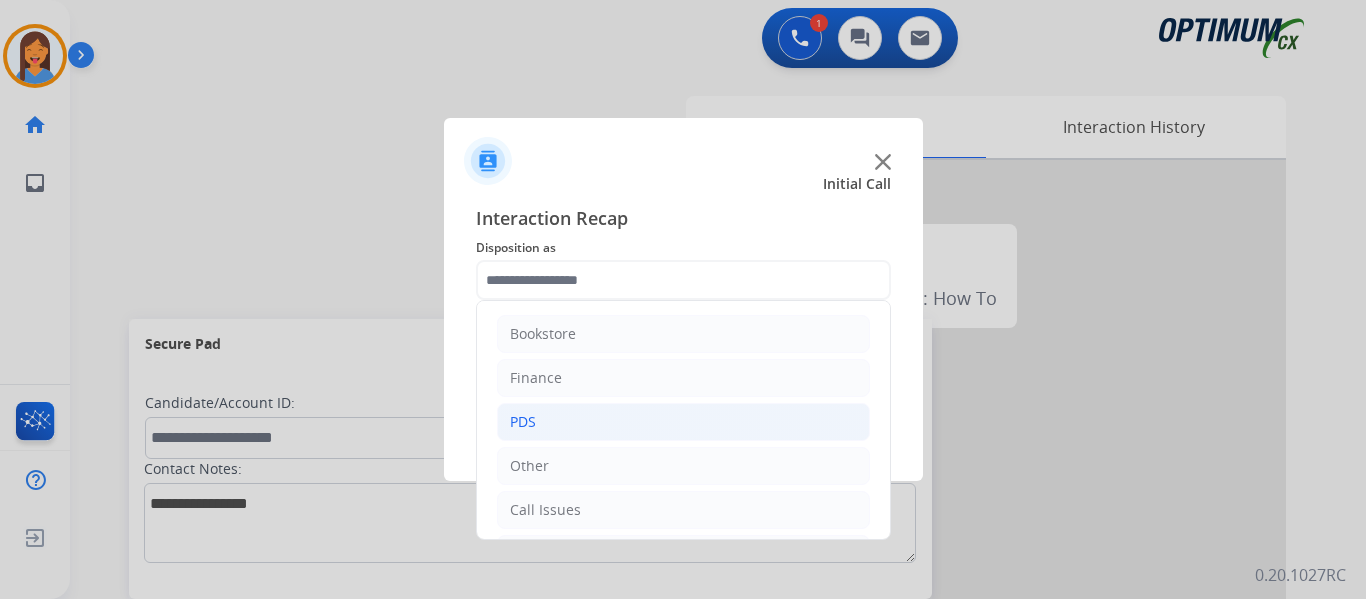 click on "PDS" 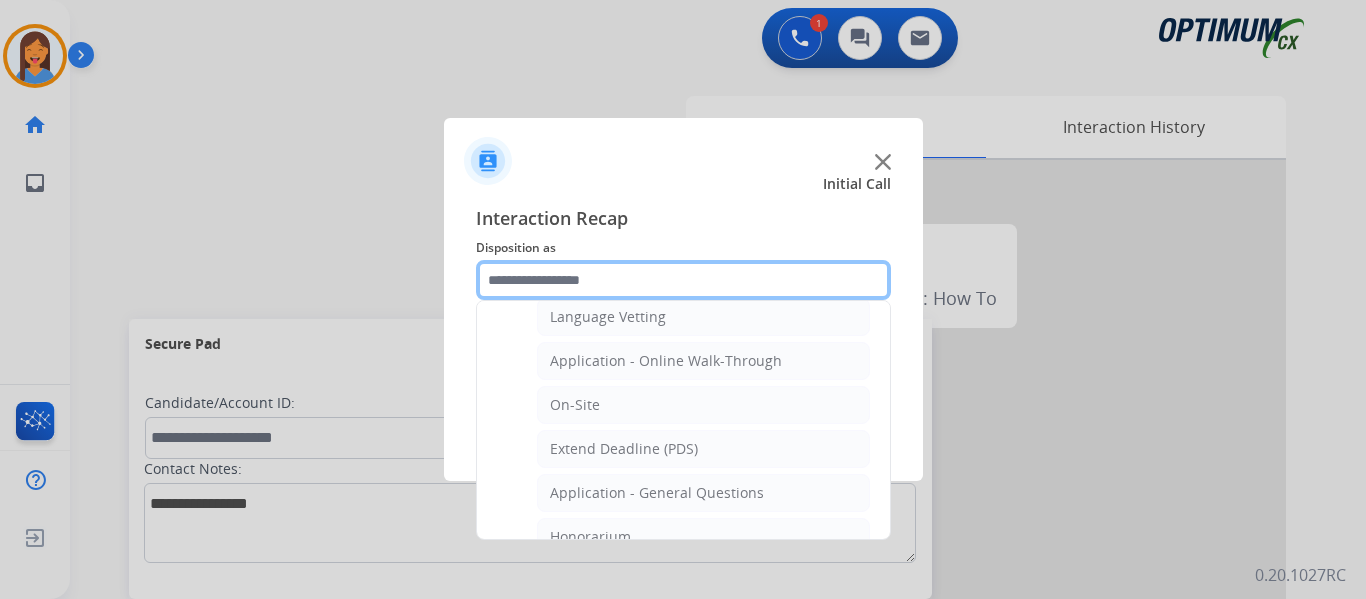 scroll, scrollTop: 500, scrollLeft: 0, axis: vertical 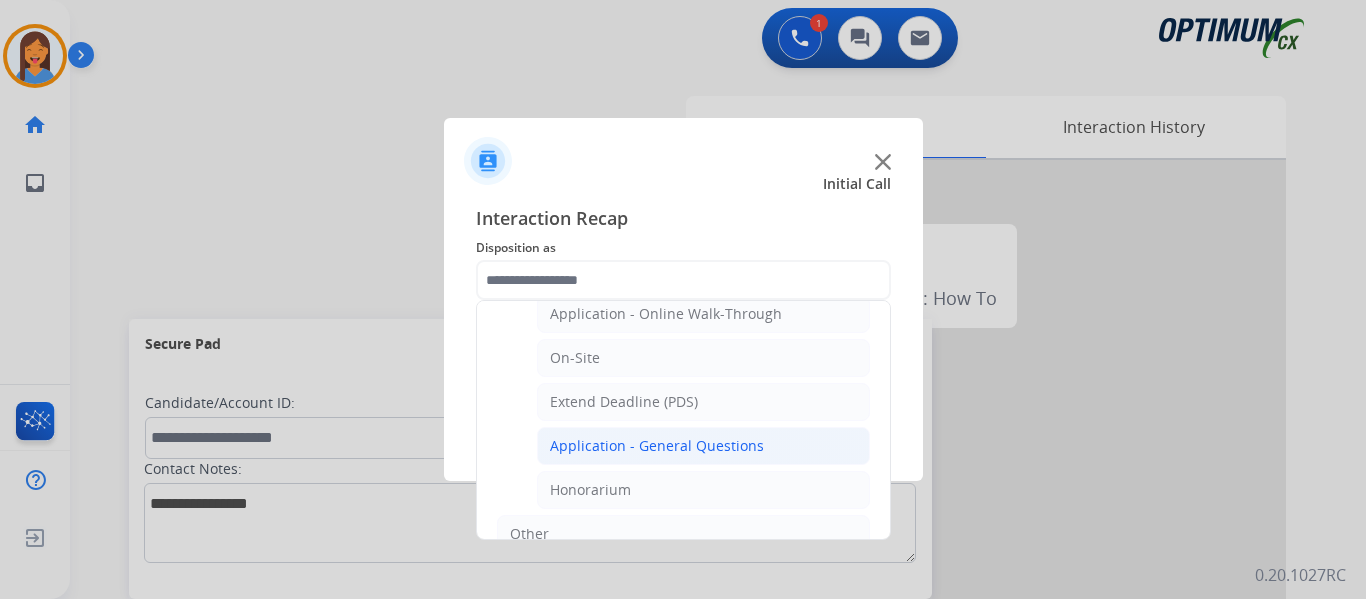 click on "Application - General Questions" 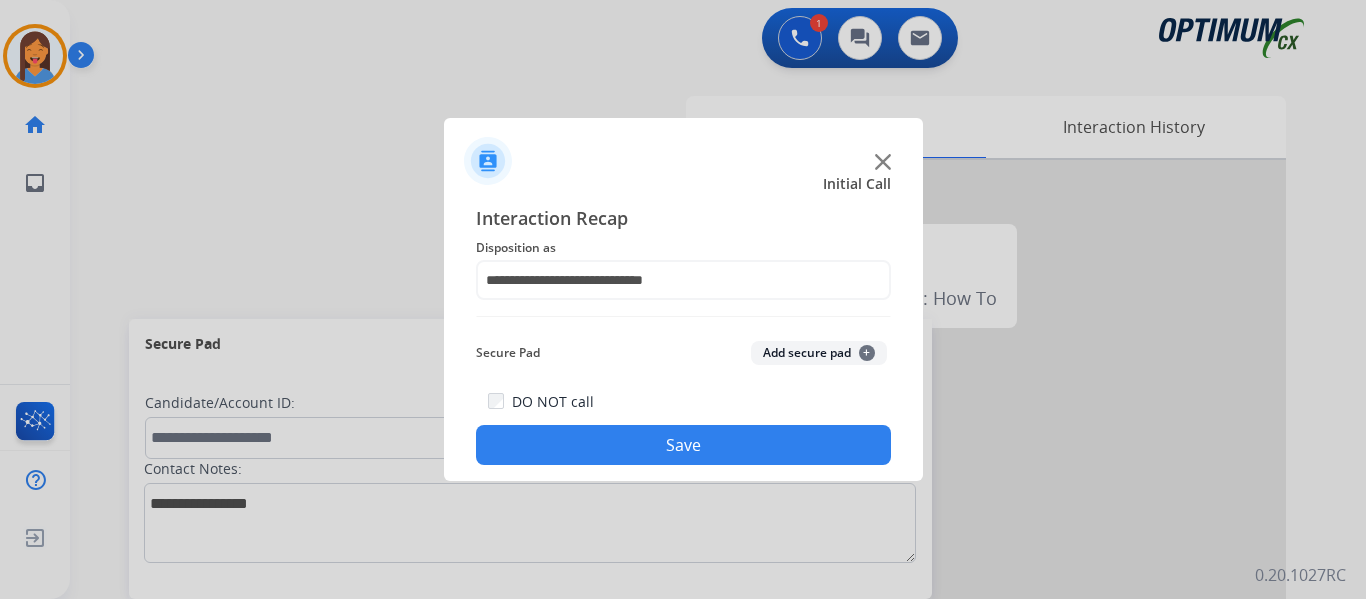 click on "Save" 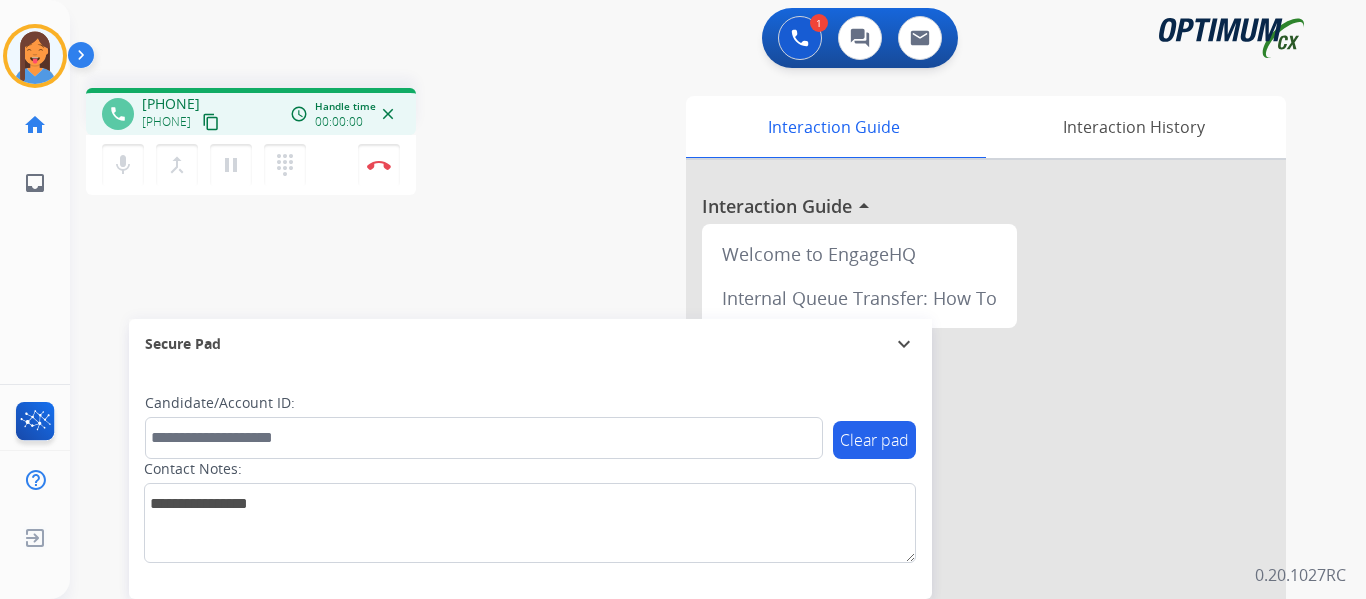 click on "content_copy" at bounding box center [211, 122] 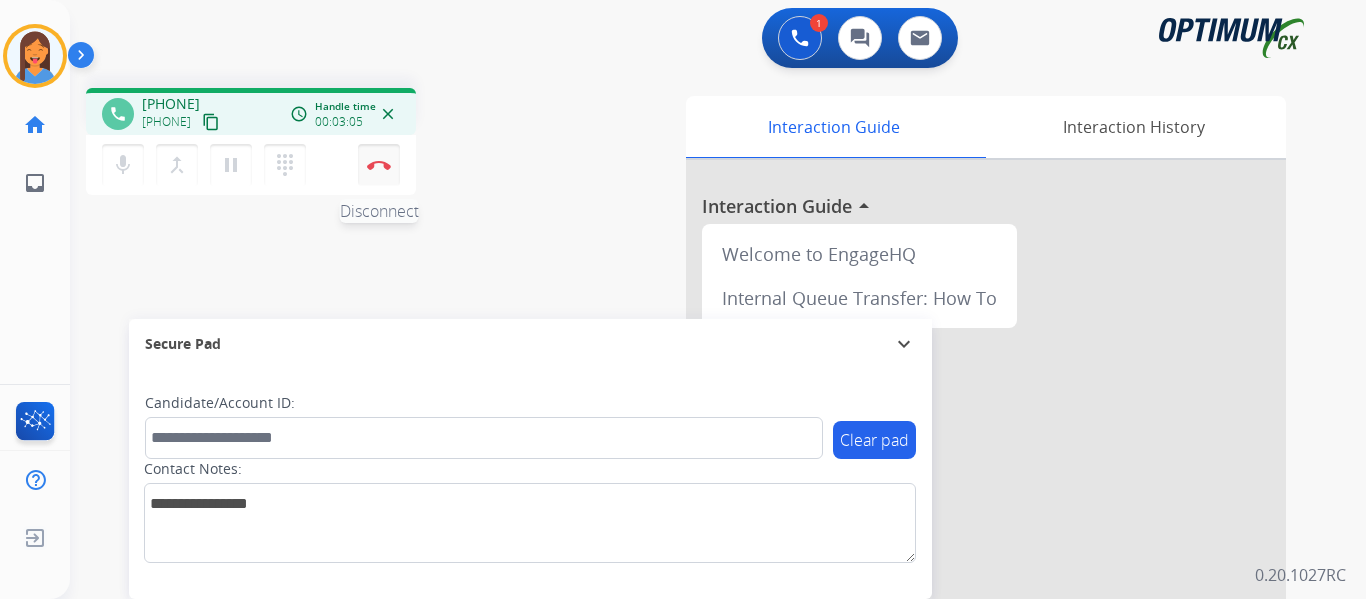 click at bounding box center (379, 165) 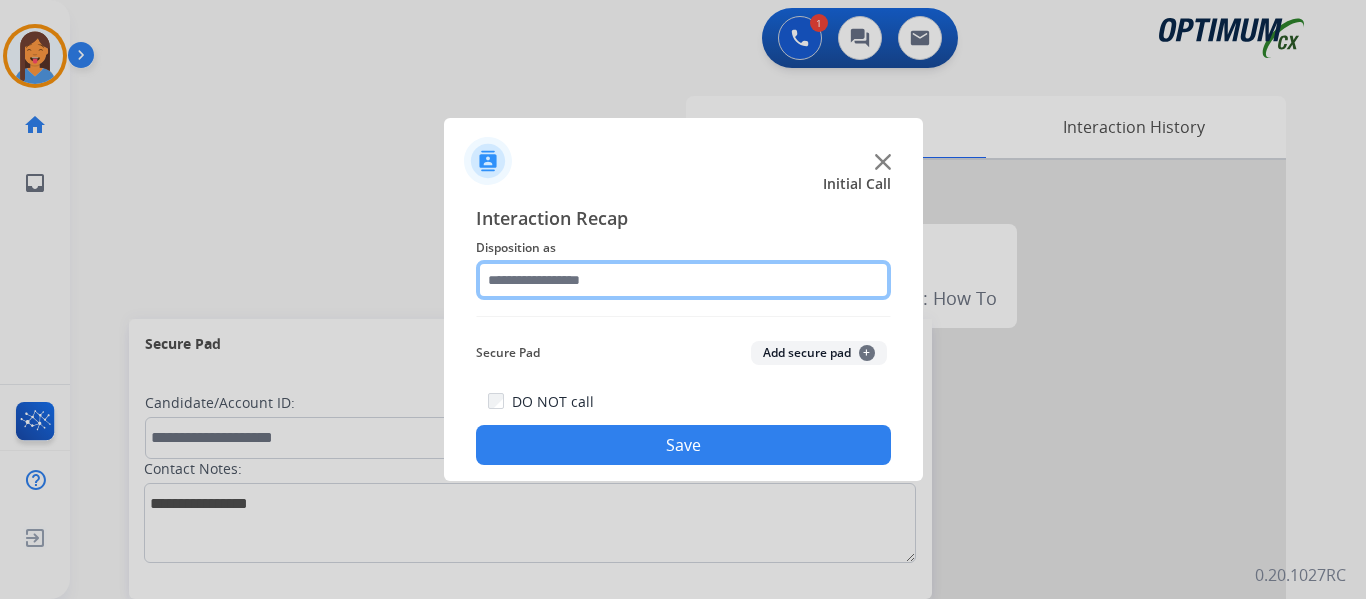 click 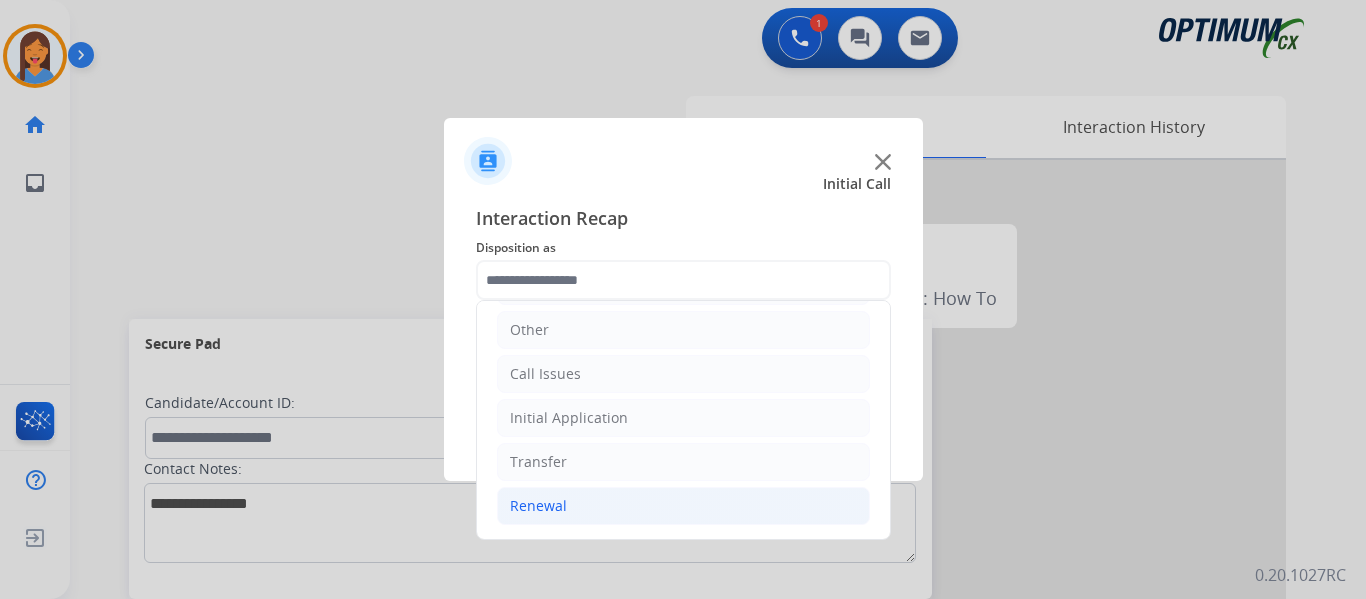click on "Renewal" 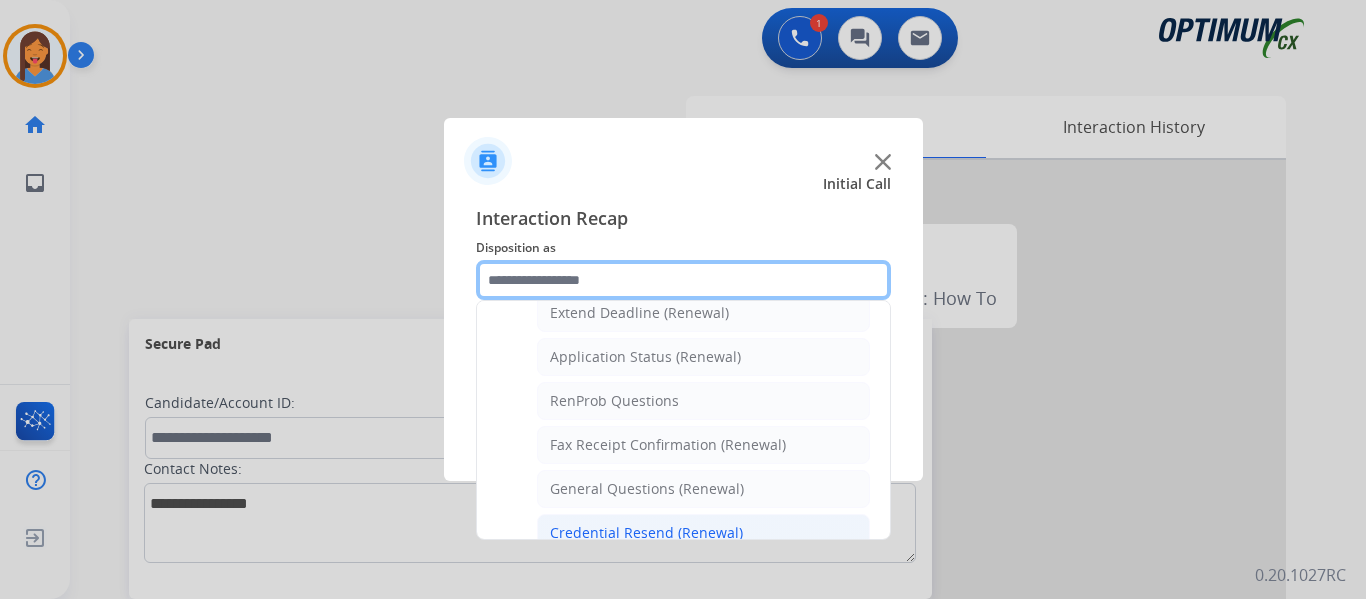 scroll, scrollTop: 536, scrollLeft: 0, axis: vertical 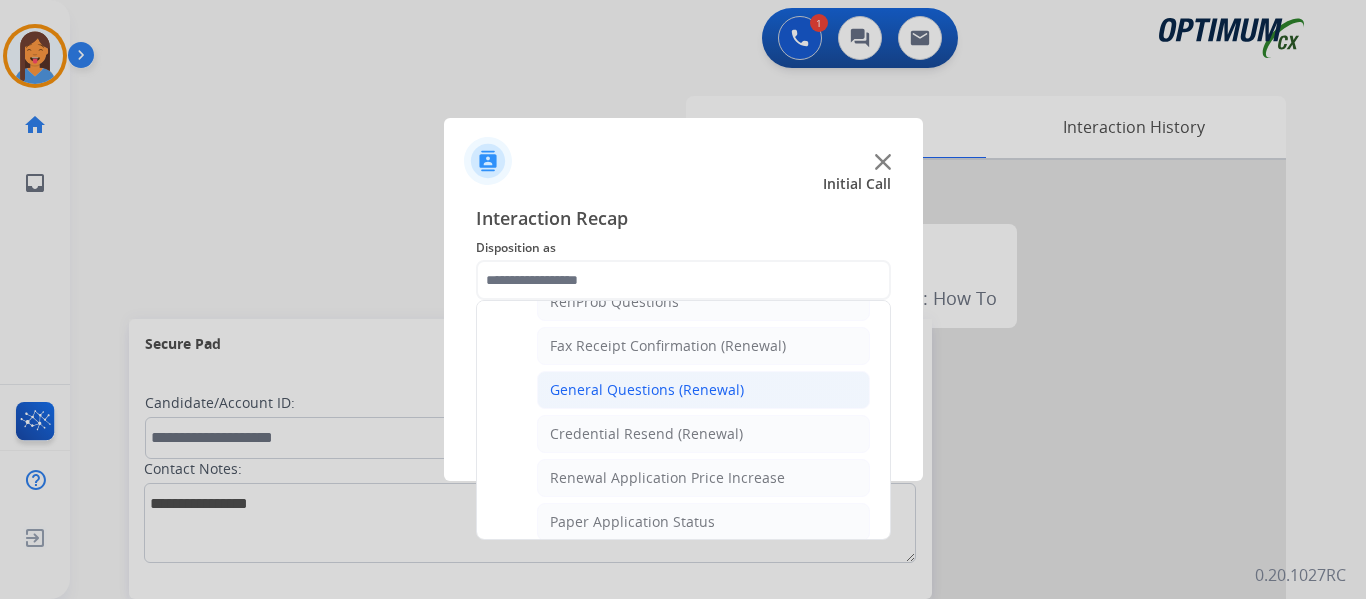click on "General Questions (Renewal)" 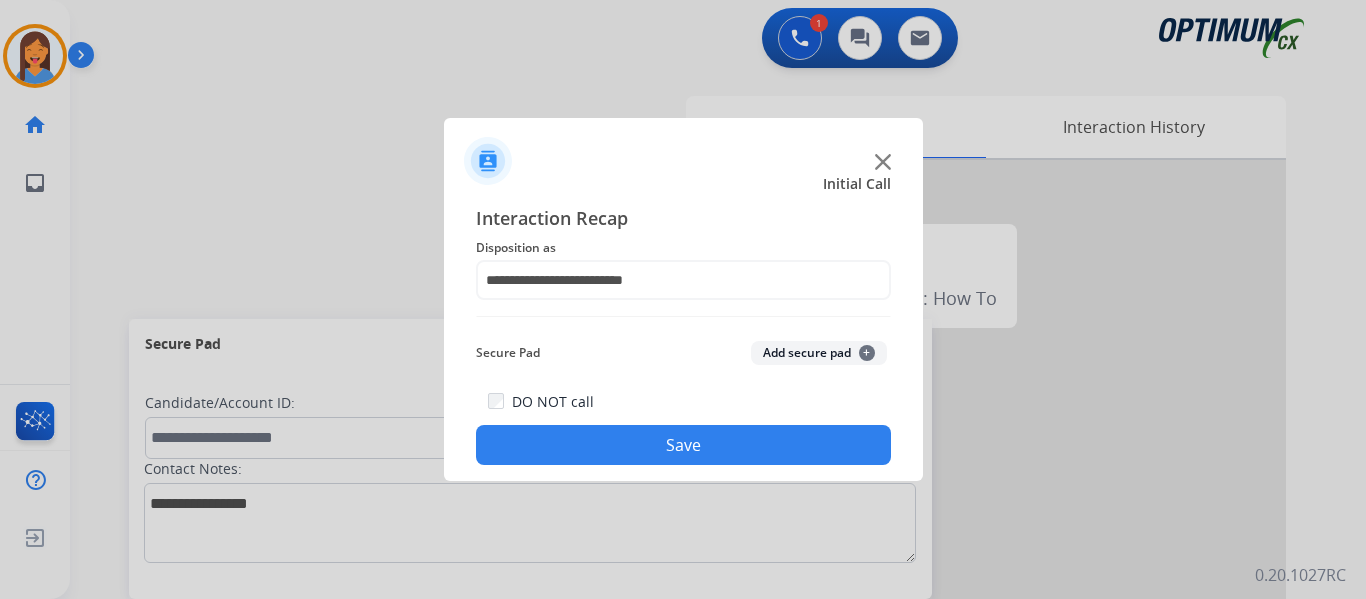 click on "**********" 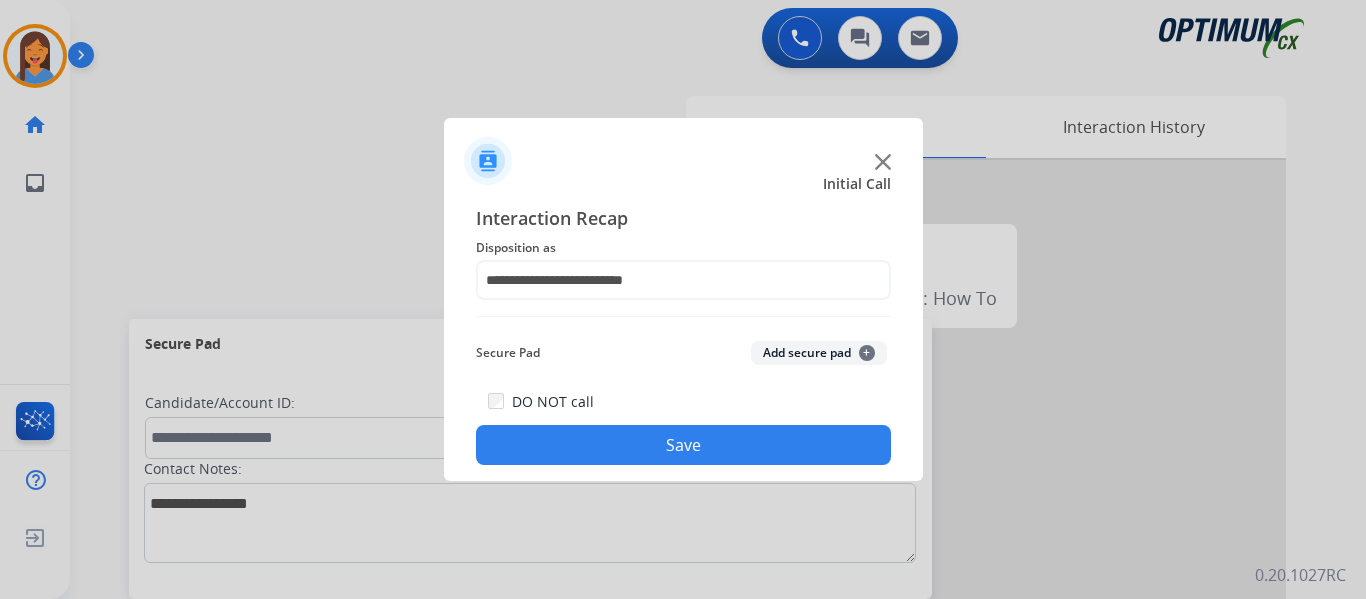 click on "Save" 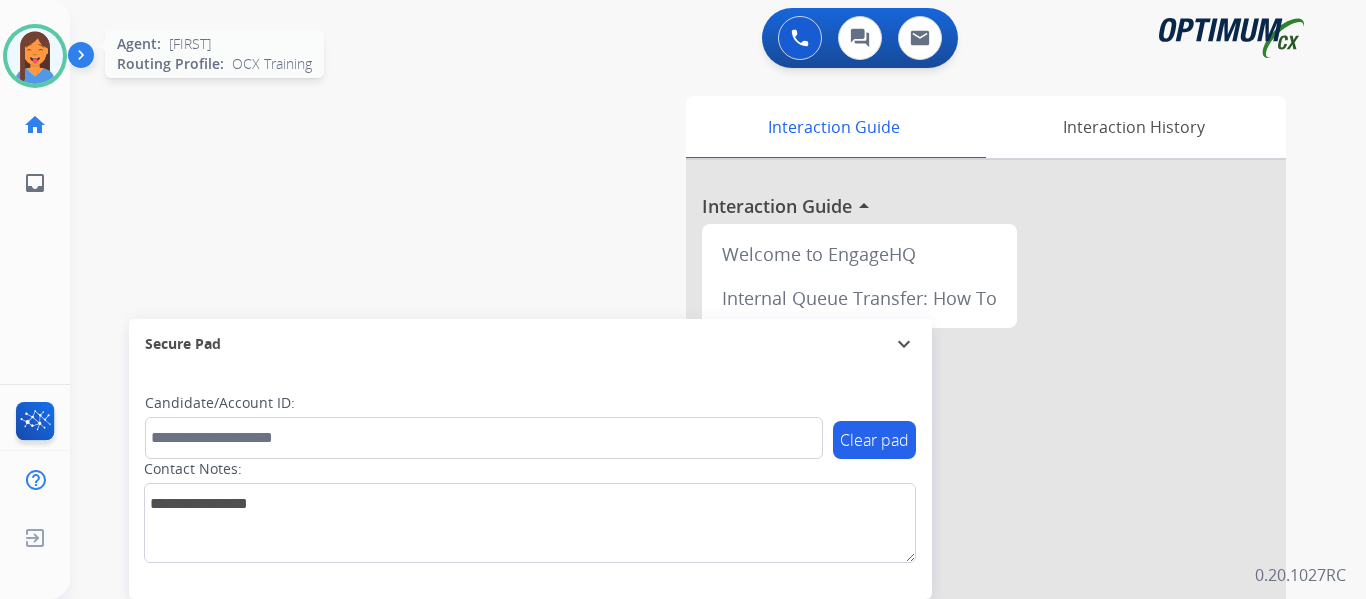 click at bounding box center (35, 56) 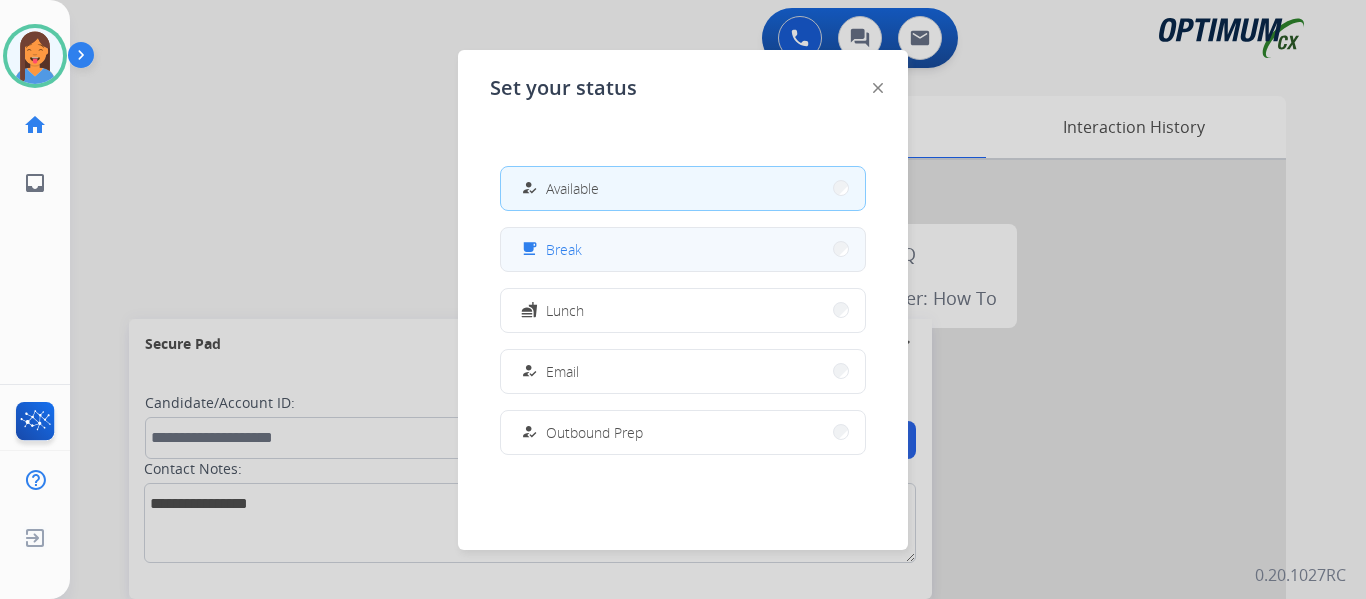 click on "Break" at bounding box center (564, 249) 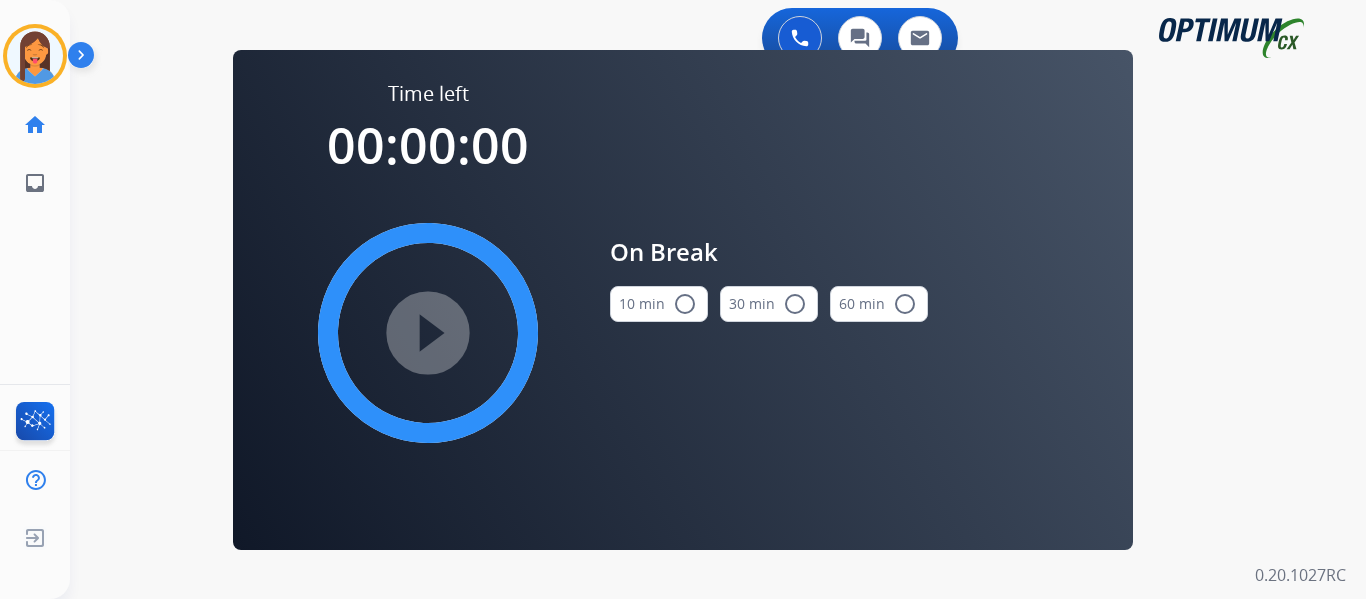 click on "10 min  radio_button_unchecked" at bounding box center [659, 304] 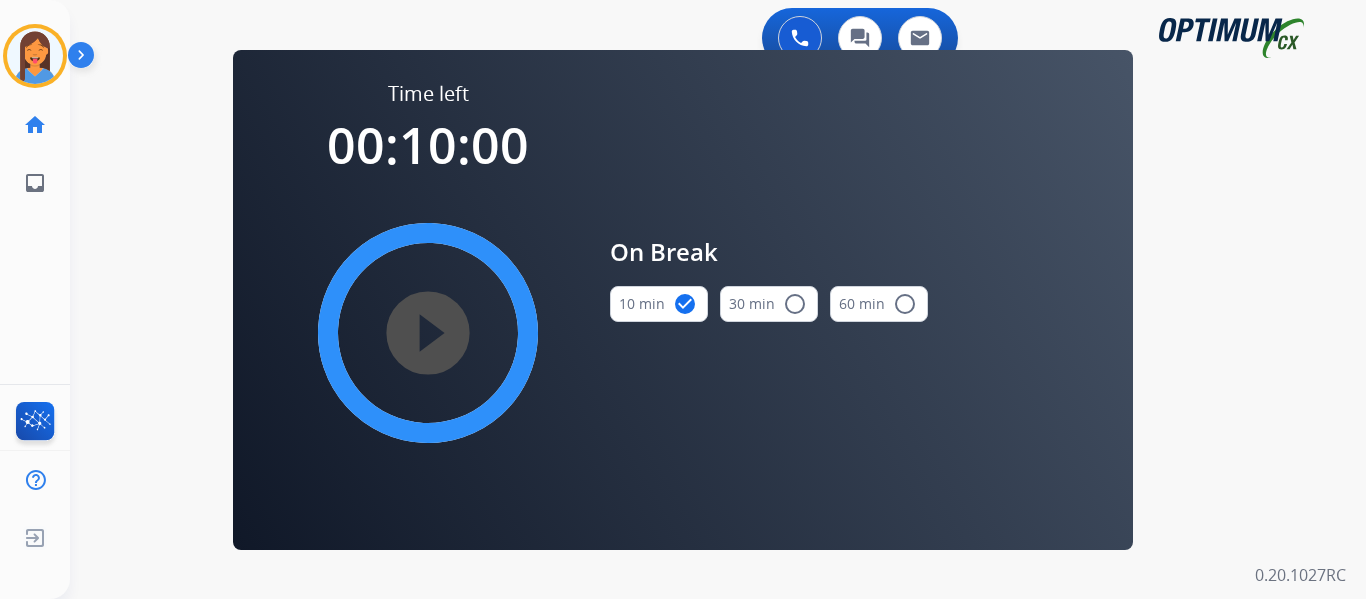 click on "play_circle_filled" at bounding box center [428, 333] 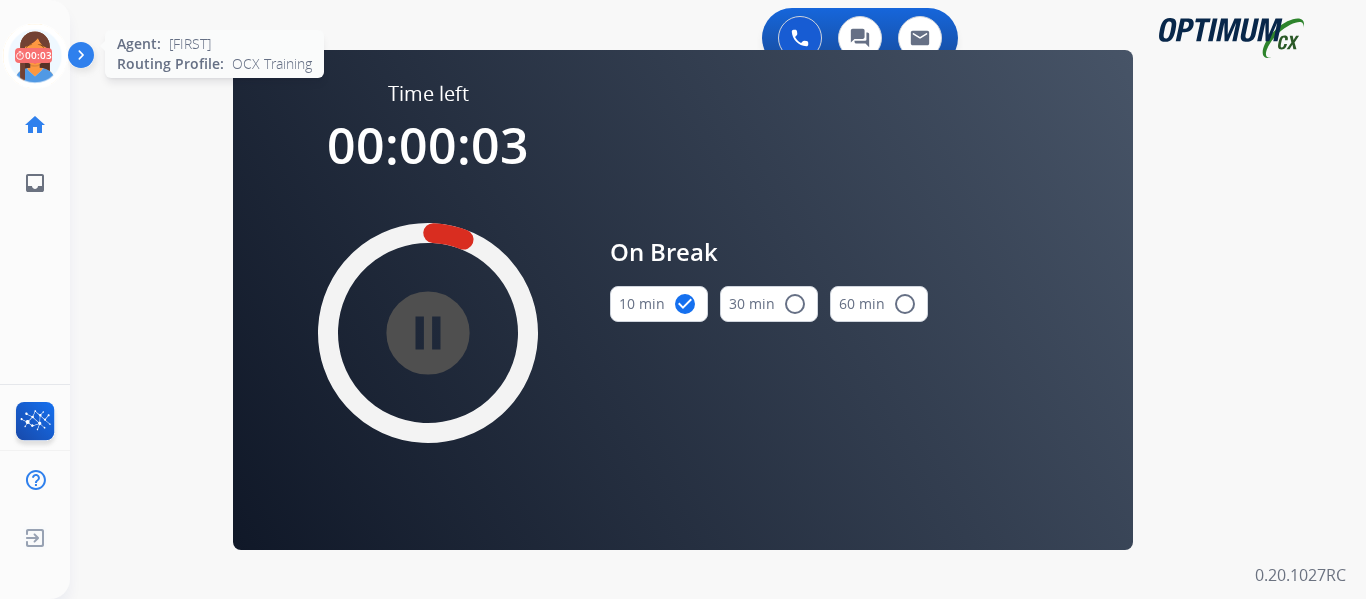 click 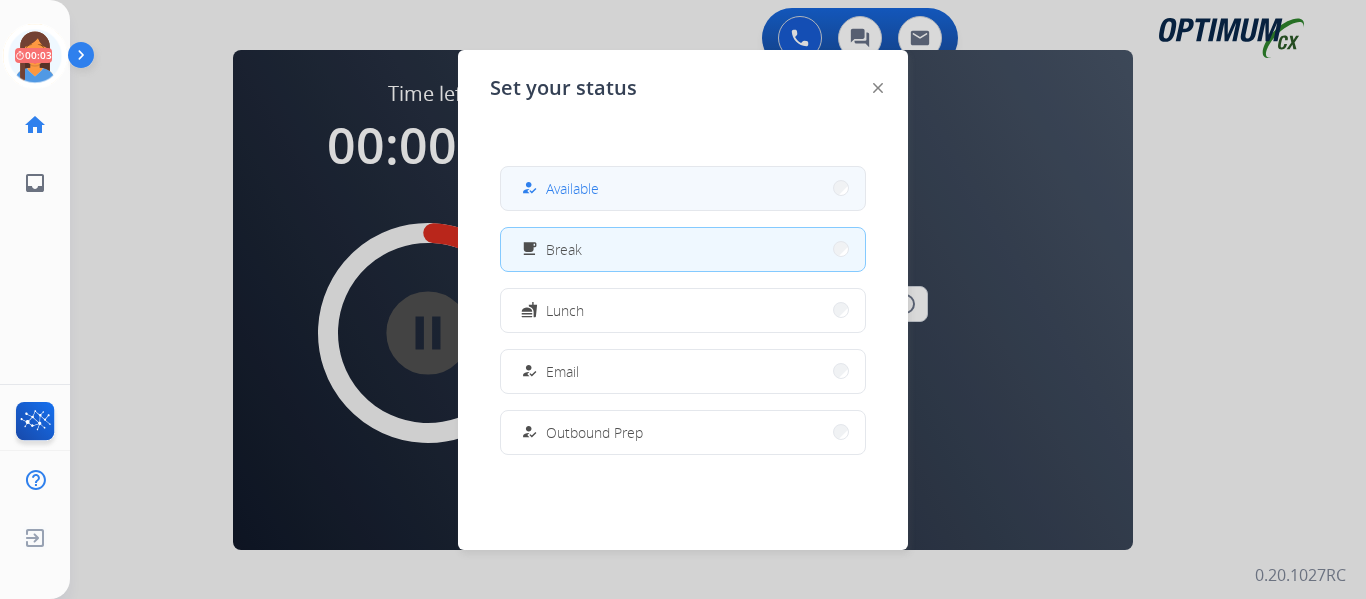 click on "Available" at bounding box center (572, 188) 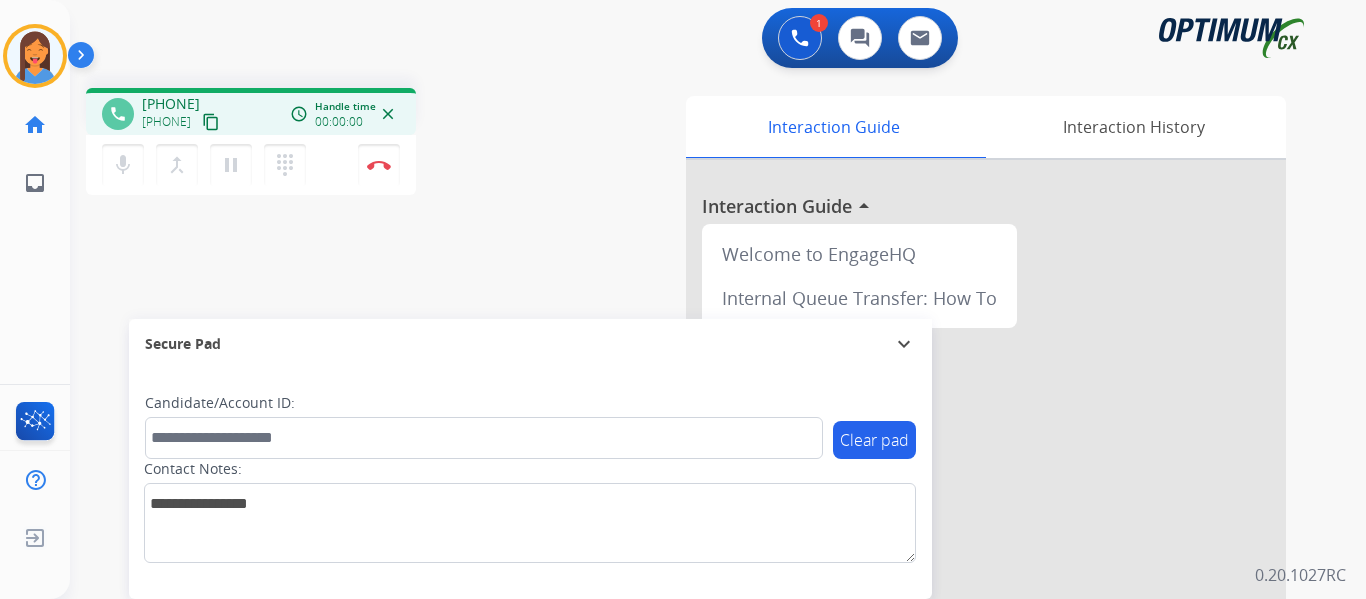 click on "content_copy" at bounding box center [211, 122] 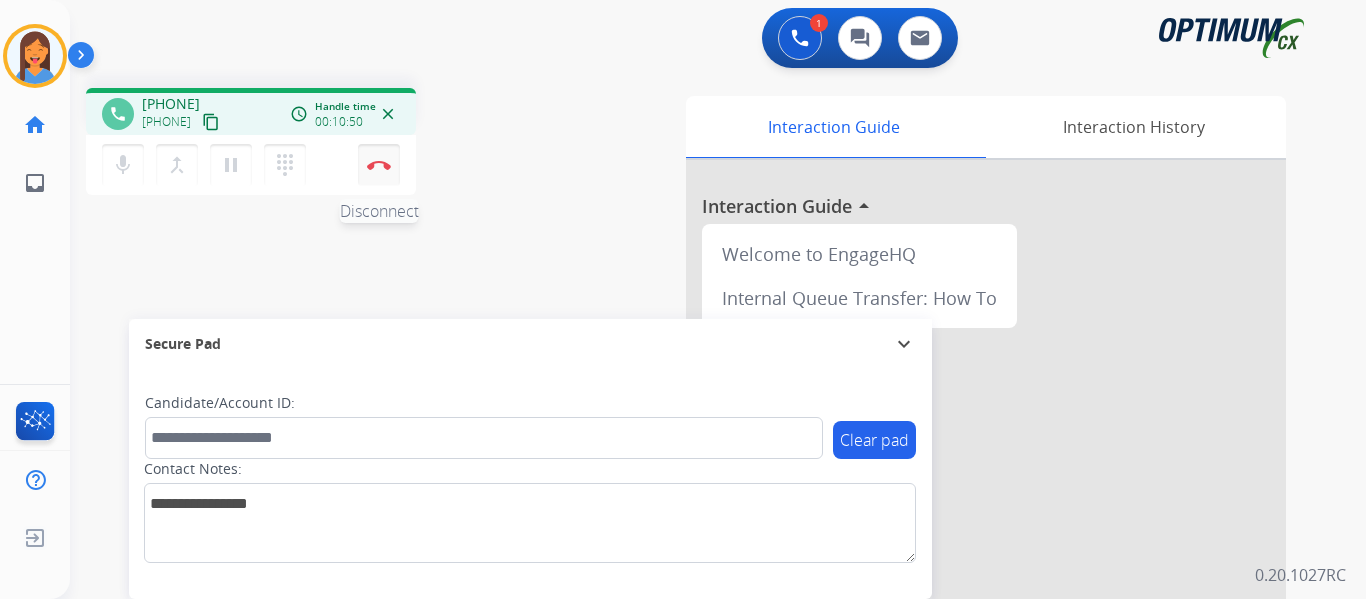 click at bounding box center (379, 165) 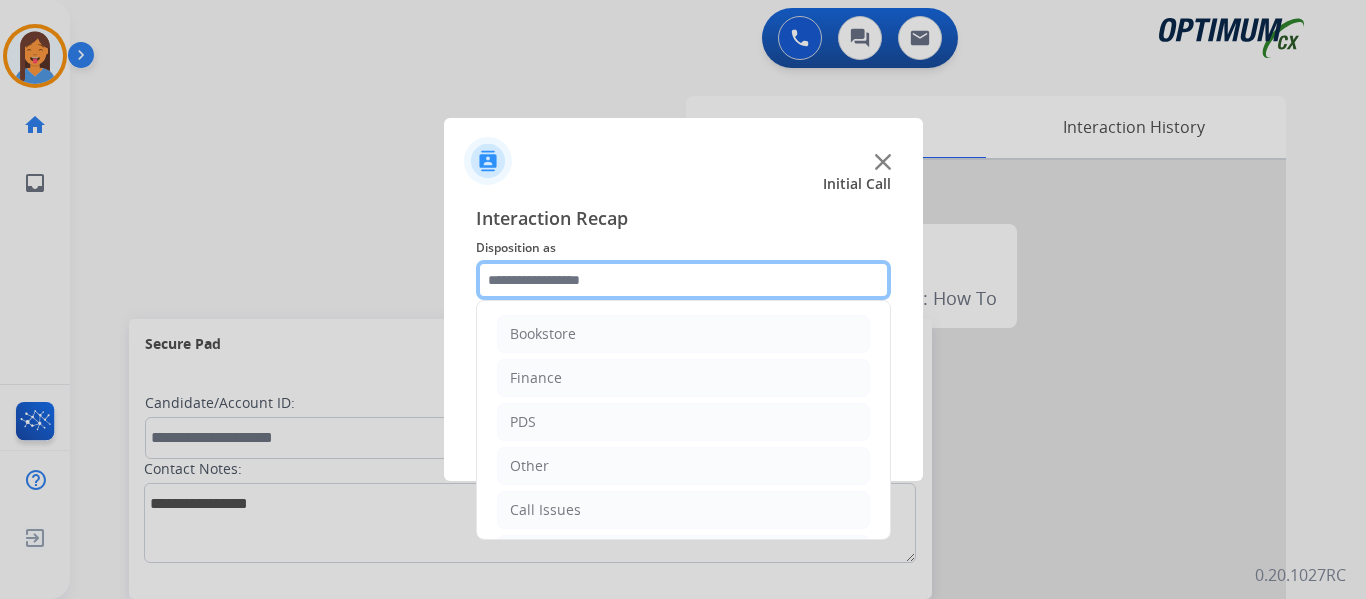 click 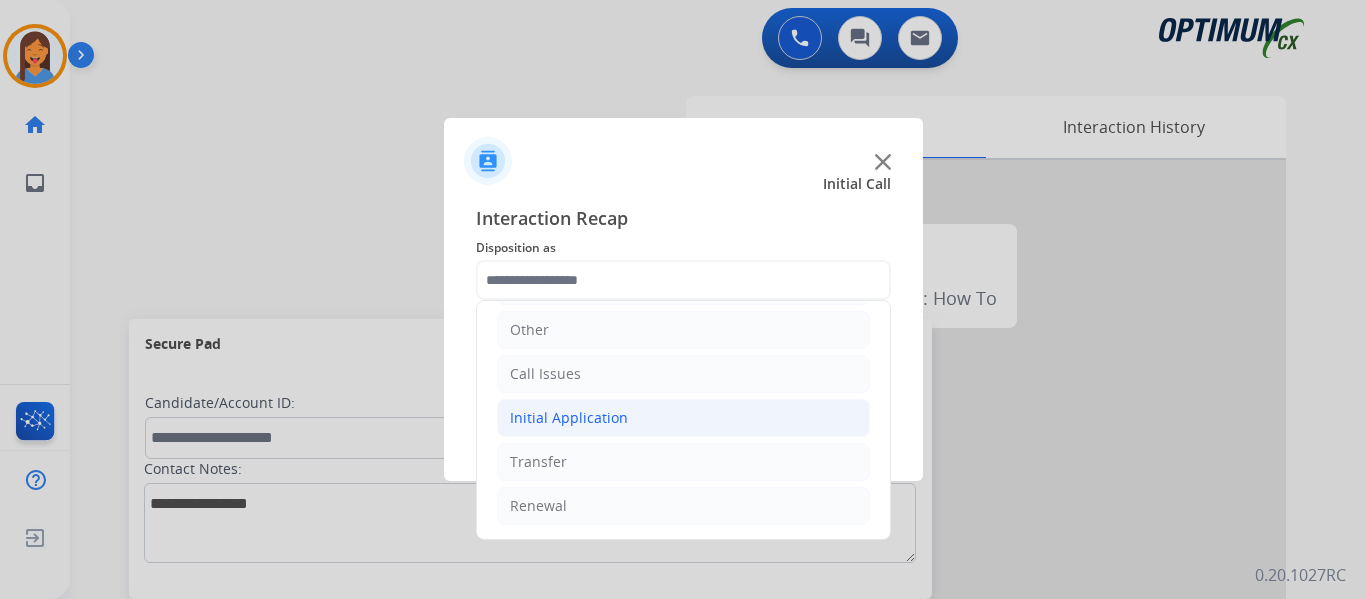 click on "Initial Application" 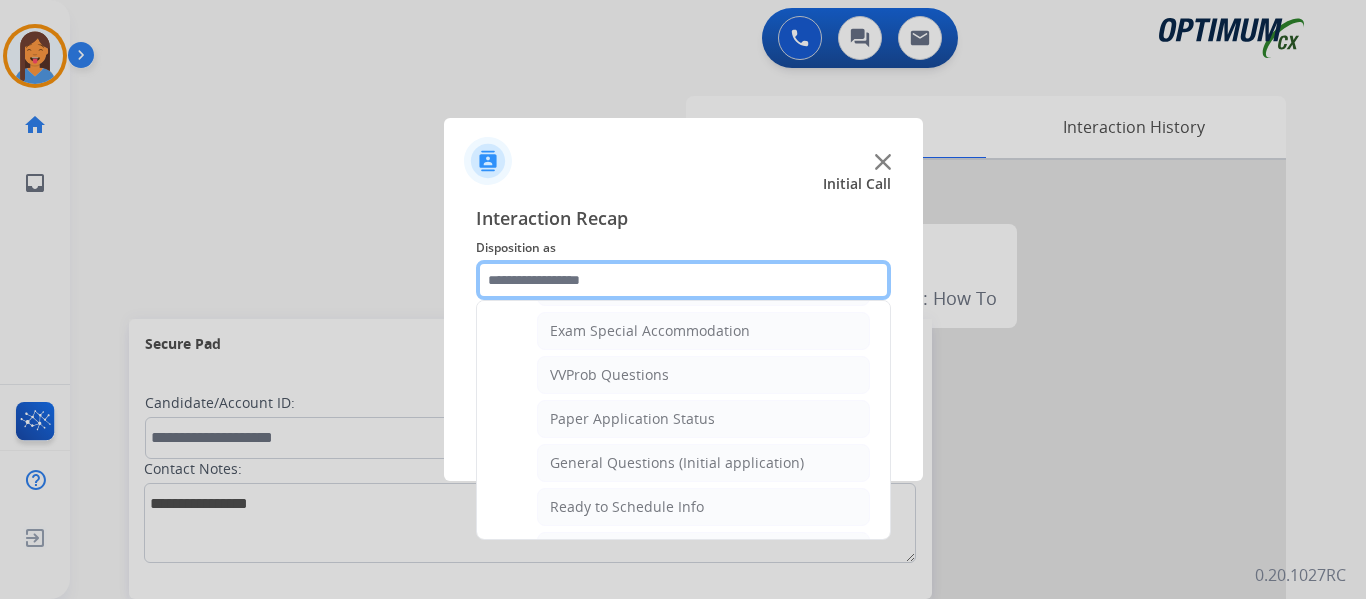 scroll, scrollTop: 1036, scrollLeft: 0, axis: vertical 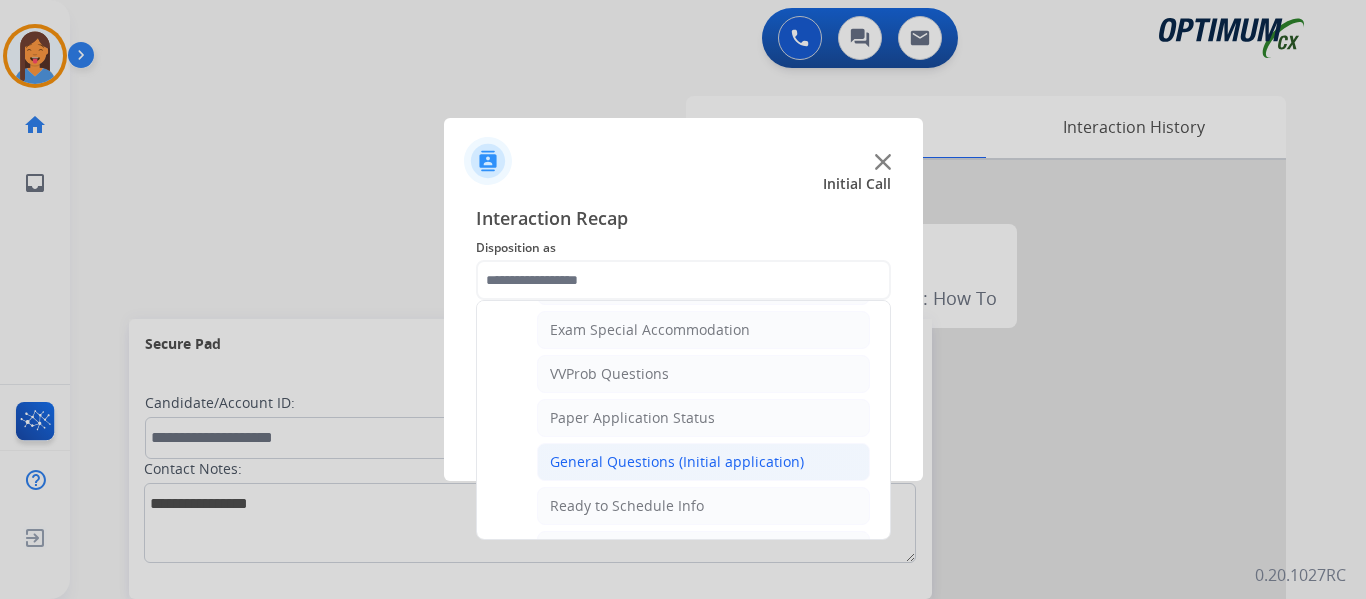 click on "General Questions (Initial application)" 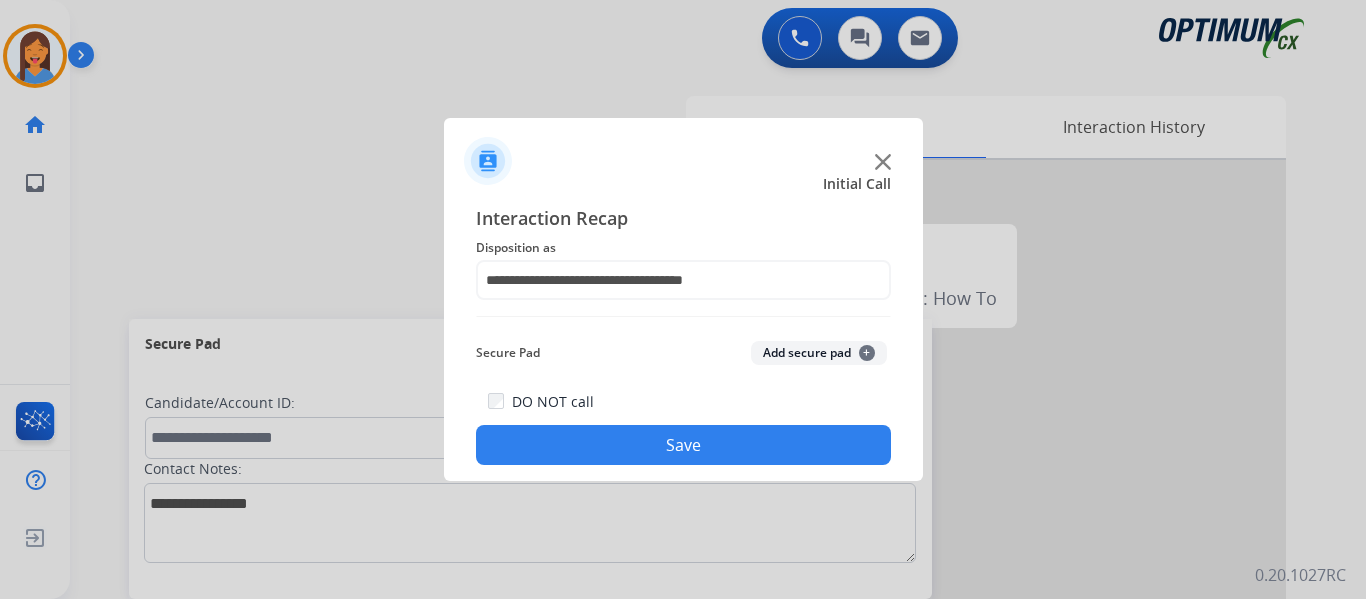 click on "Save" 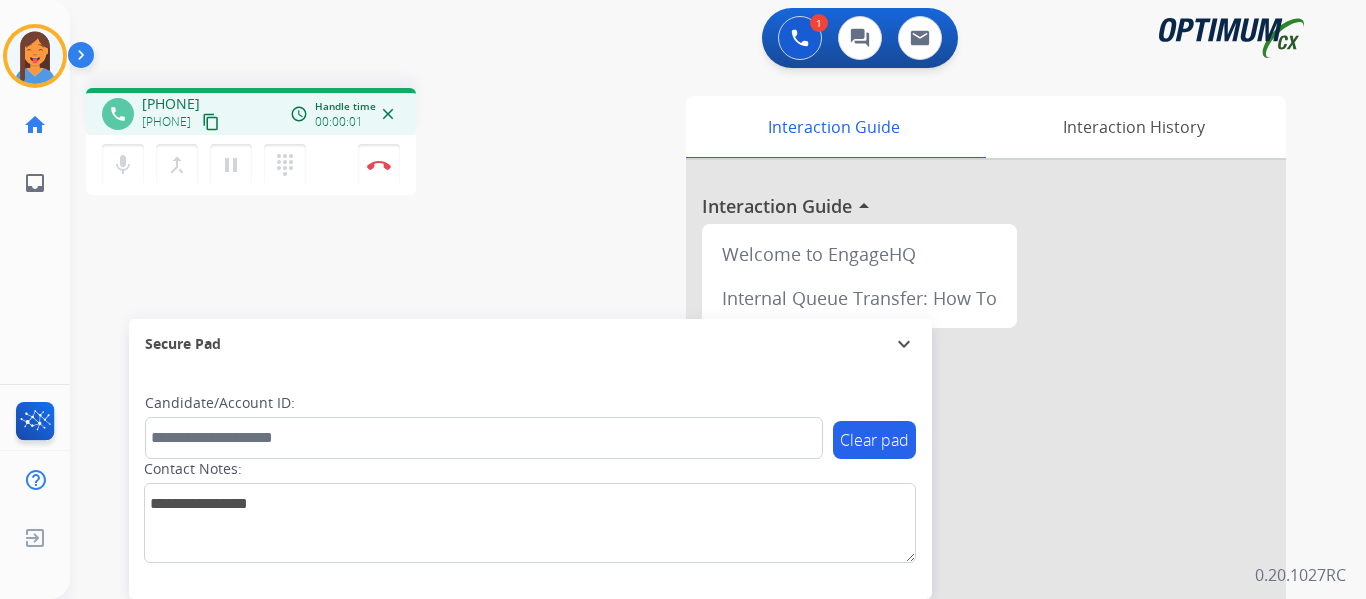 click on "content_copy" at bounding box center (211, 122) 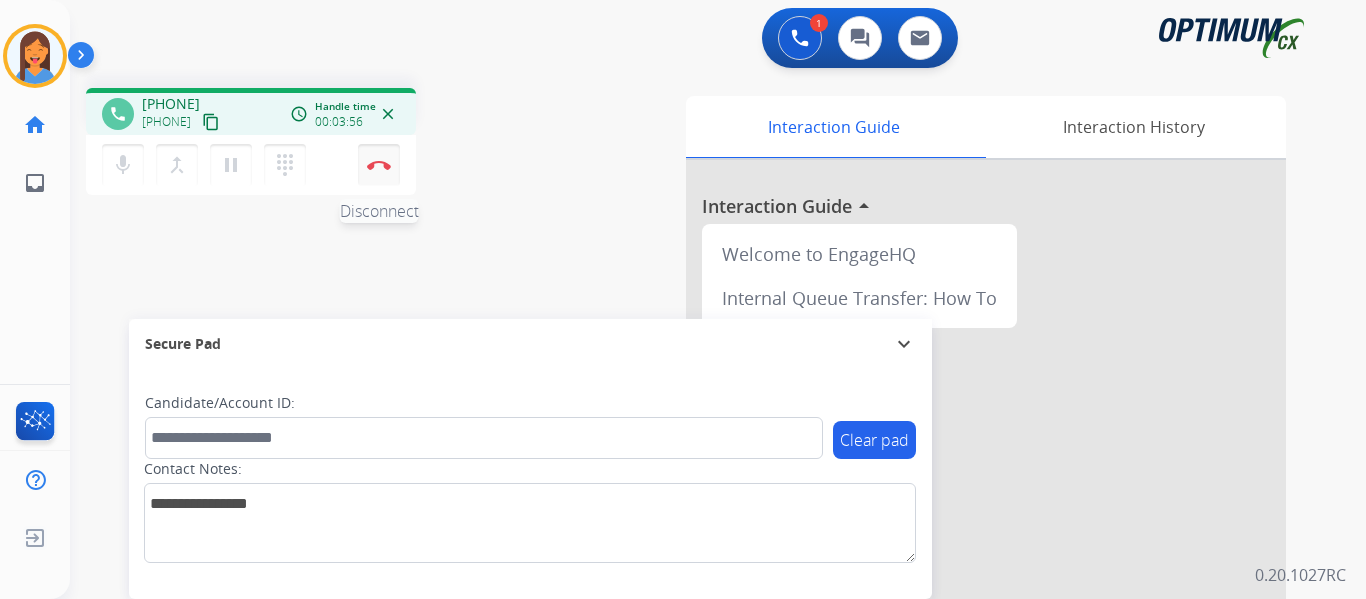 click on "Disconnect" at bounding box center (379, 165) 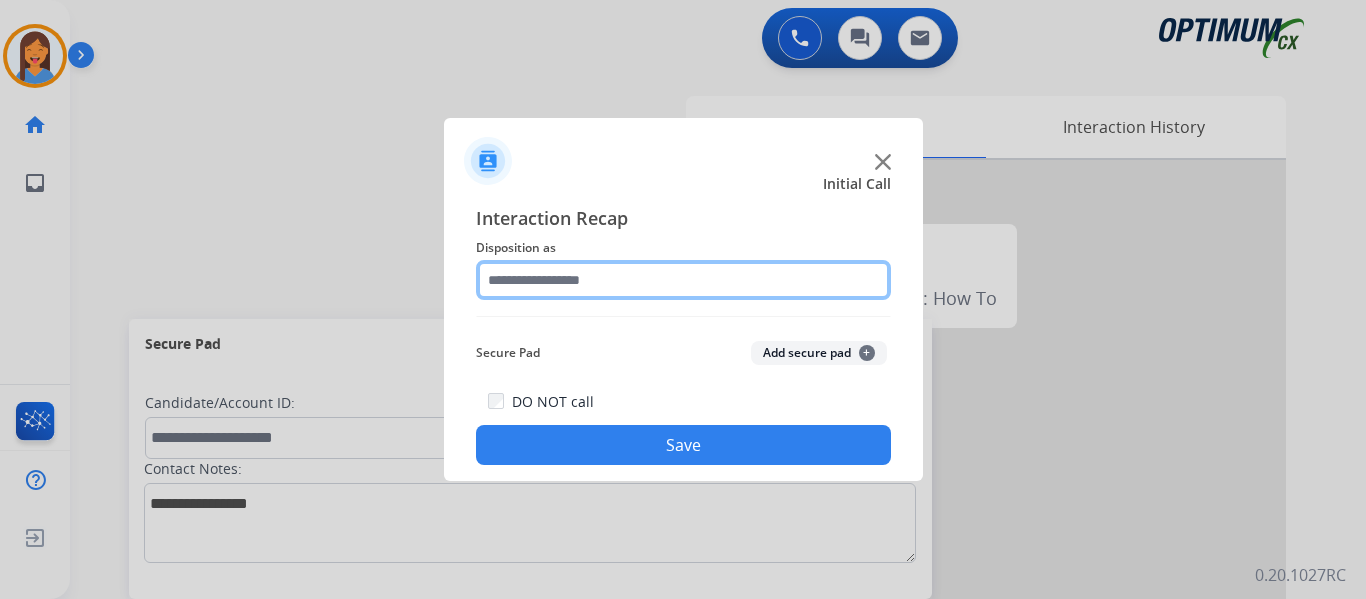 click 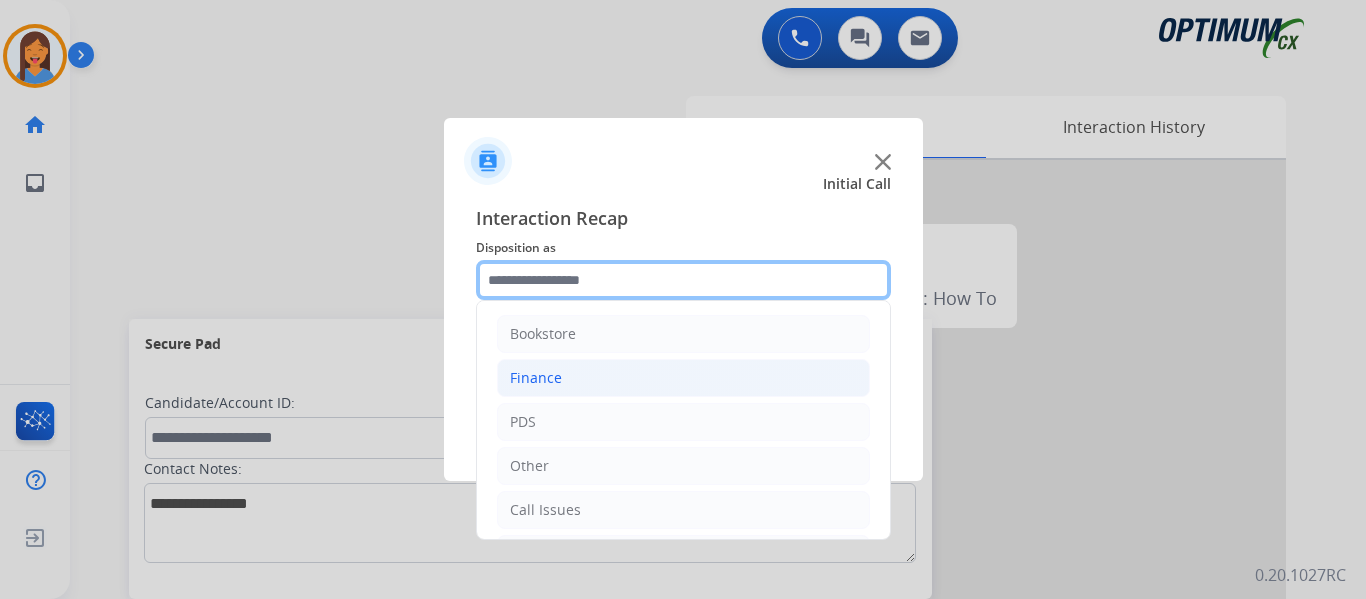 scroll, scrollTop: 136, scrollLeft: 0, axis: vertical 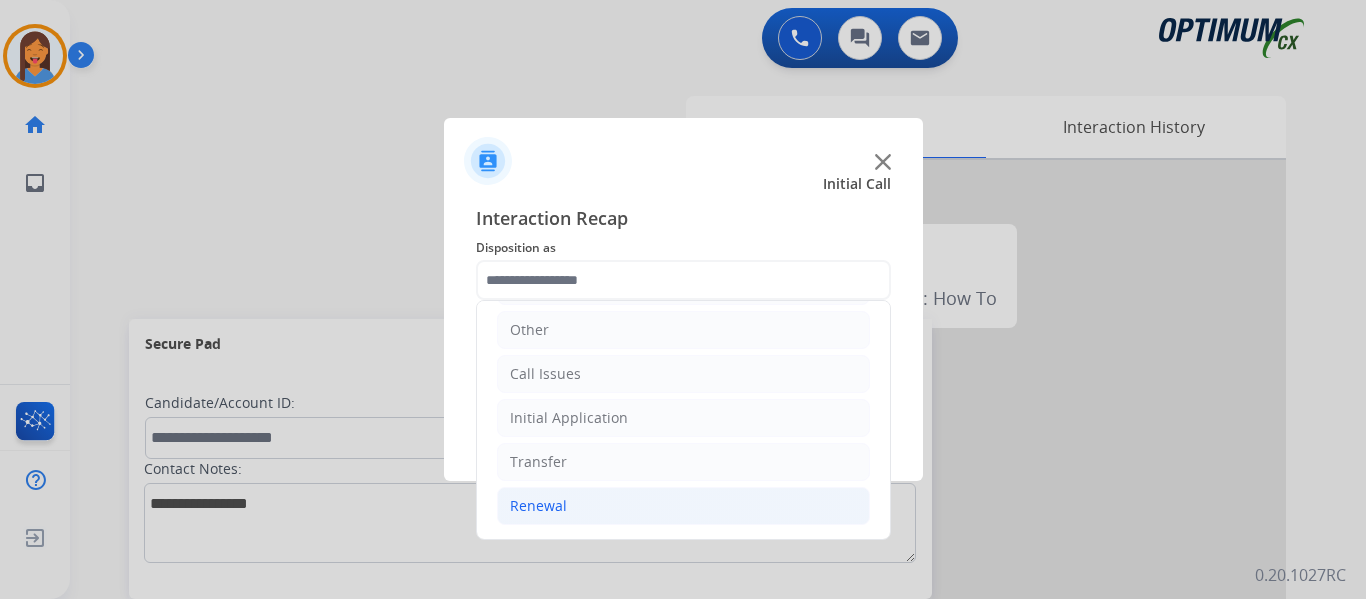 click on "Renewal" 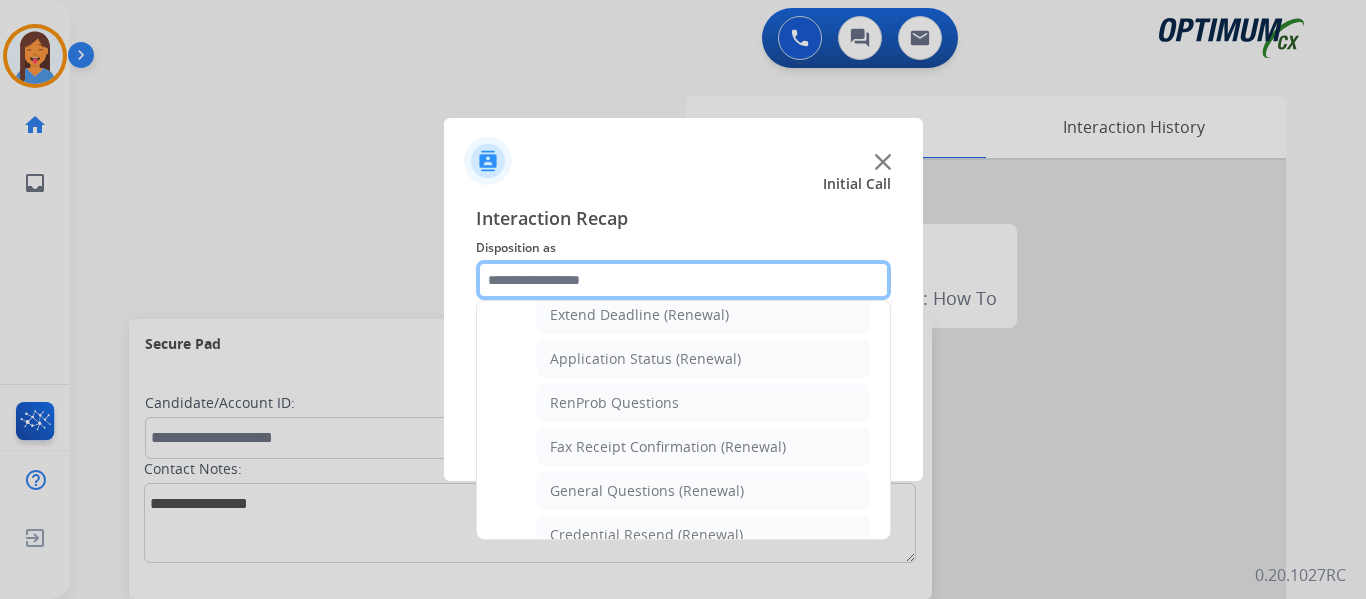 scroll, scrollTop: 436, scrollLeft: 0, axis: vertical 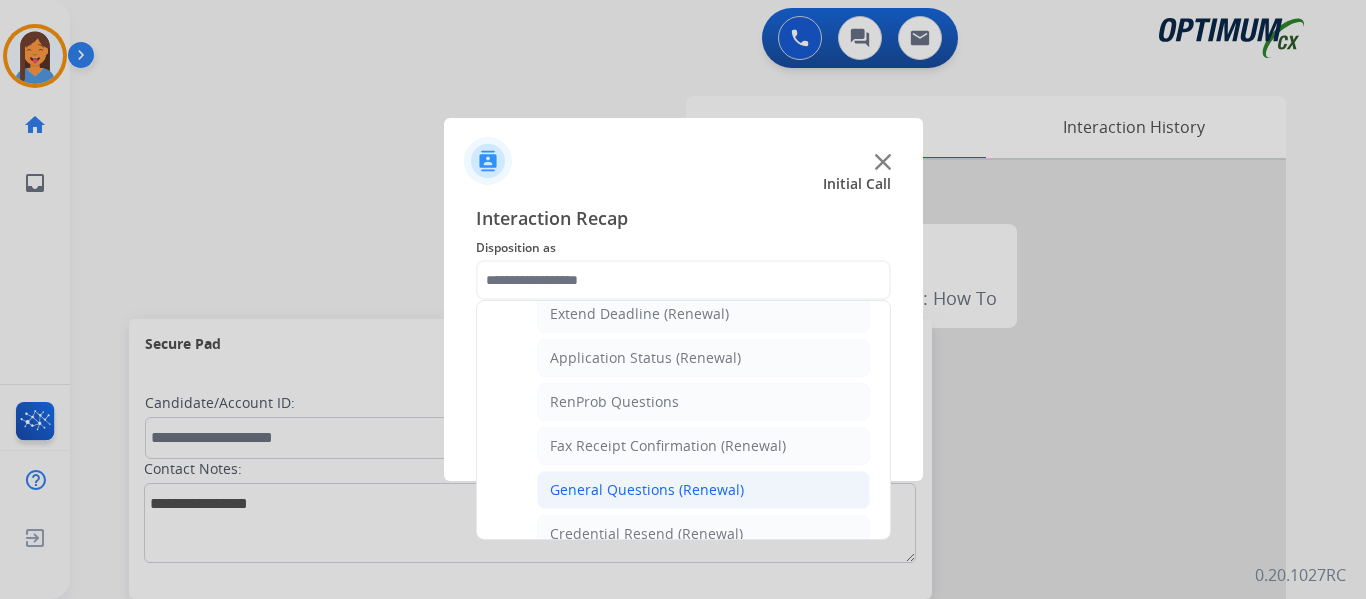 click on "General Questions (Renewal)" 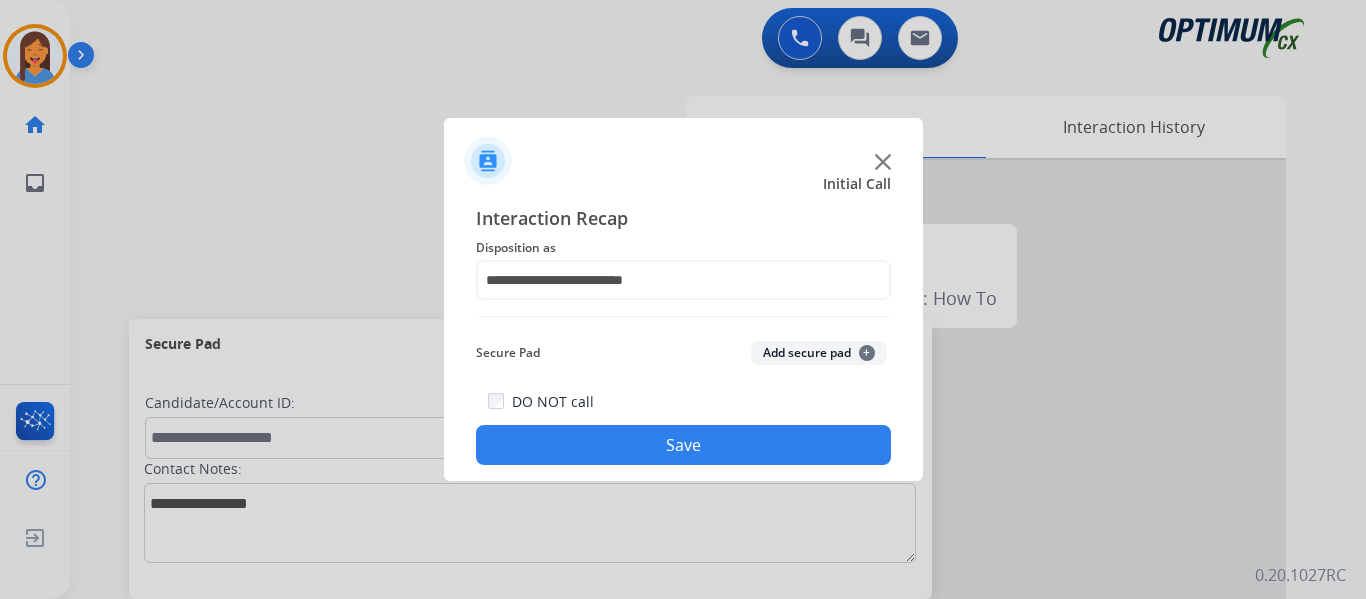 click on "Save" 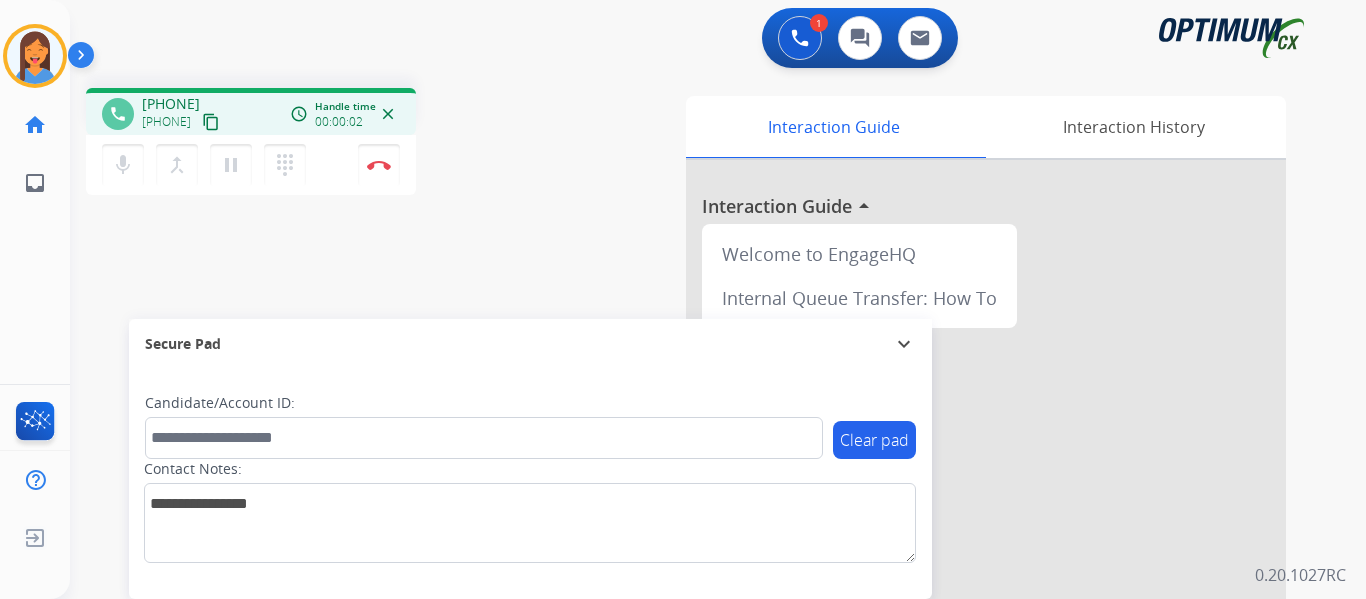 click on "content_copy" at bounding box center [211, 122] 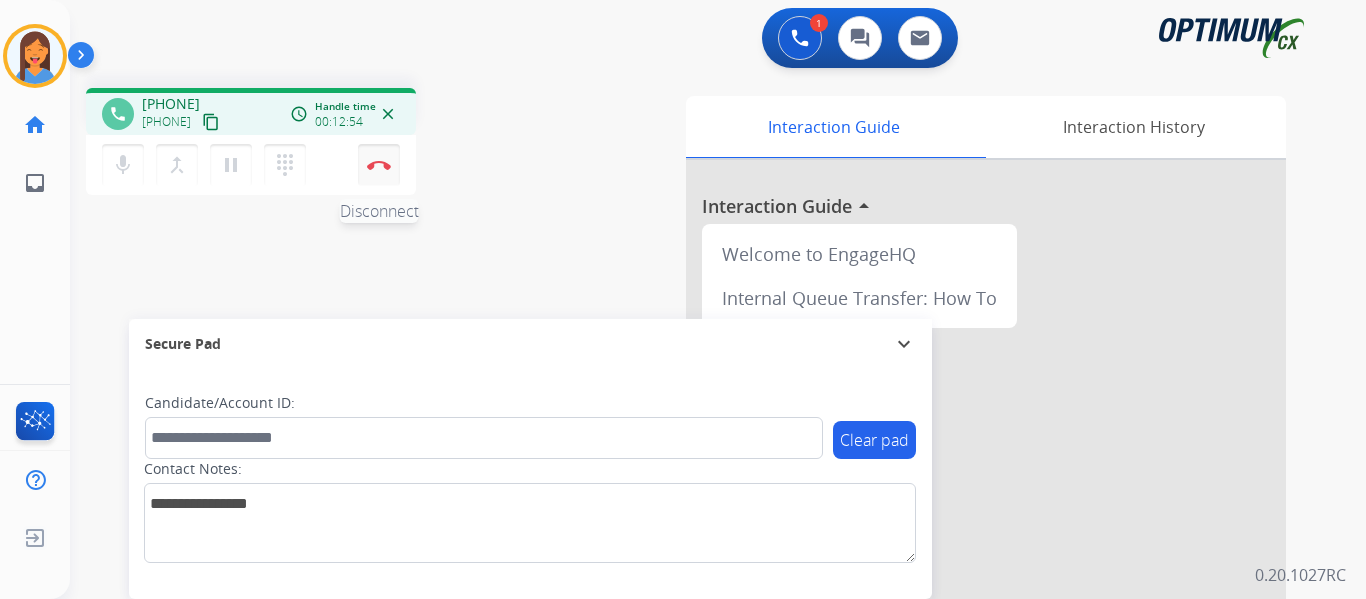 click at bounding box center [379, 165] 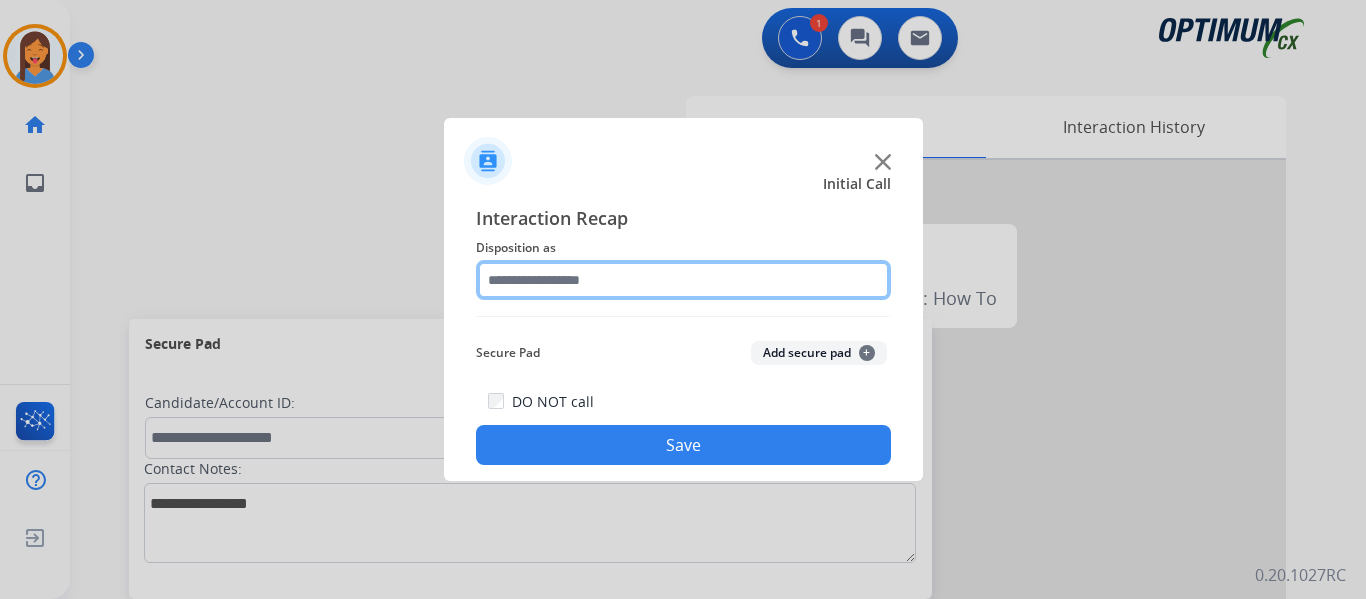 click 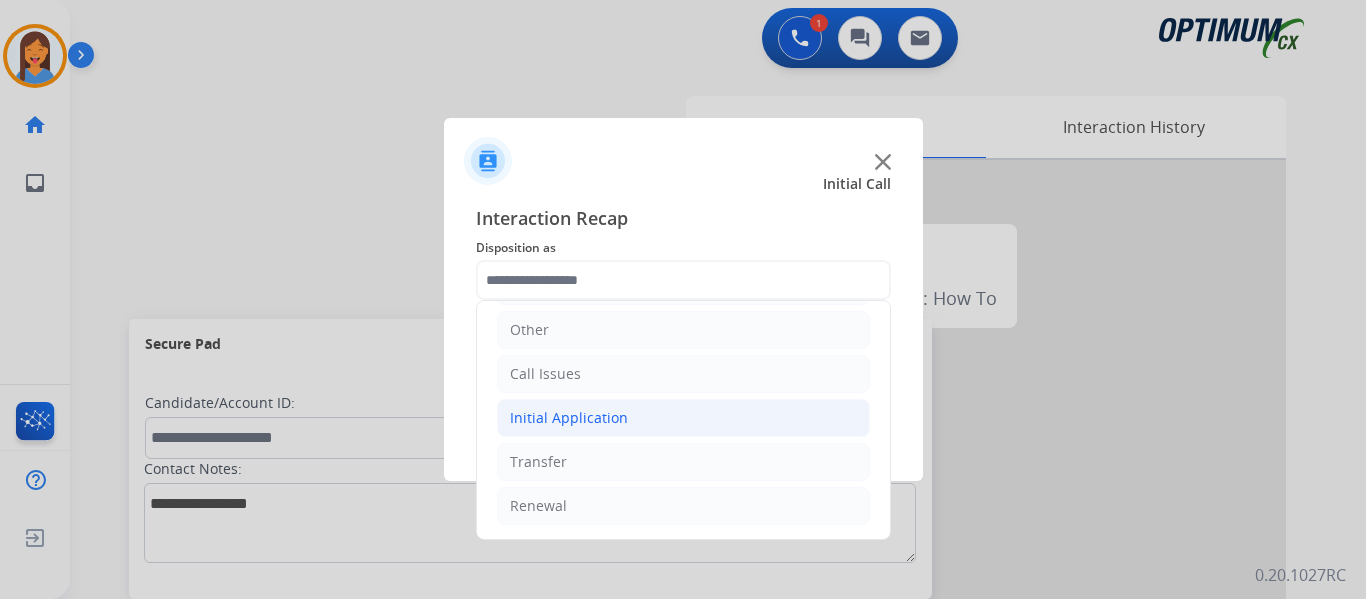 click on "Initial Application" 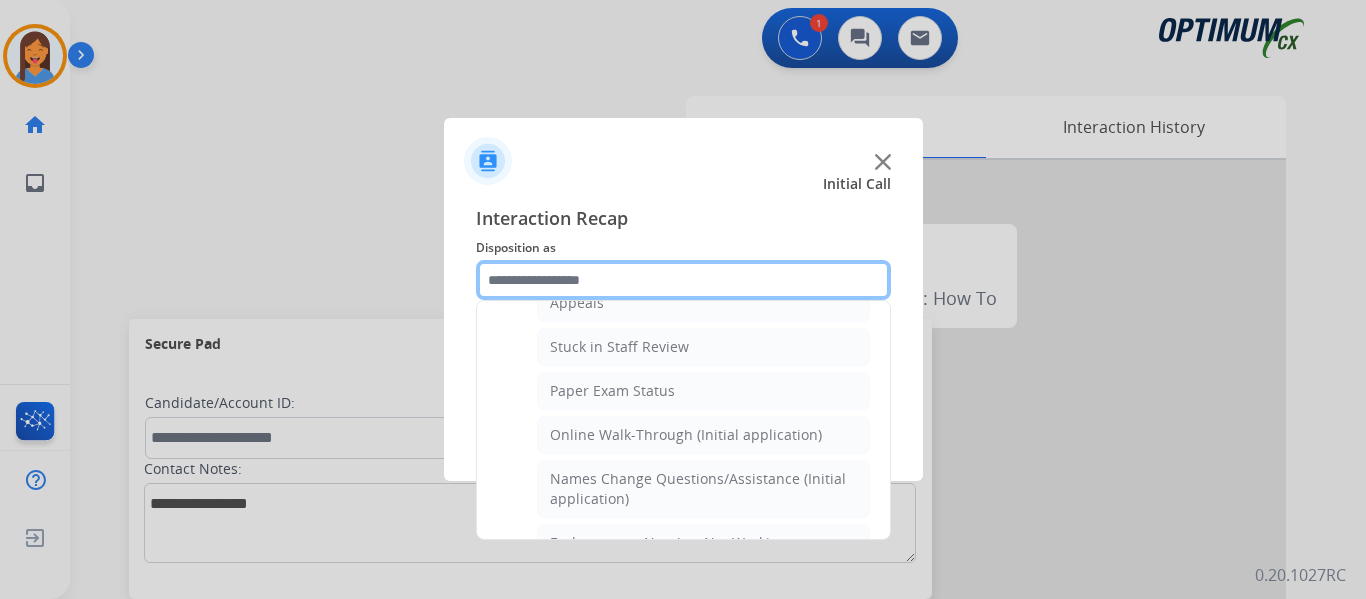 scroll, scrollTop: 336, scrollLeft: 0, axis: vertical 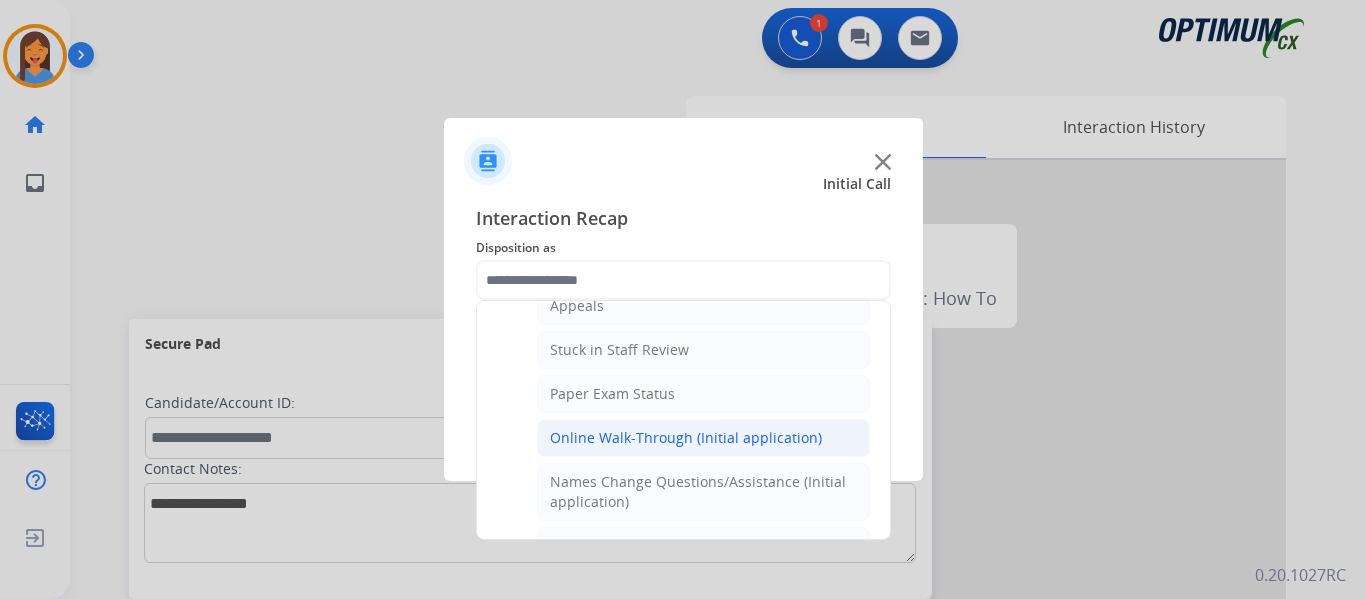 click on "Online Walk-Through (Initial application)" 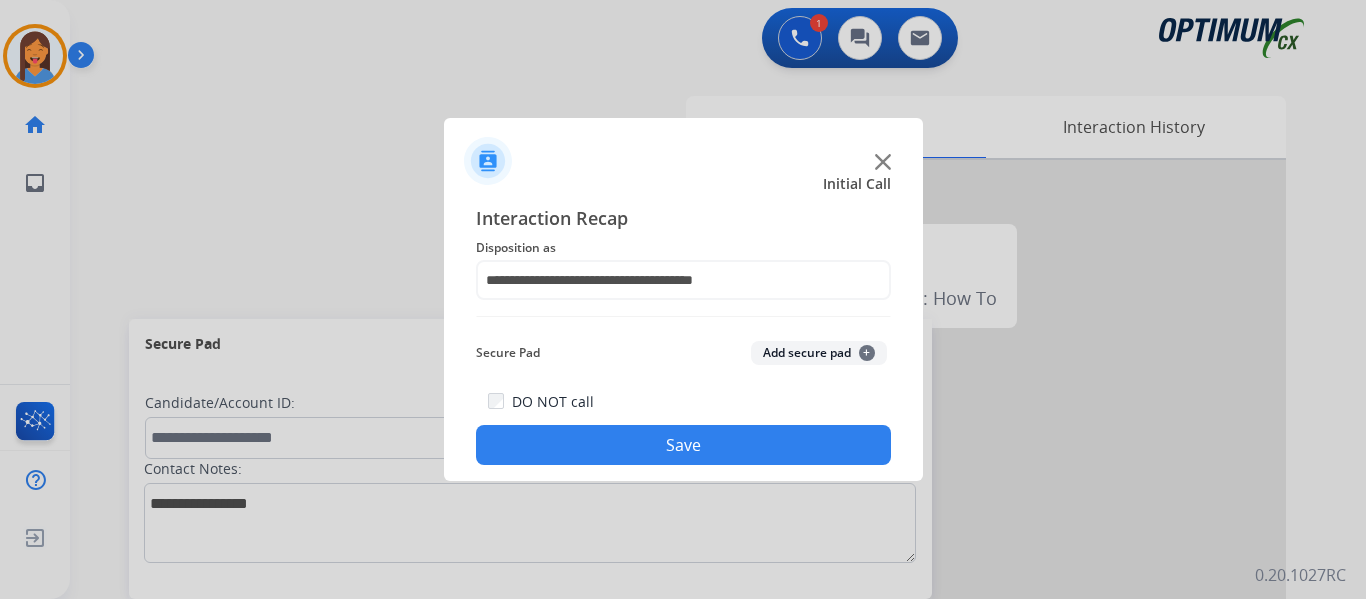 click on "Save" 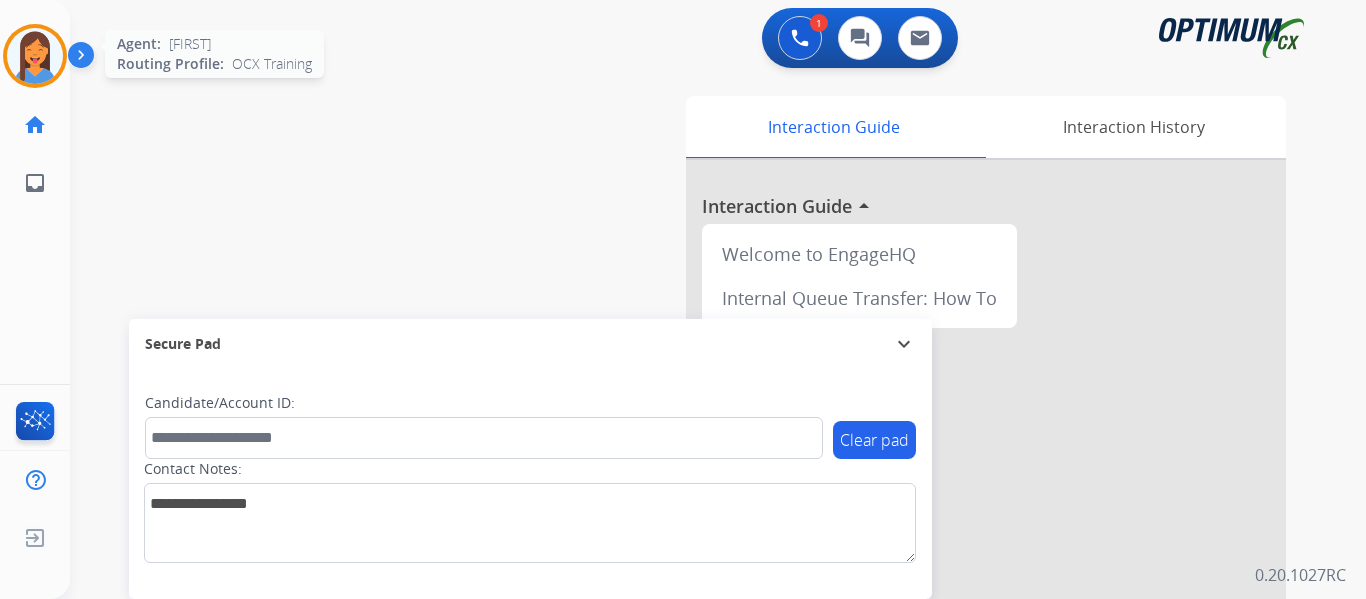 click at bounding box center (35, 56) 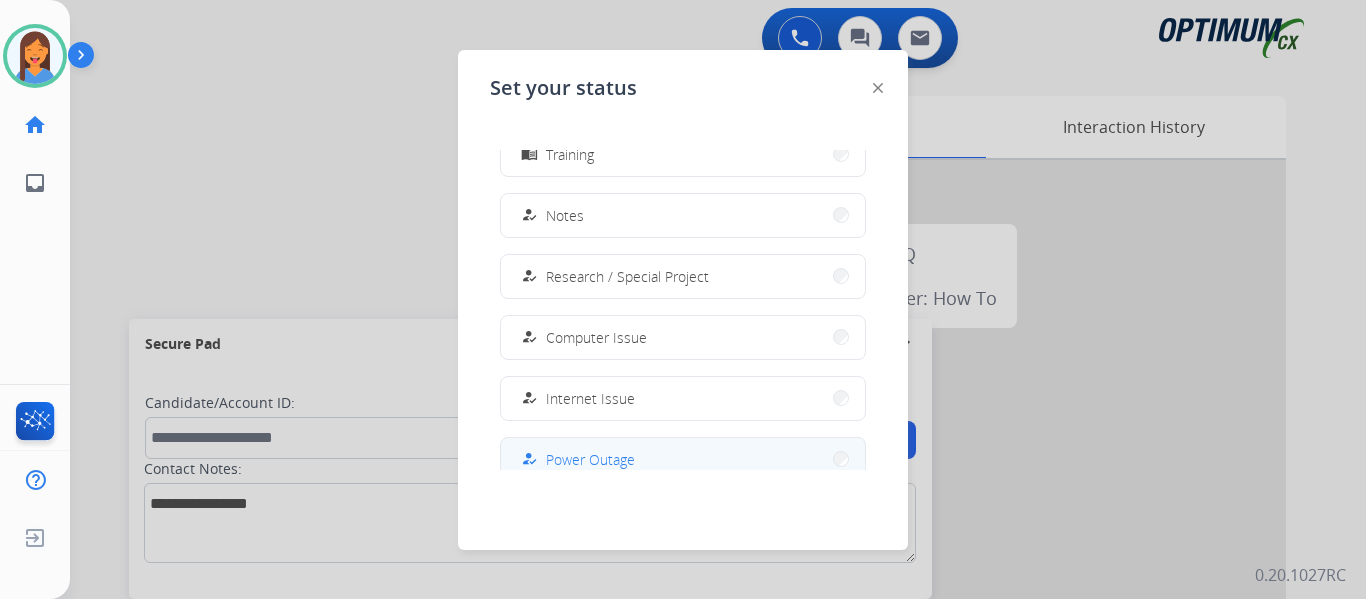 scroll, scrollTop: 499, scrollLeft: 0, axis: vertical 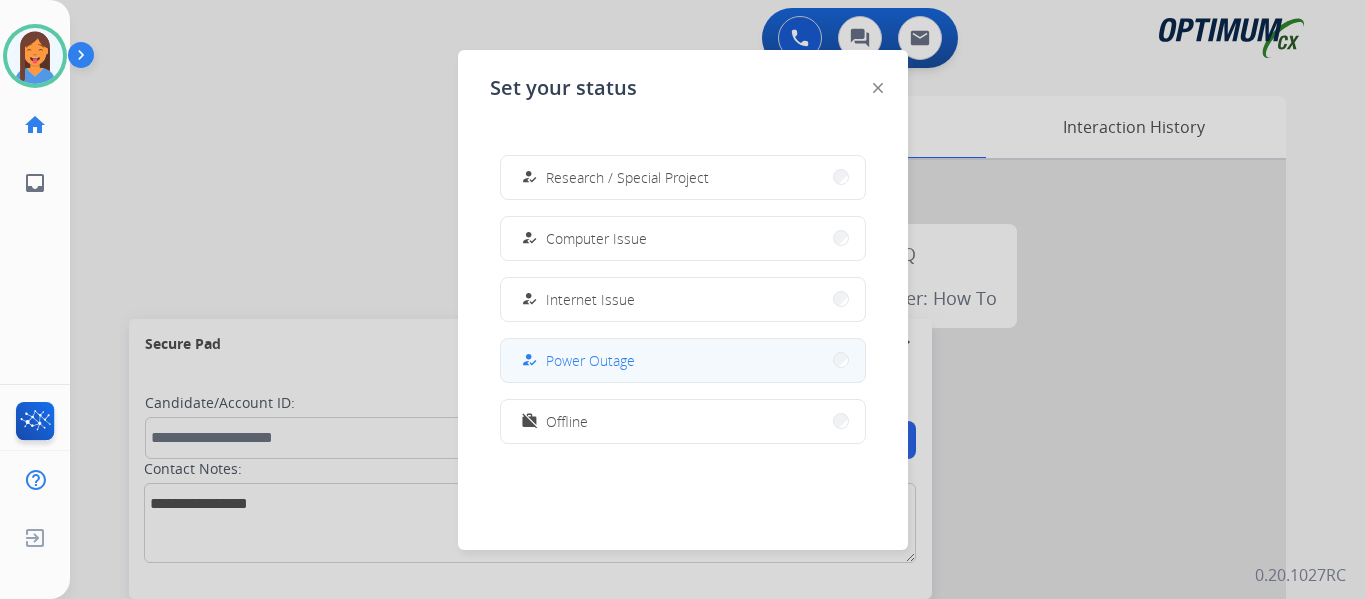 click on "Offline" at bounding box center (567, 421) 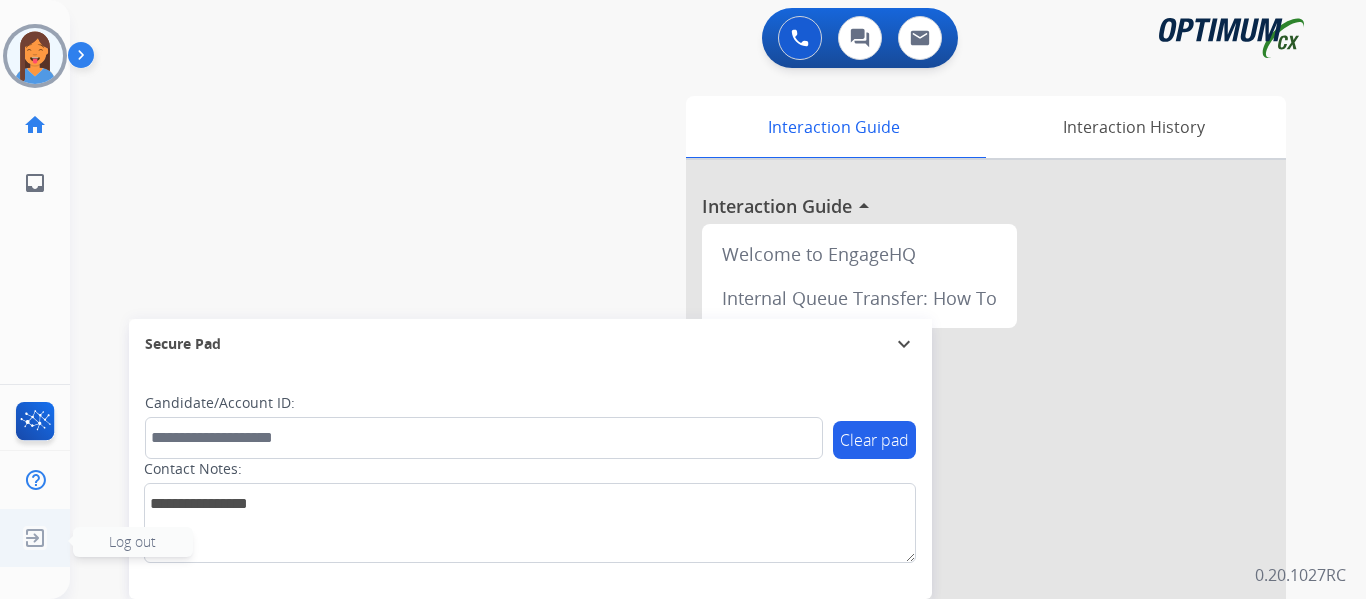 click 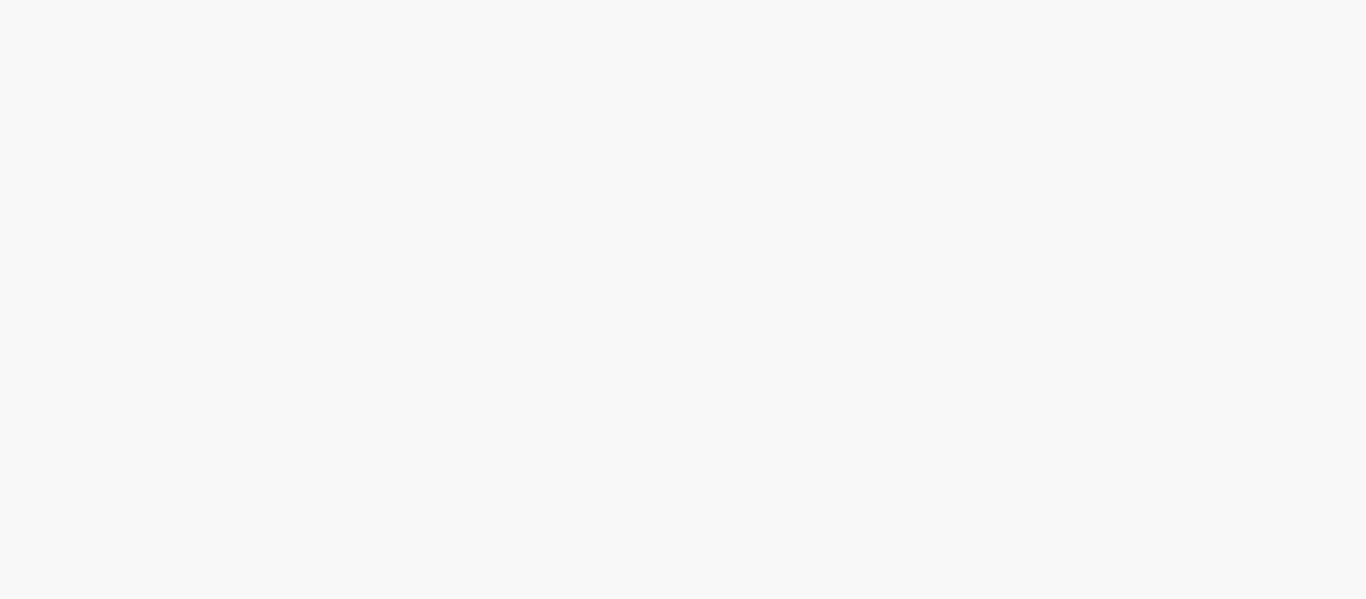 scroll, scrollTop: 0, scrollLeft: 0, axis: both 